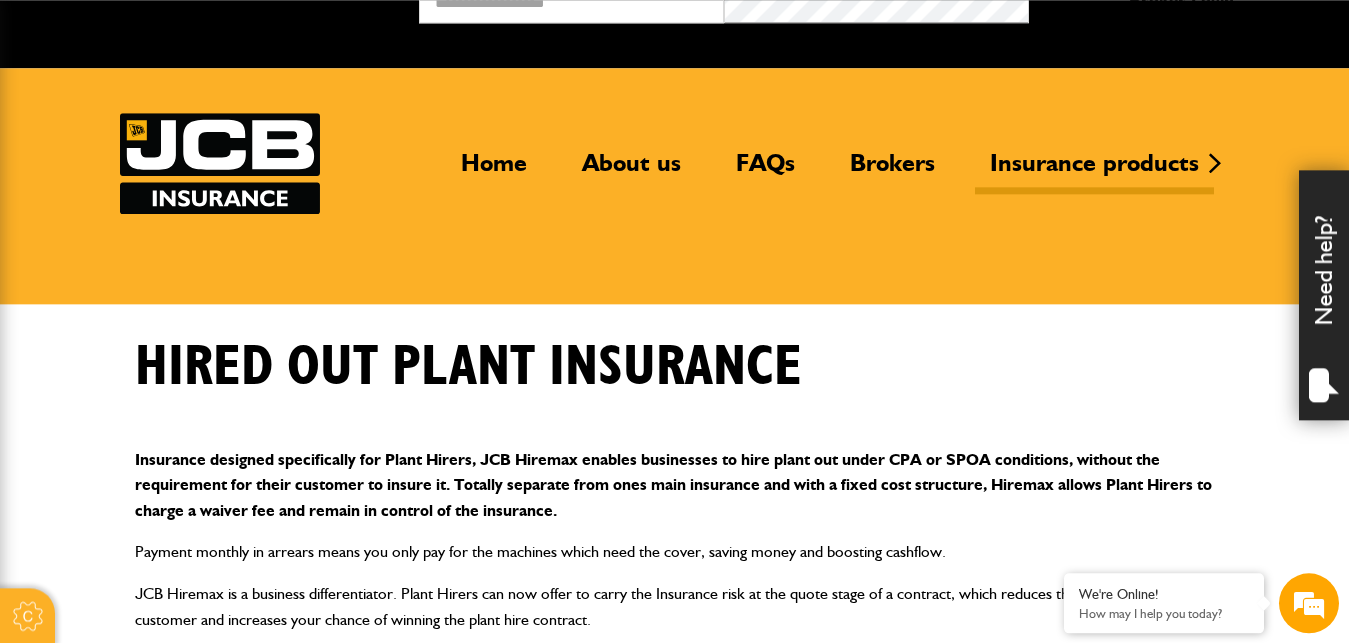 scroll, scrollTop: 102, scrollLeft: 0, axis: vertical 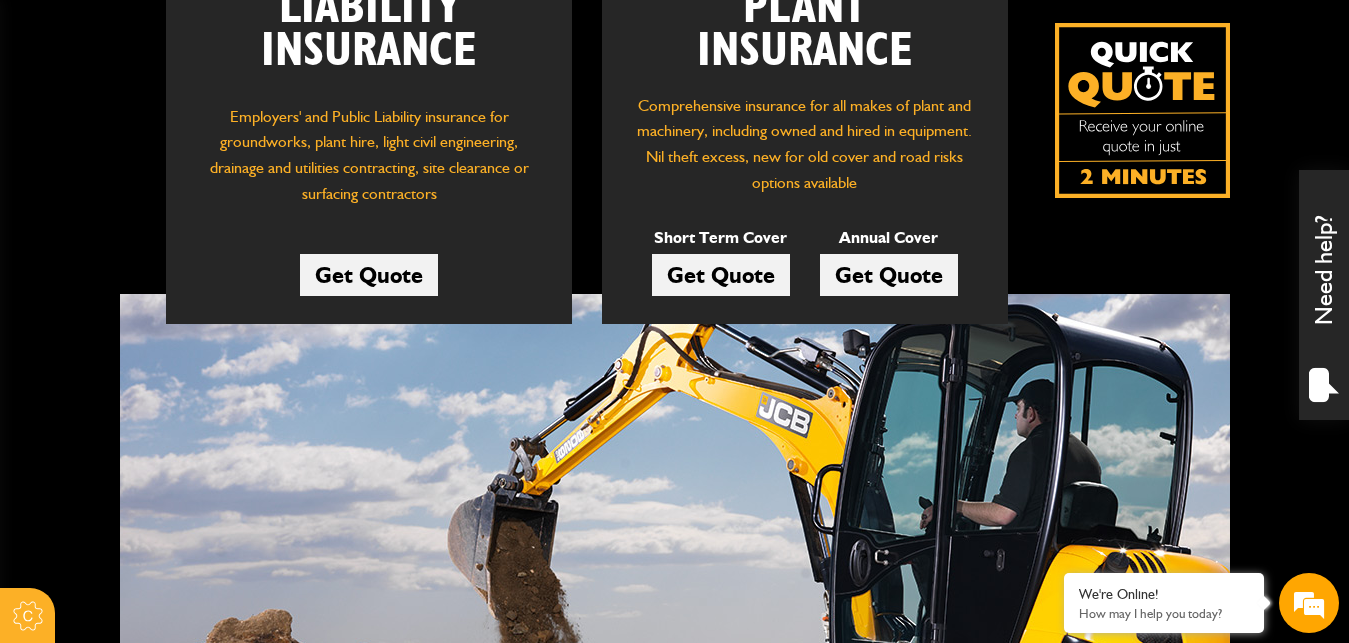 click on "Get Quote" at bounding box center [721, 275] 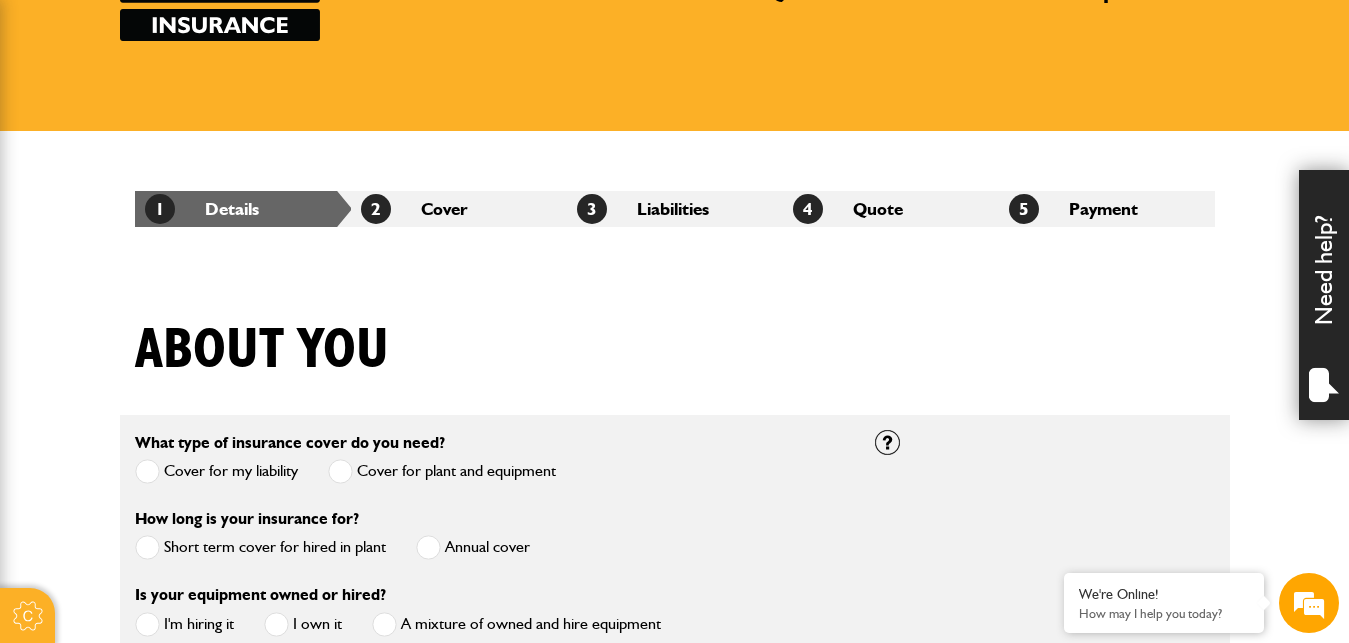 scroll, scrollTop: 306, scrollLeft: 0, axis: vertical 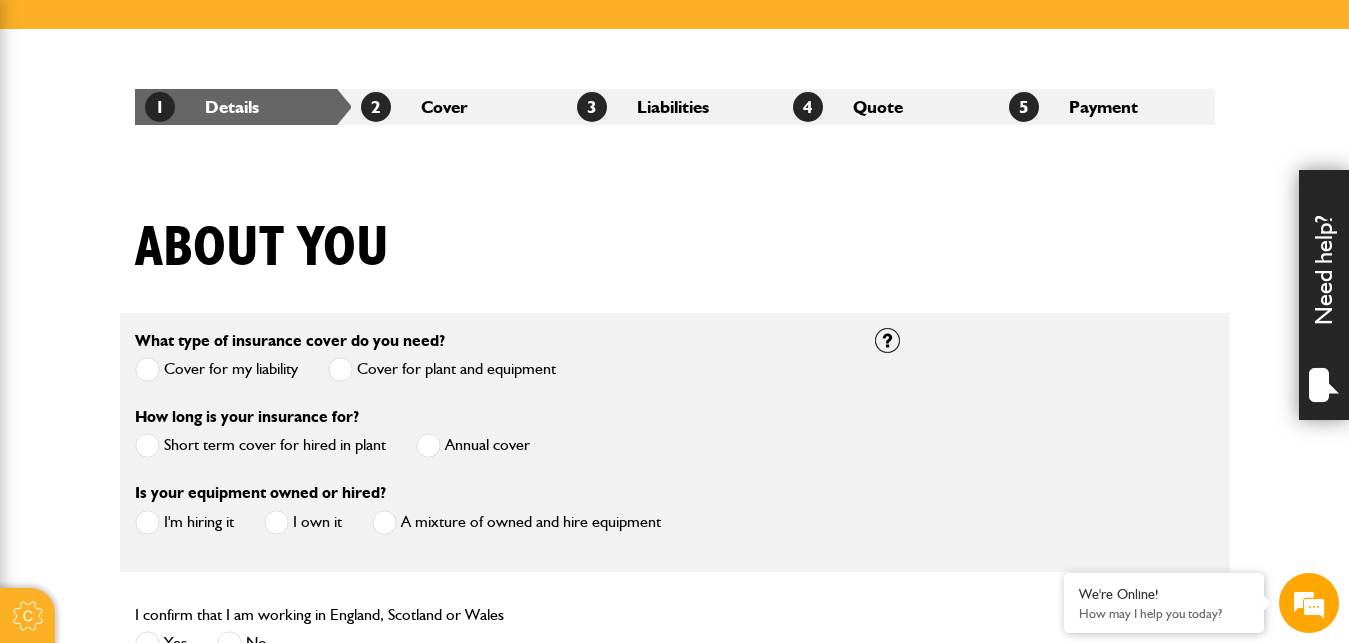 click at bounding box center [147, 445] 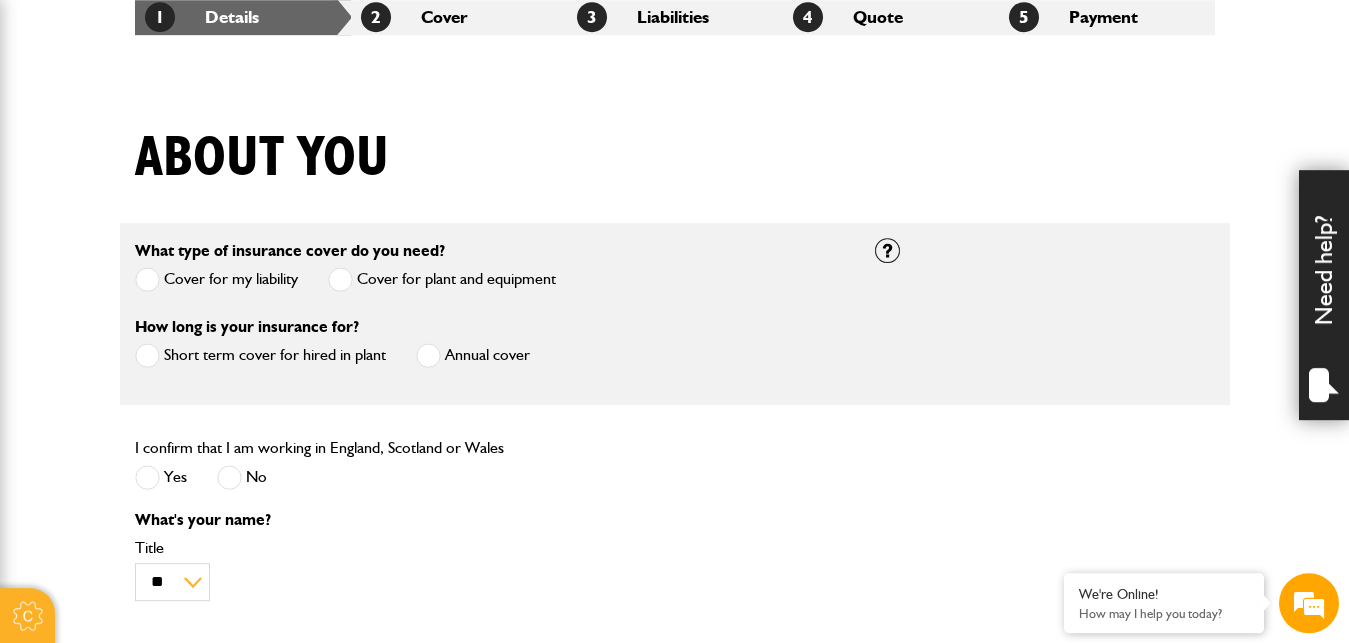 scroll, scrollTop: 510, scrollLeft: 0, axis: vertical 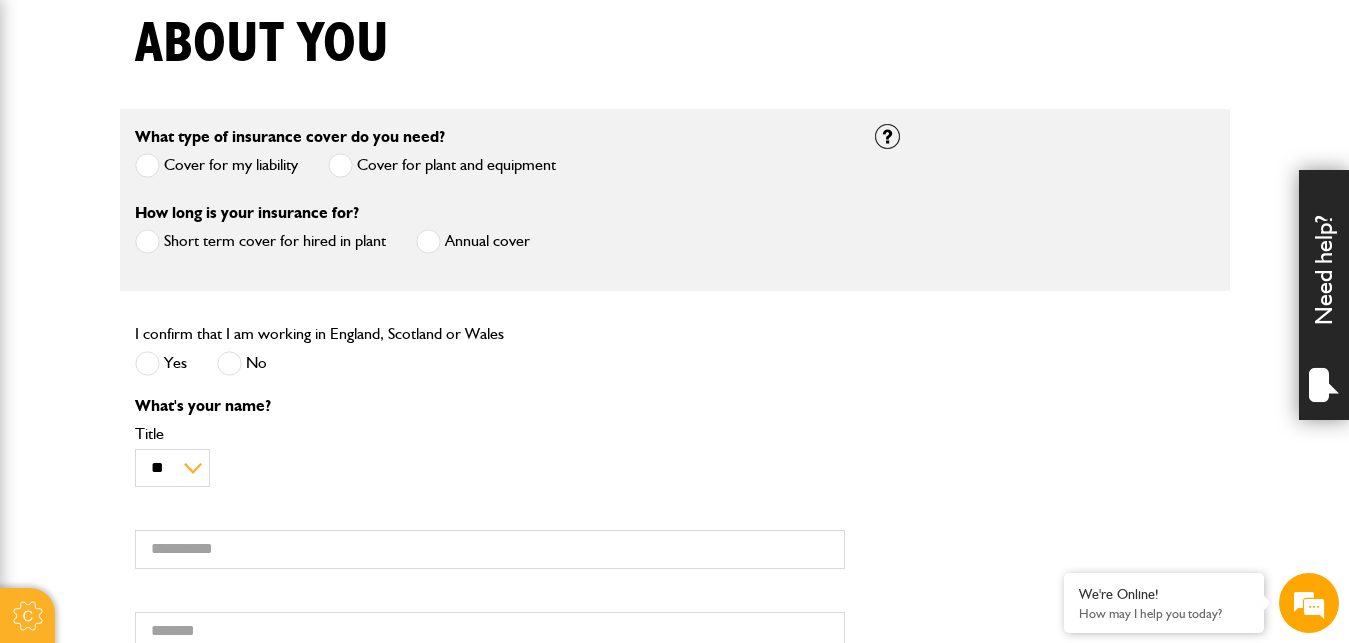 click at bounding box center (147, 363) 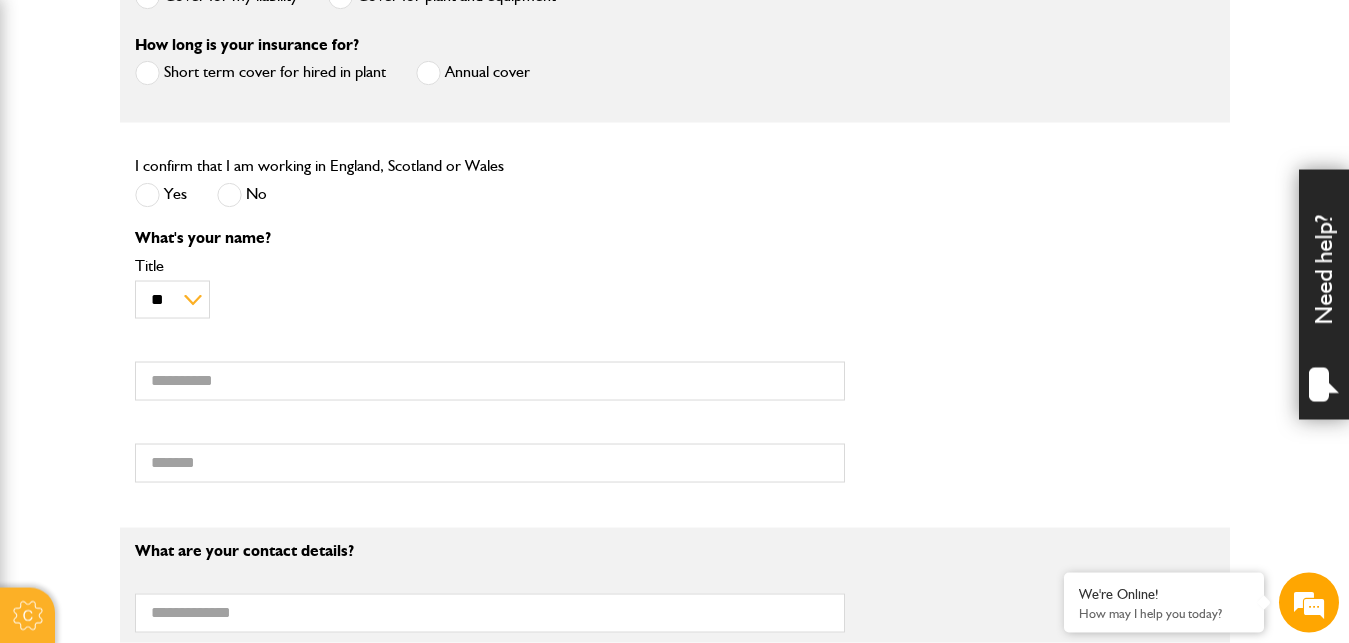 scroll, scrollTop: 714, scrollLeft: 0, axis: vertical 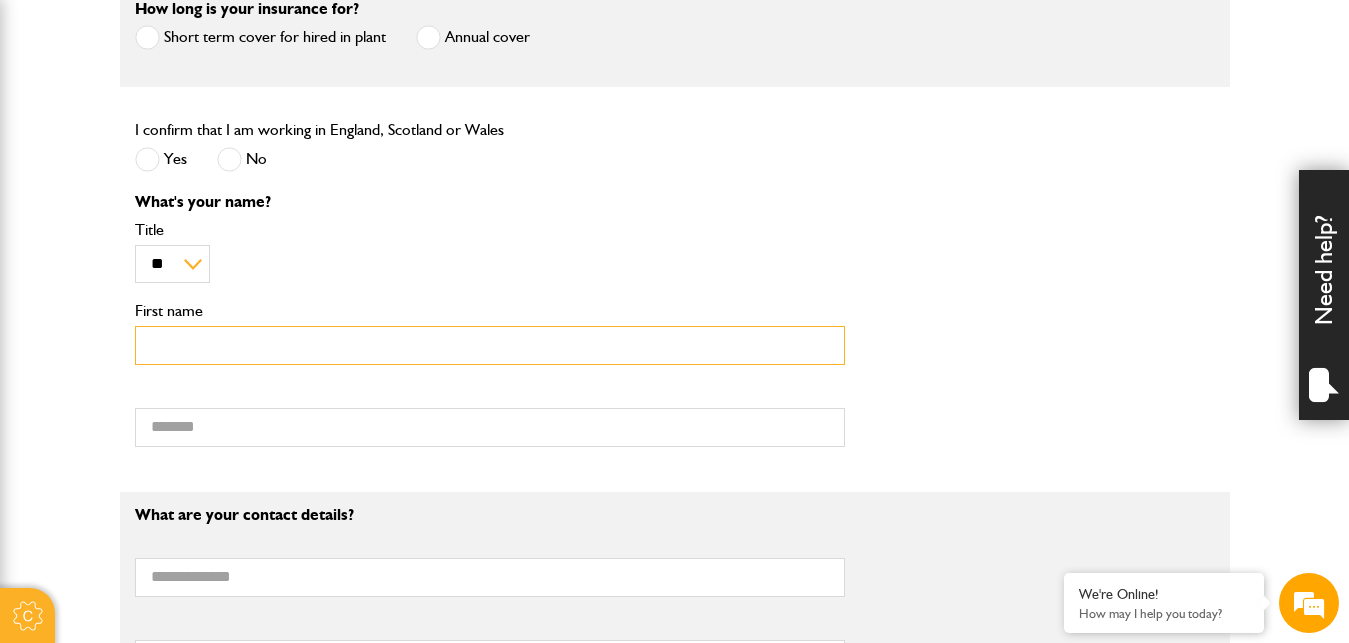 click on "First name" at bounding box center [490, 345] 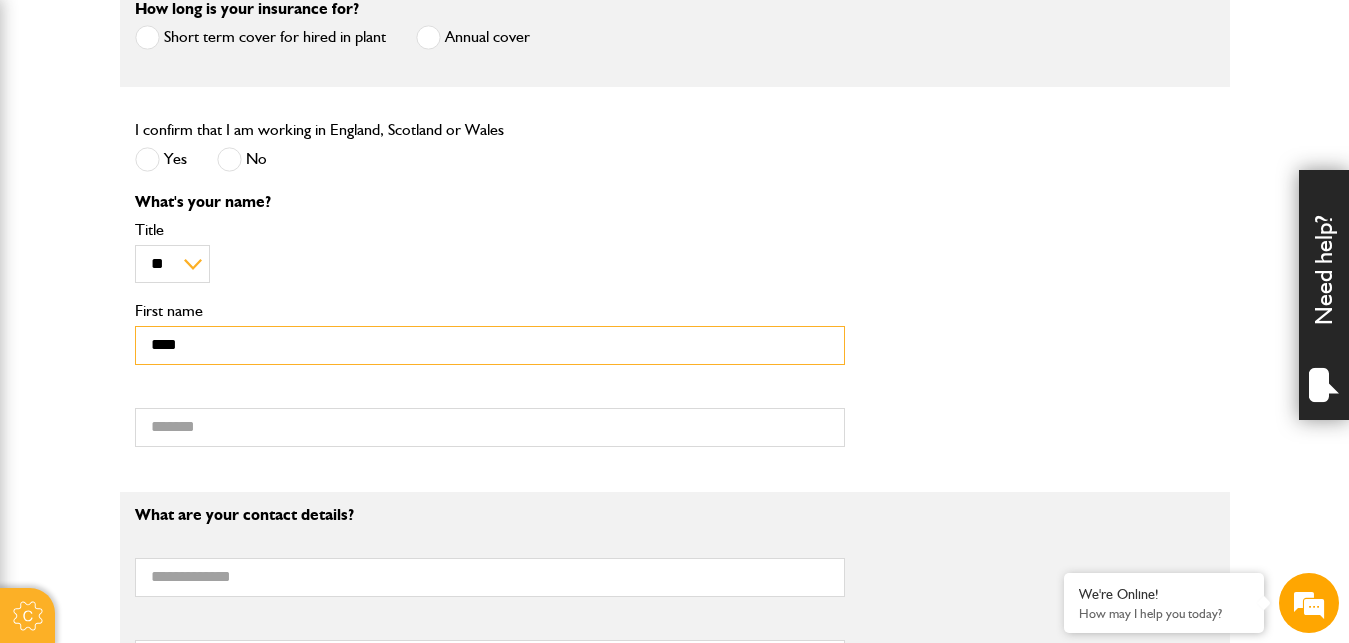 type on "****" 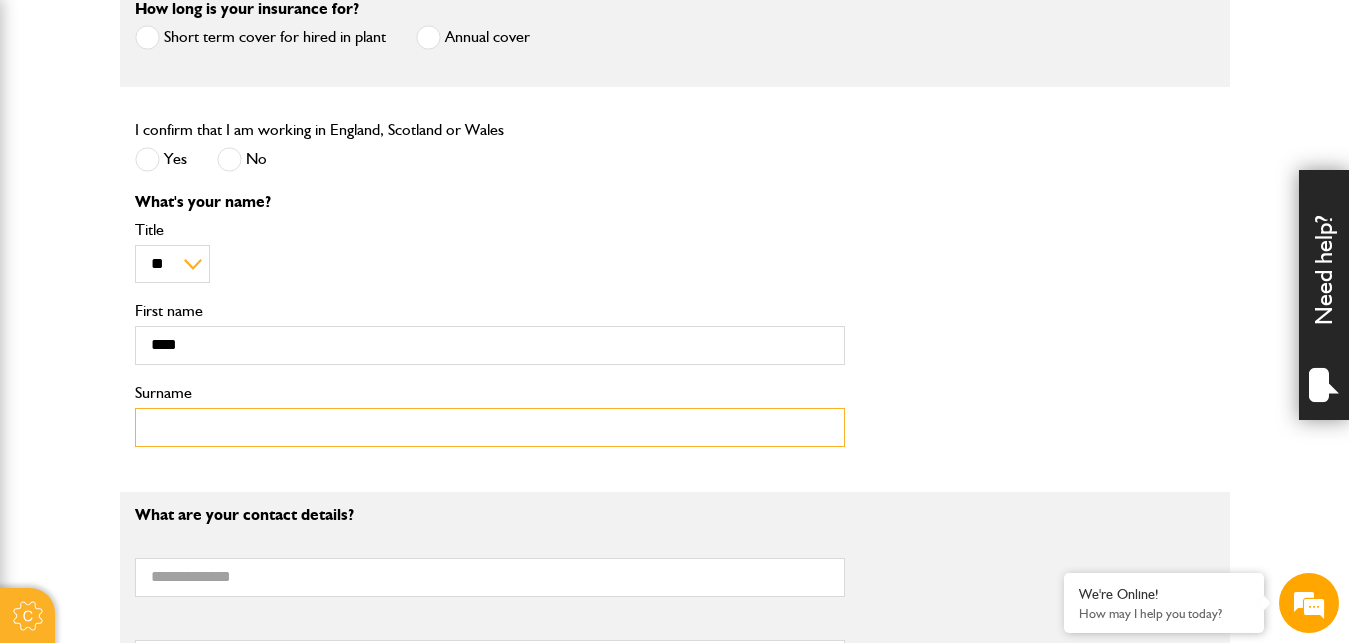 click on "Surname" at bounding box center (490, 427) 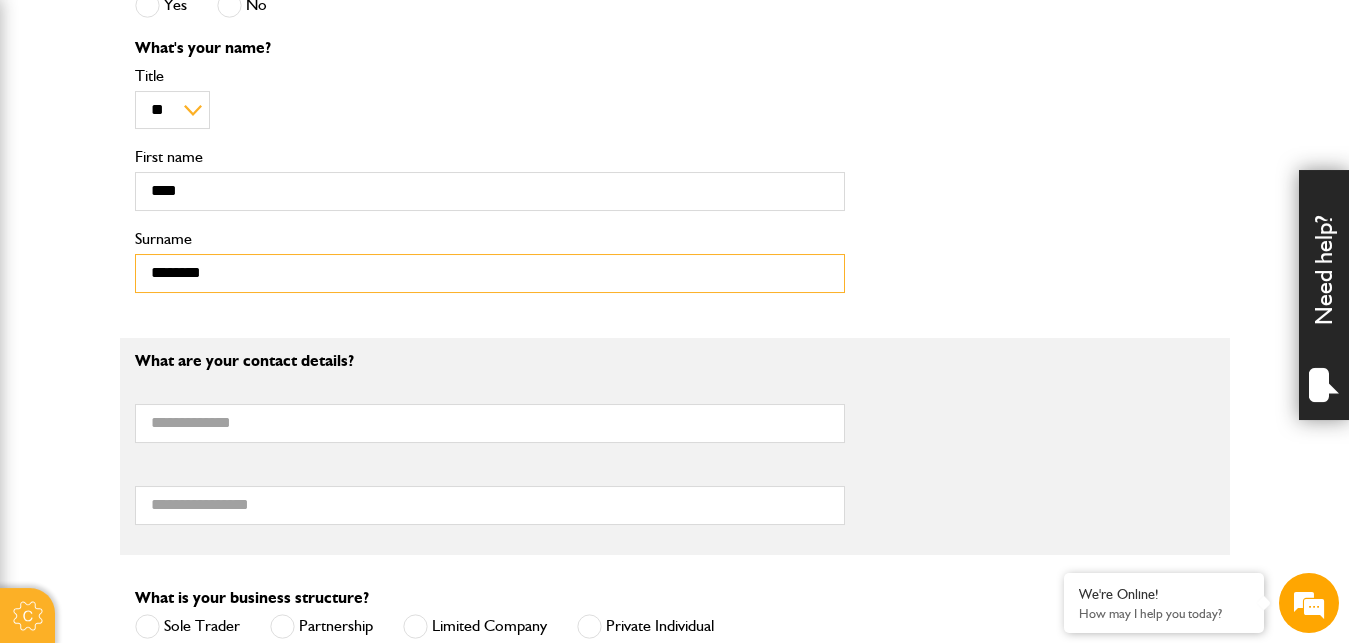 scroll, scrollTop: 918, scrollLeft: 0, axis: vertical 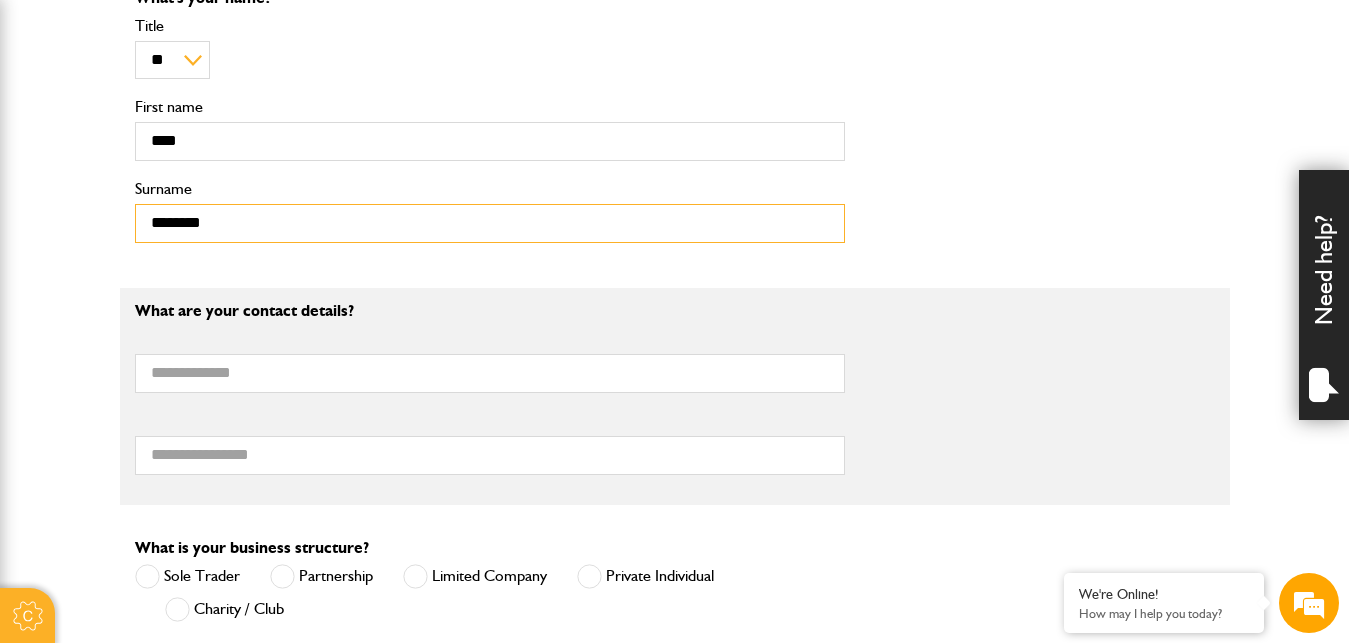 type on "********" 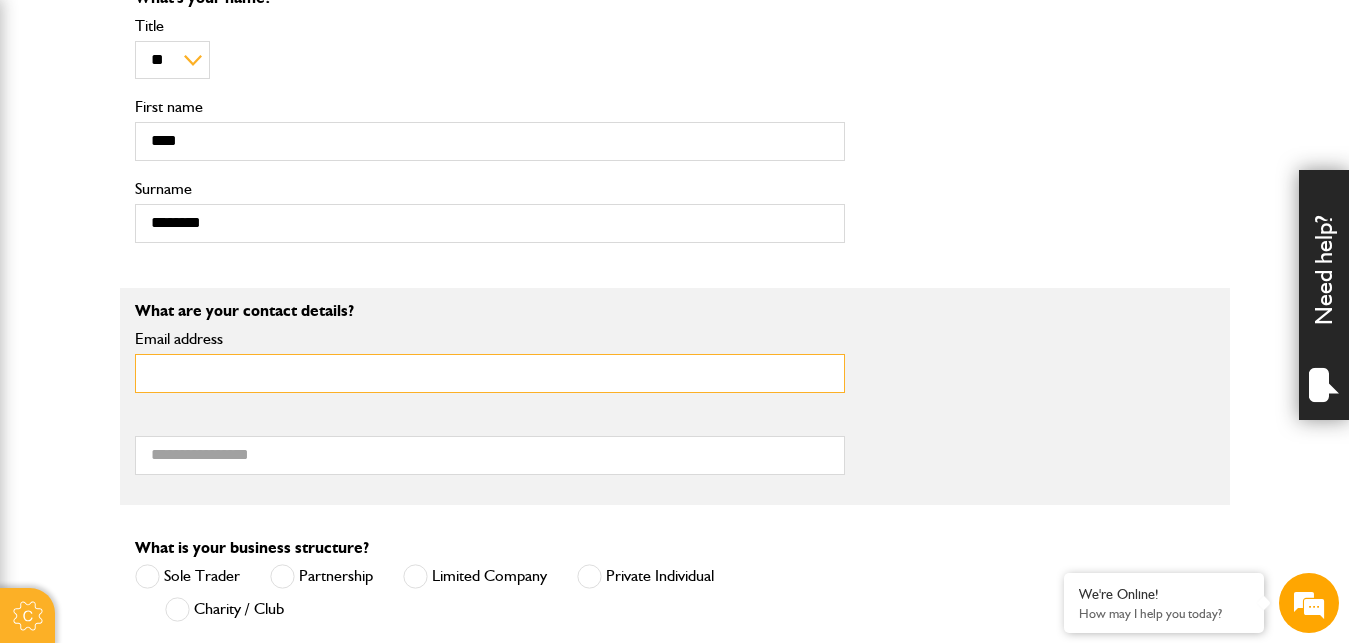 click on "Email address" at bounding box center [490, 373] 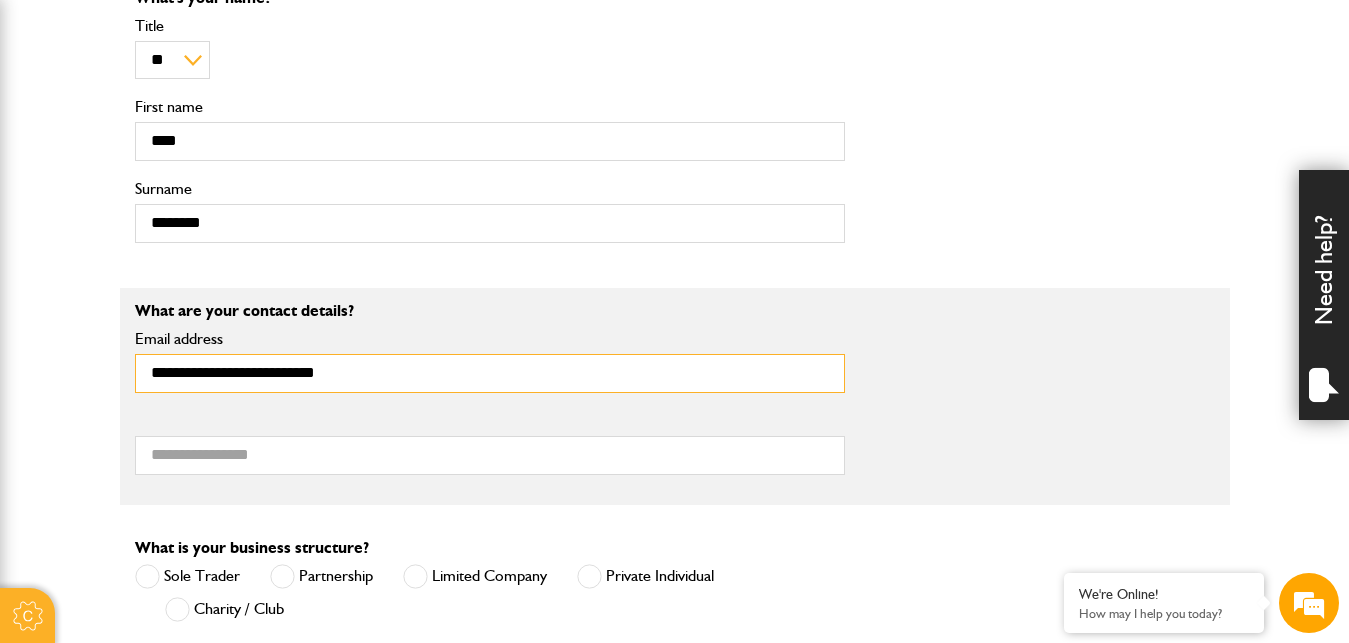 type on "**********" 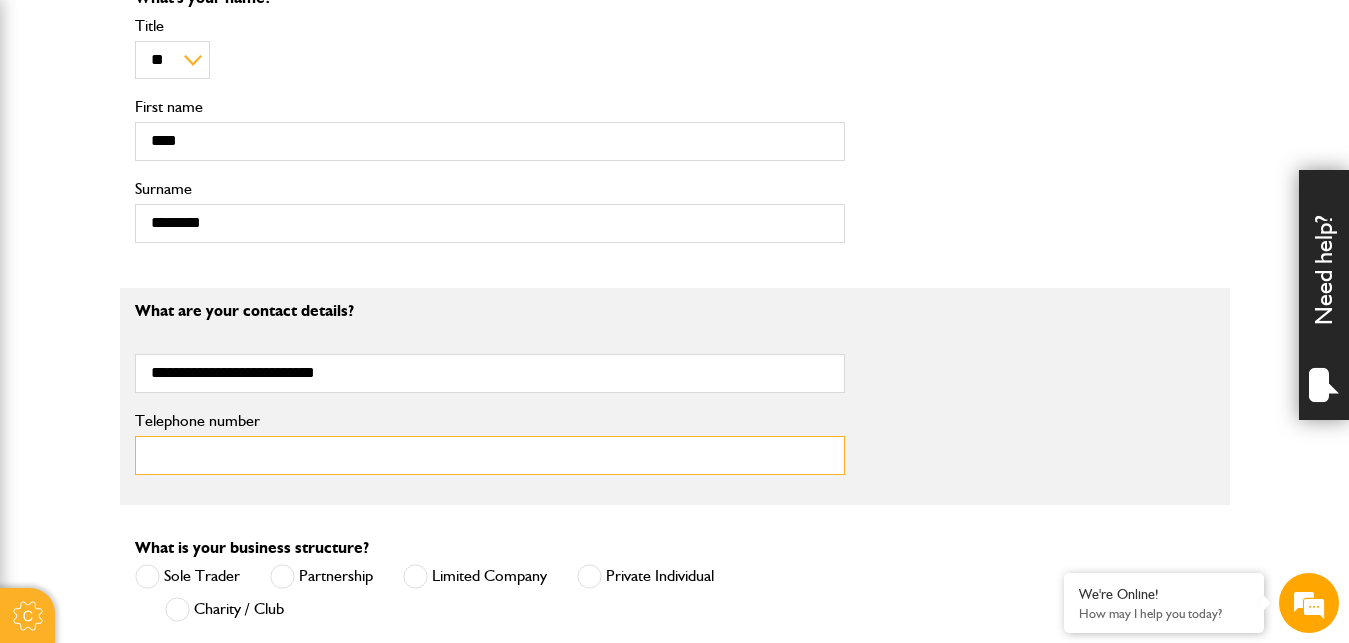 click on "Telephone number" at bounding box center (490, 455) 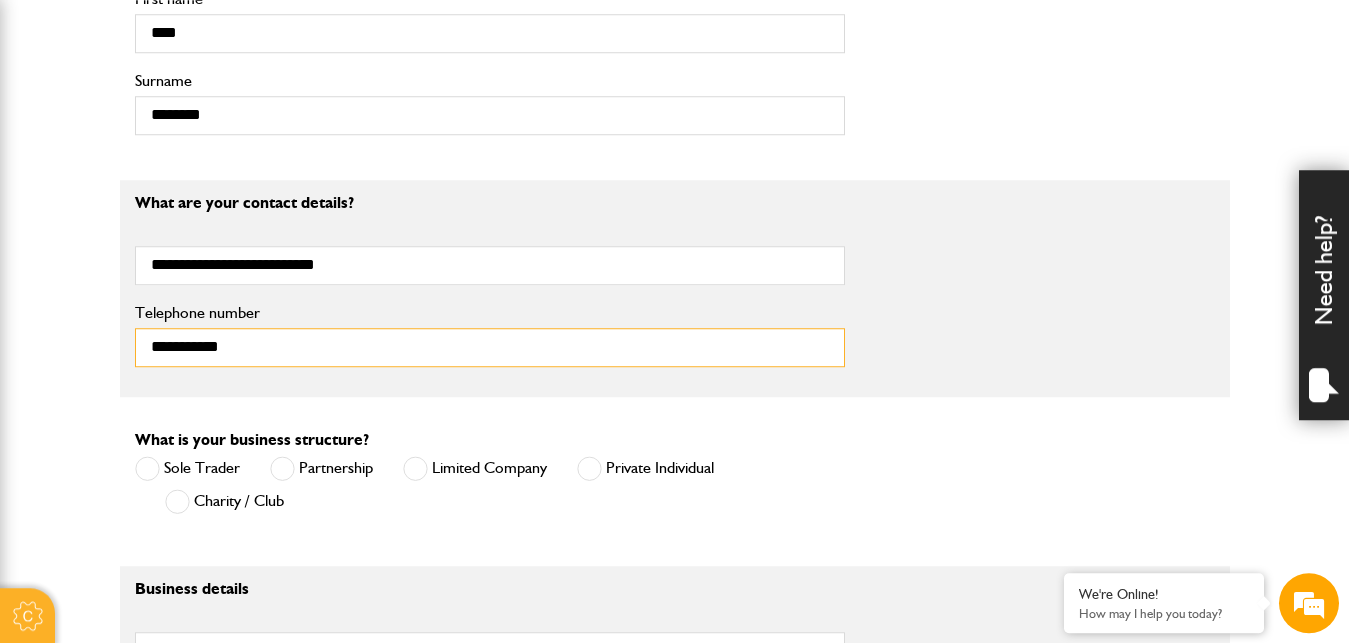 scroll, scrollTop: 1122, scrollLeft: 0, axis: vertical 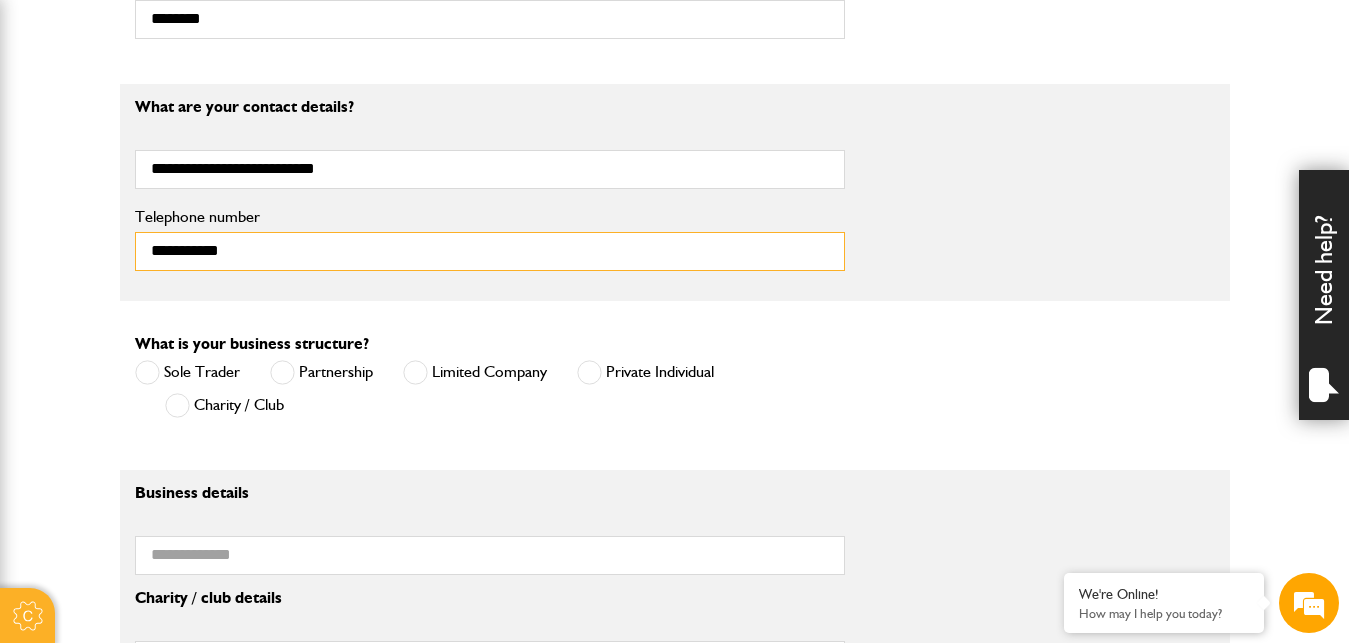 type on "**********" 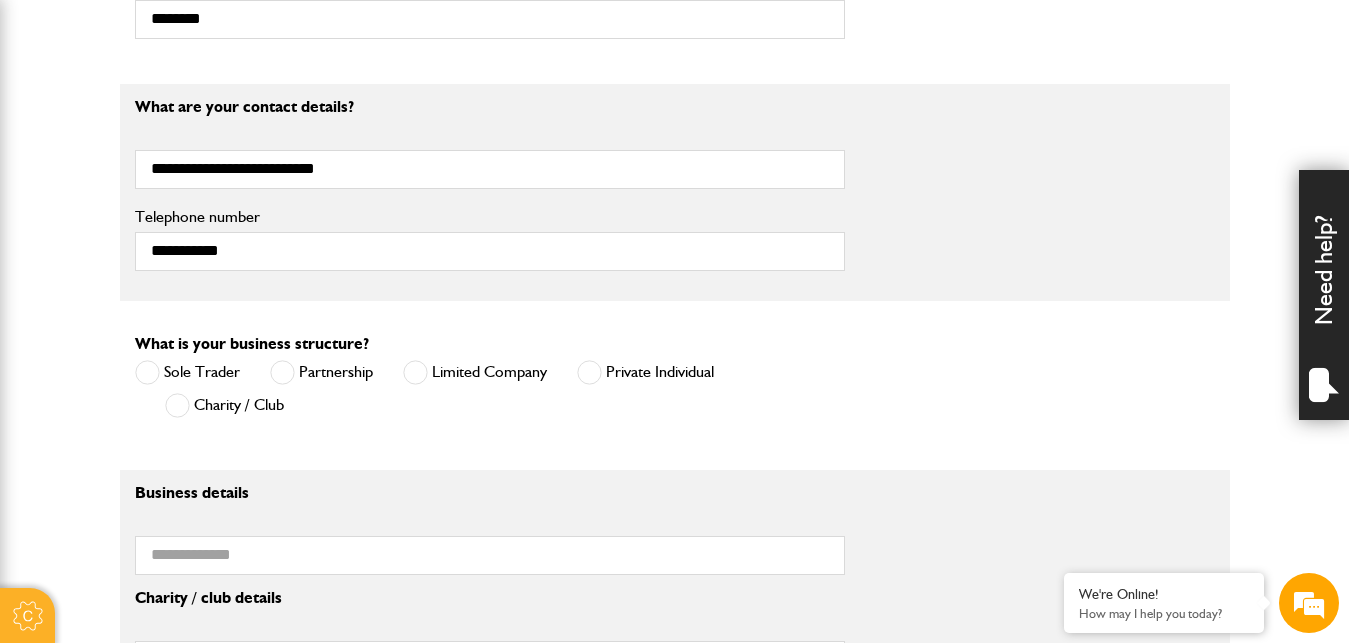 click at bounding box center [589, 372] 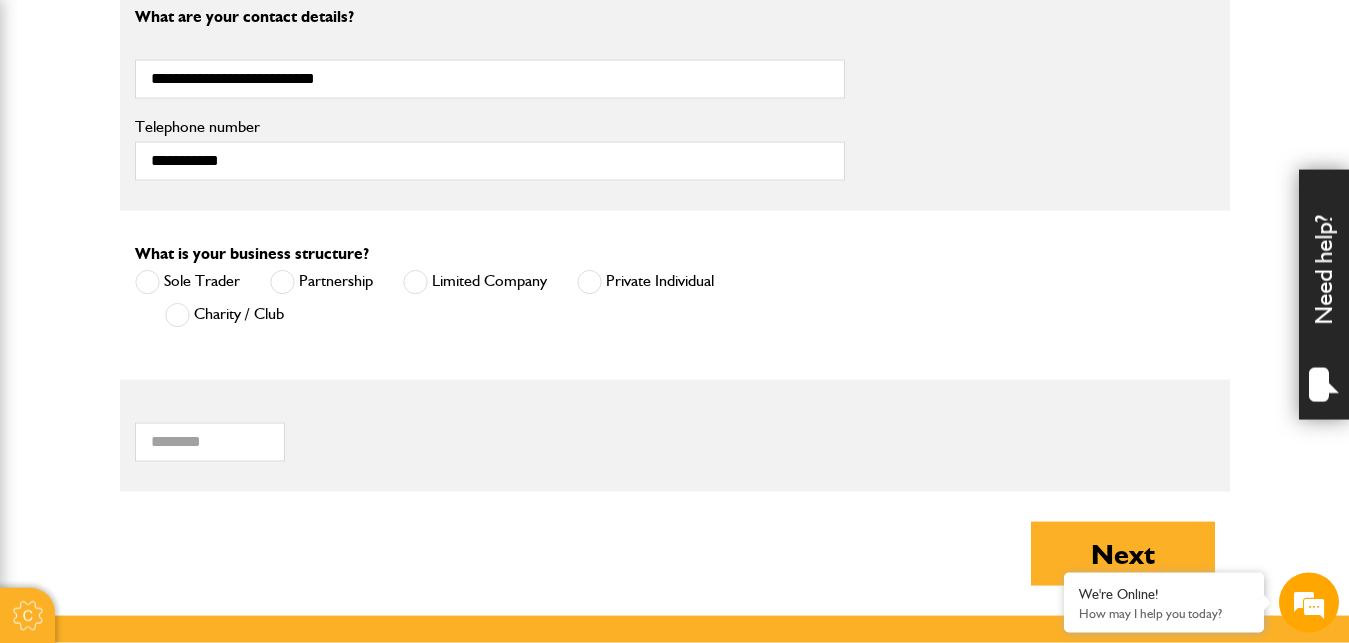 scroll, scrollTop: 1326, scrollLeft: 0, axis: vertical 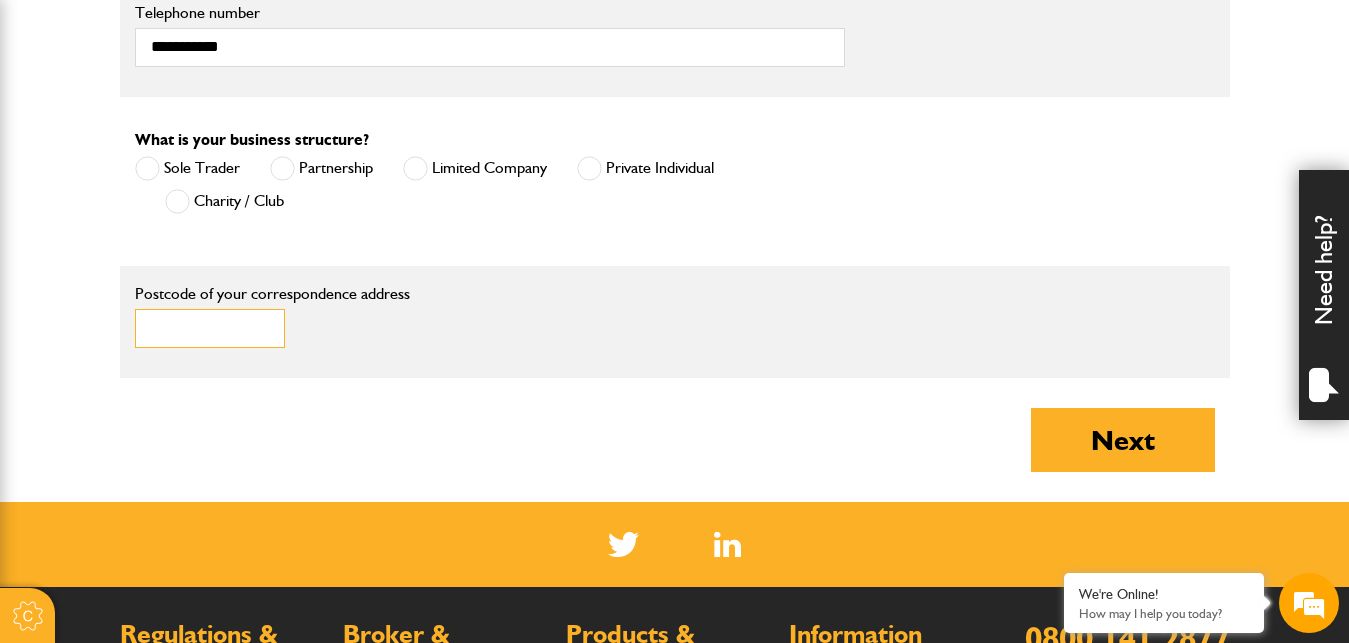 click on "Postcode of your correspondence address" at bounding box center [210, 328] 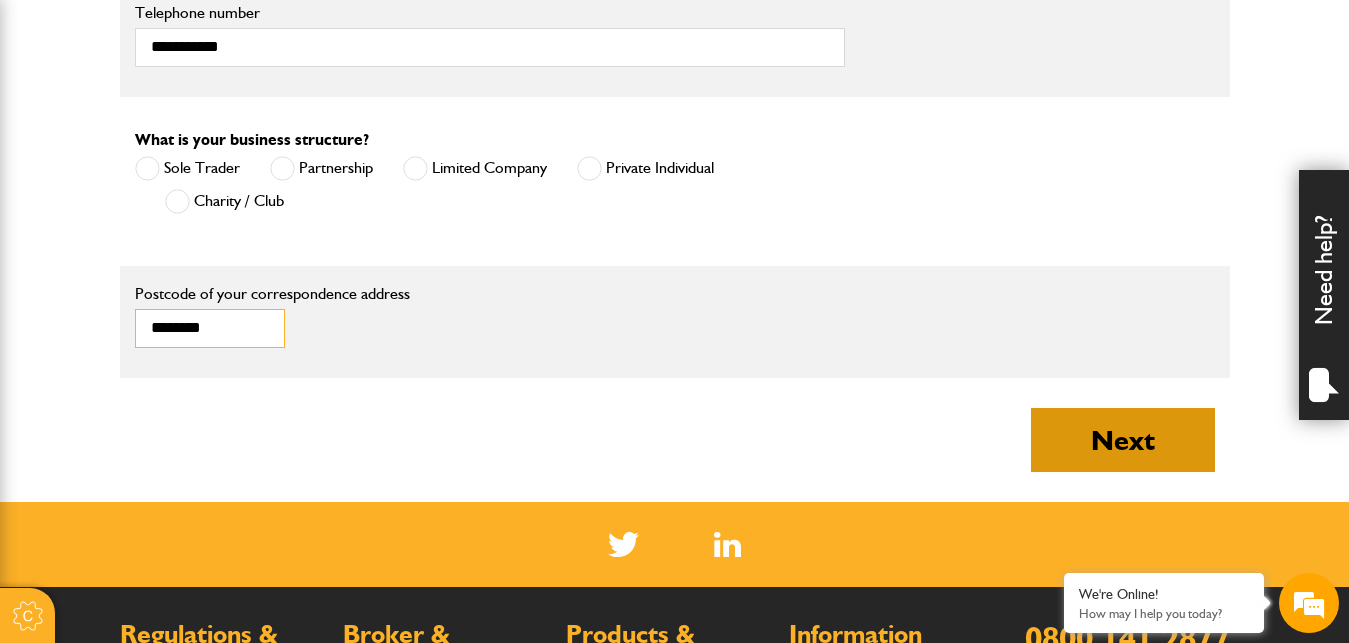 type on "********" 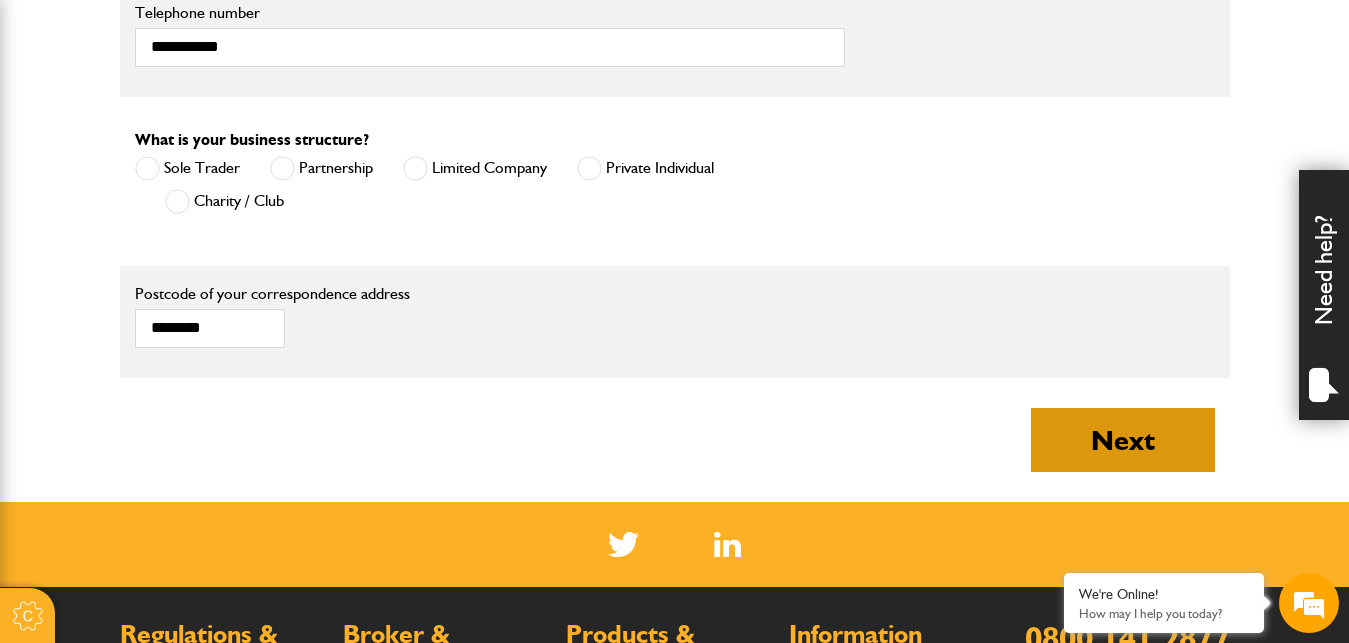 click on "Next" at bounding box center (1123, 440) 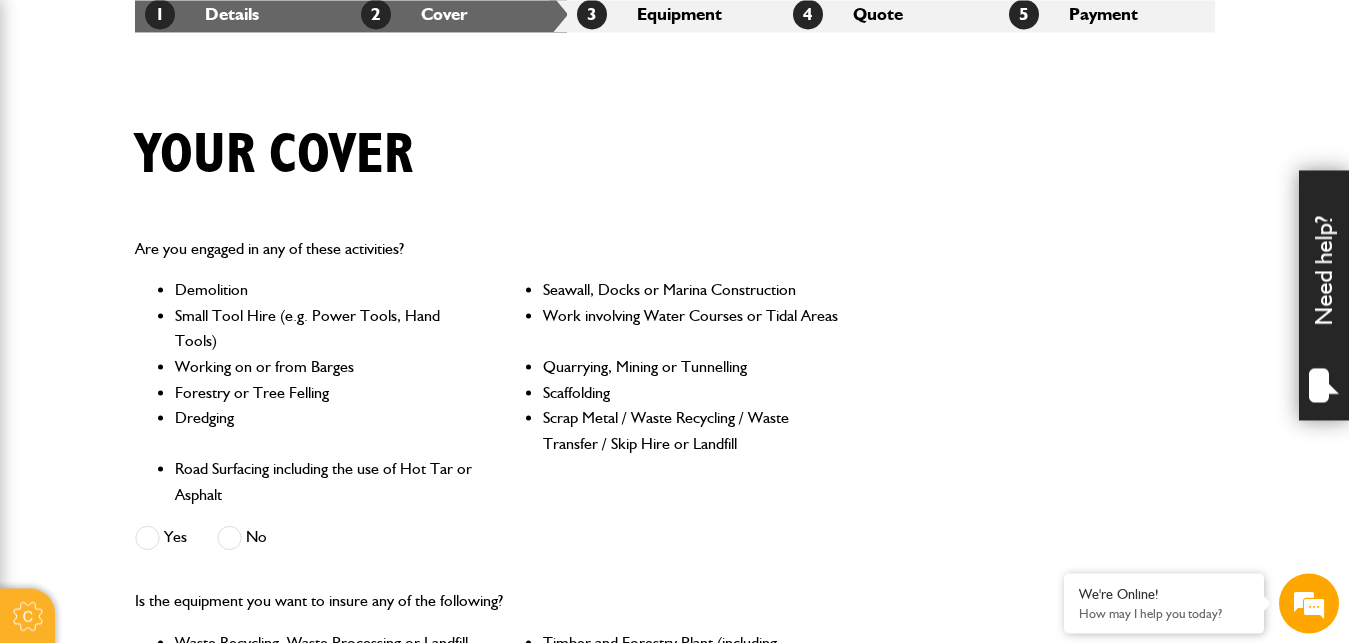 scroll, scrollTop: 408, scrollLeft: 0, axis: vertical 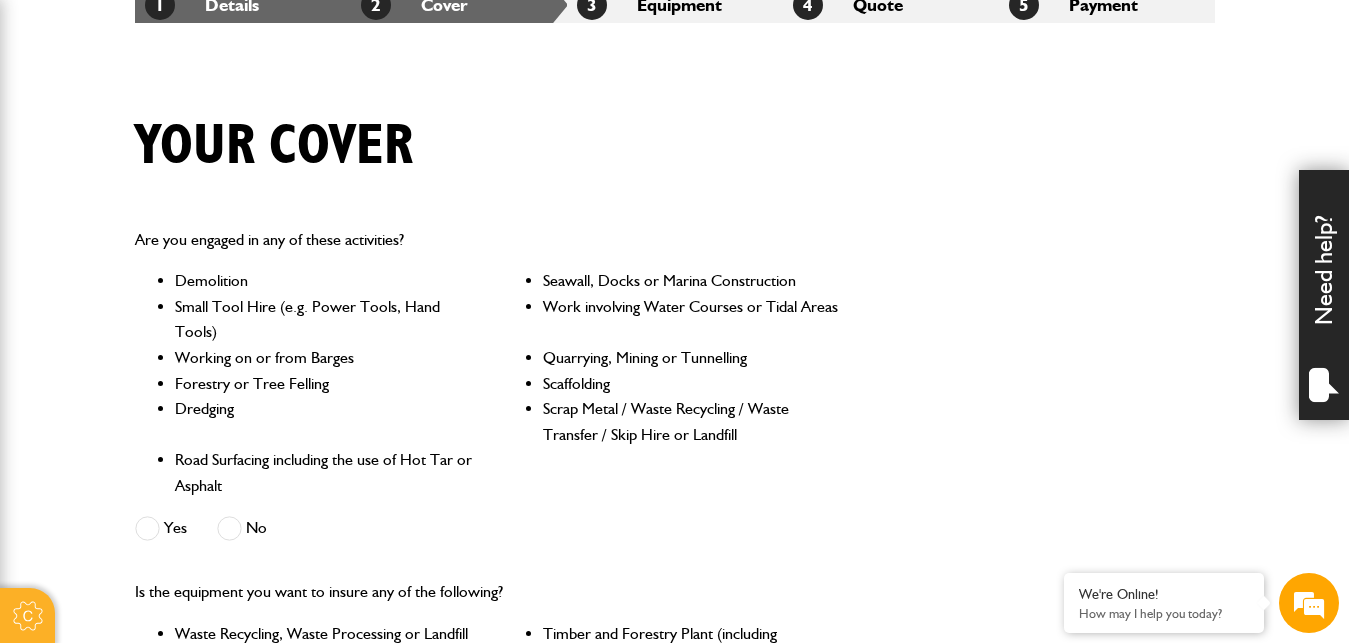 click on "No" at bounding box center [242, 528] 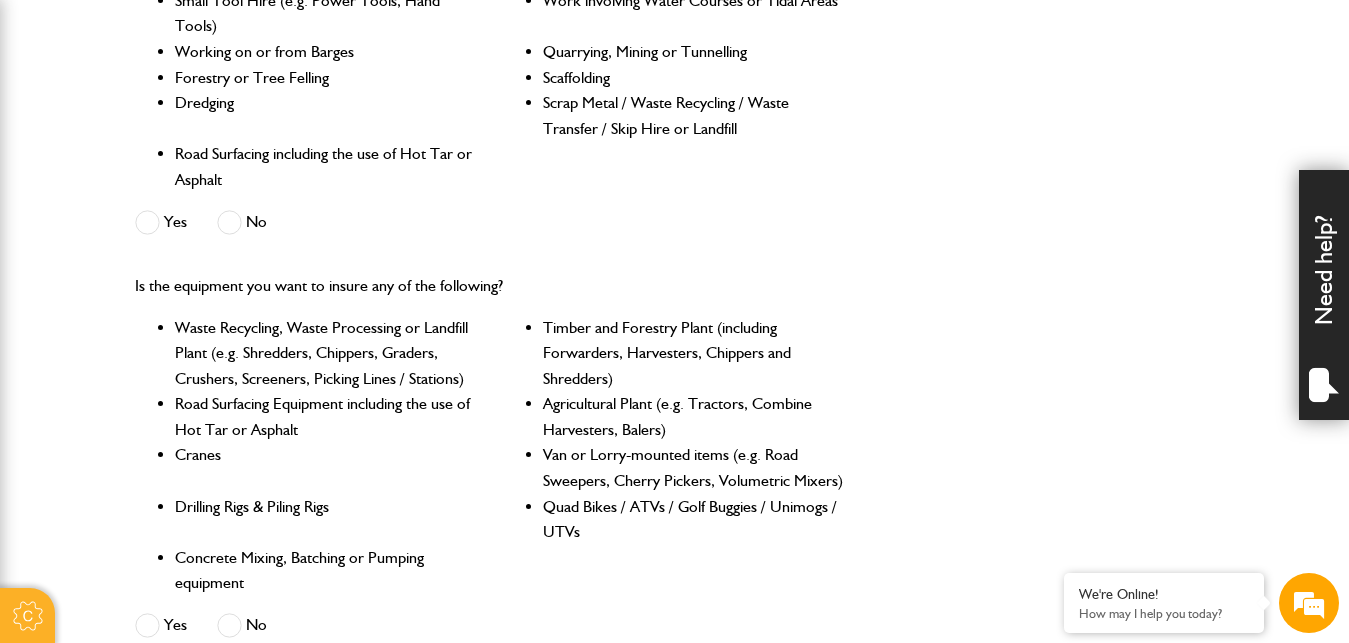 scroll, scrollTop: 816, scrollLeft: 0, axis: vertical 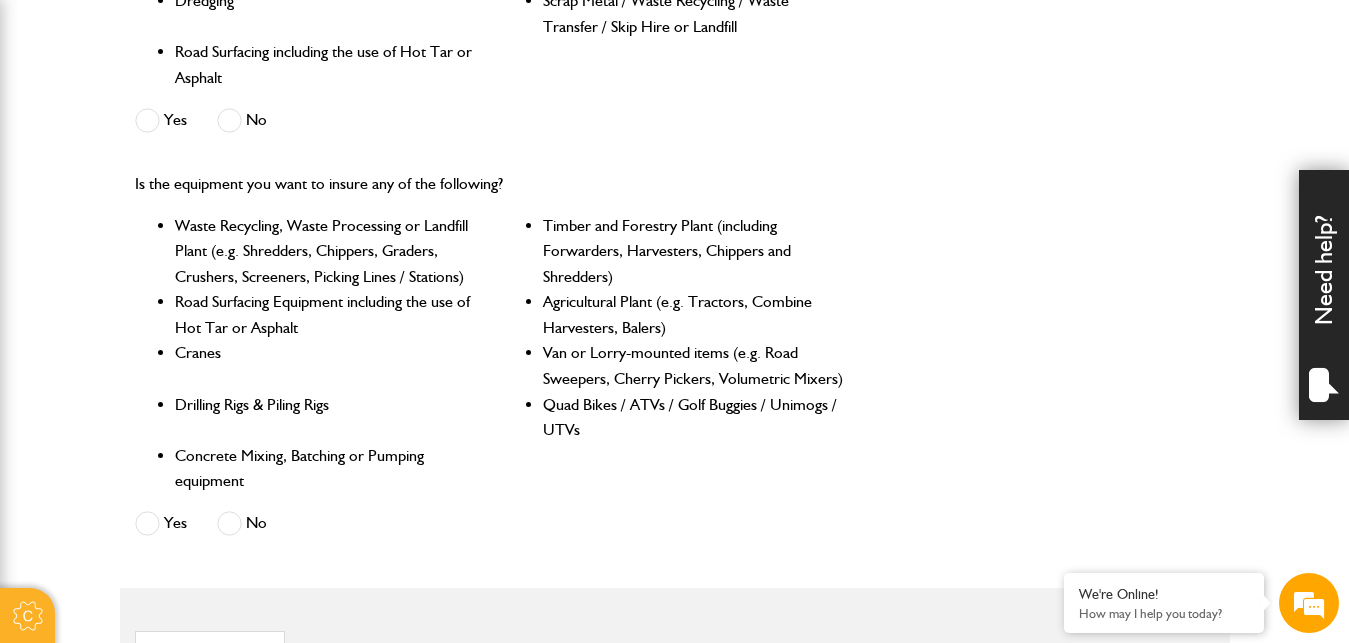 click at bounding box center (229, 523) 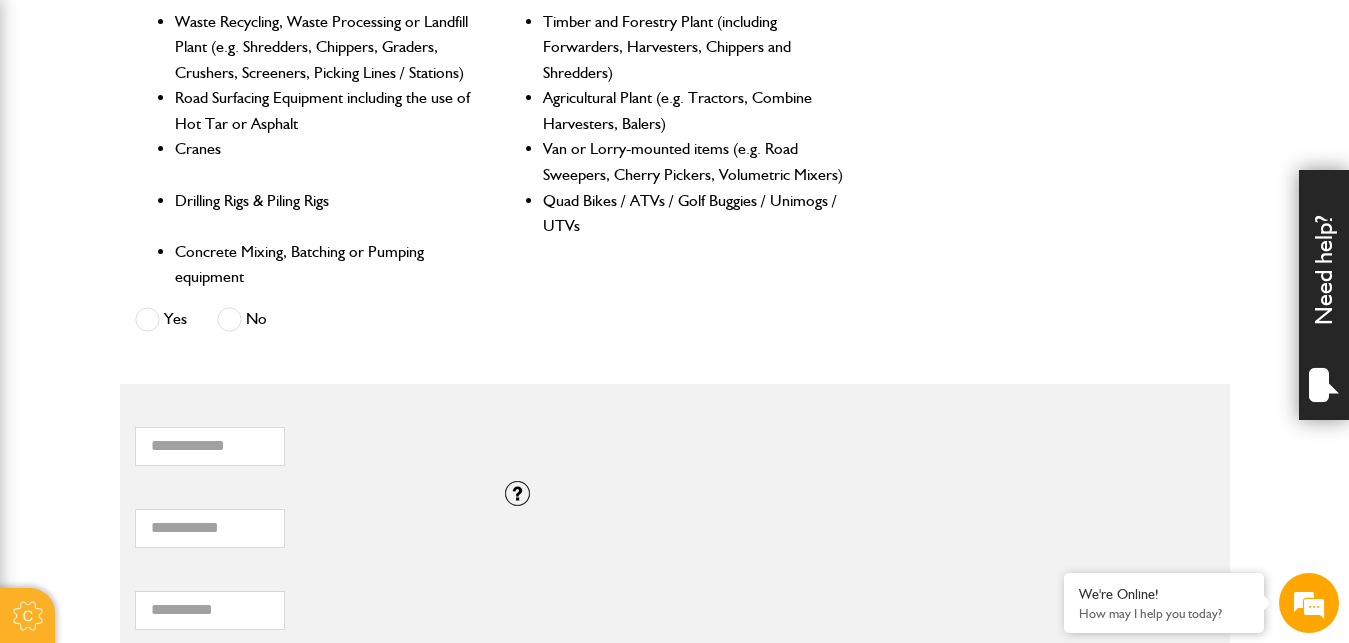 scroll, scrollTop: 1122, scrollLeft: 0, axis: vertical 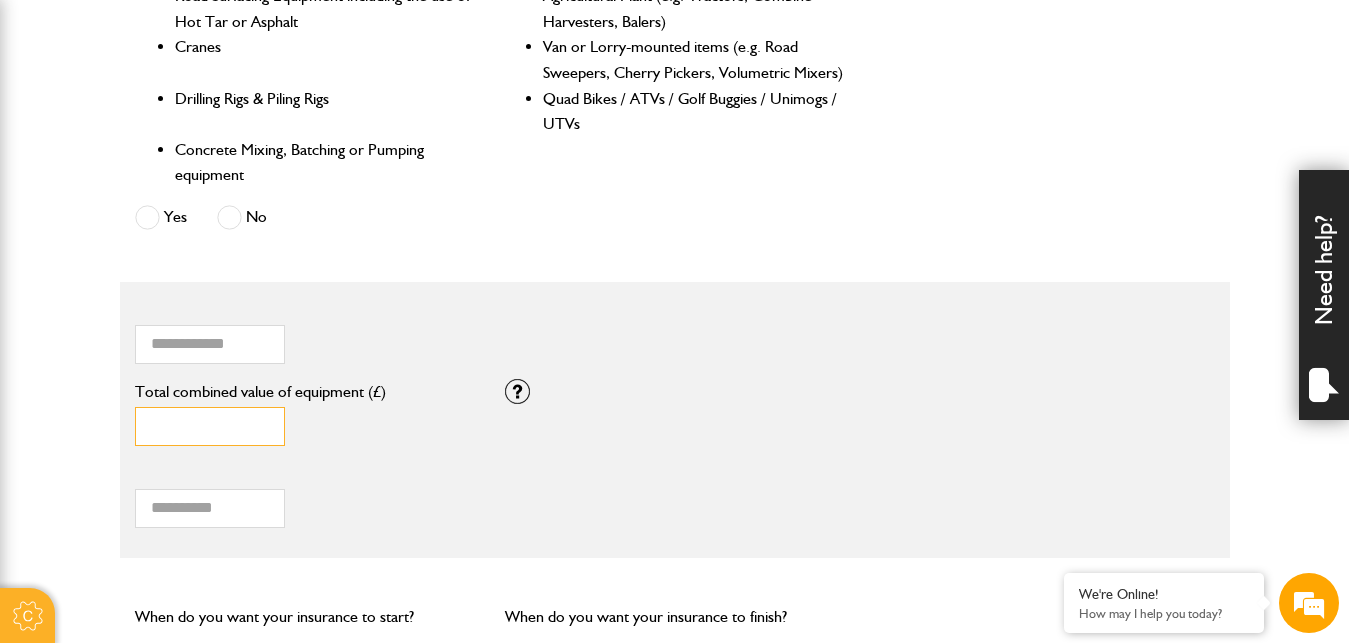 click on "*" at bounding box center (210, 426) 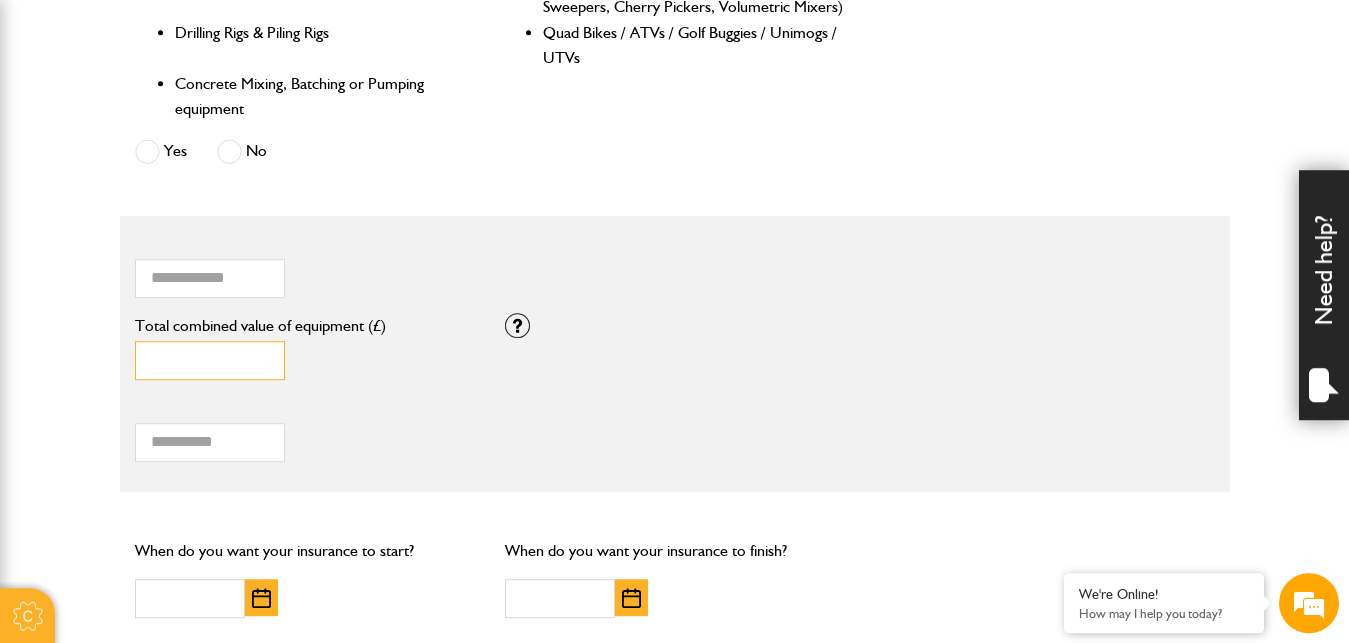 scroll, scrollTop: 1224, scrollLeft: 0, axis: vertical 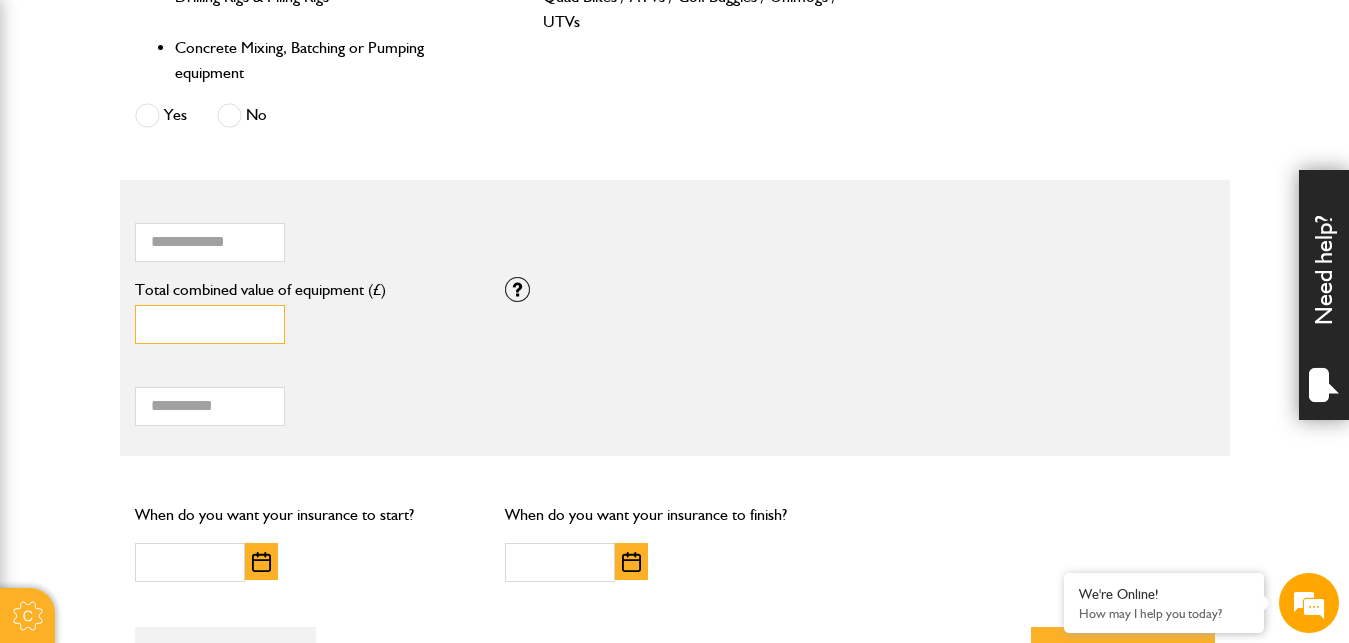 type on "**" 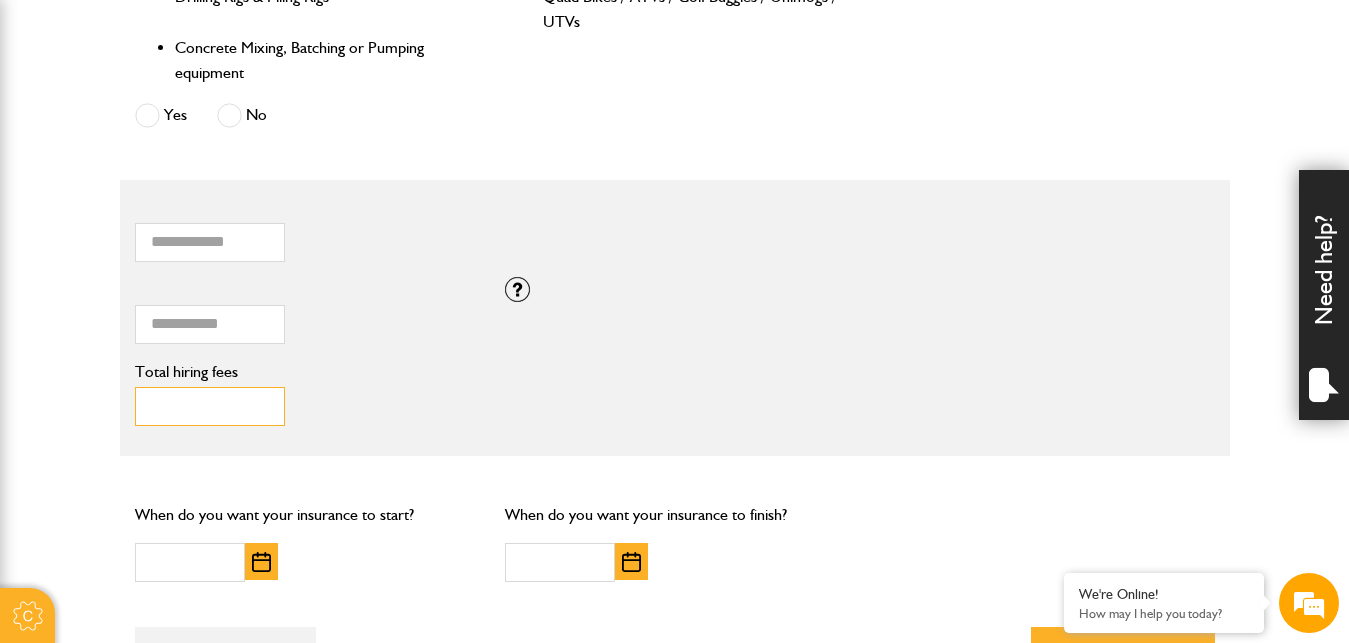 click on "**" at bounding box center (210, 406) 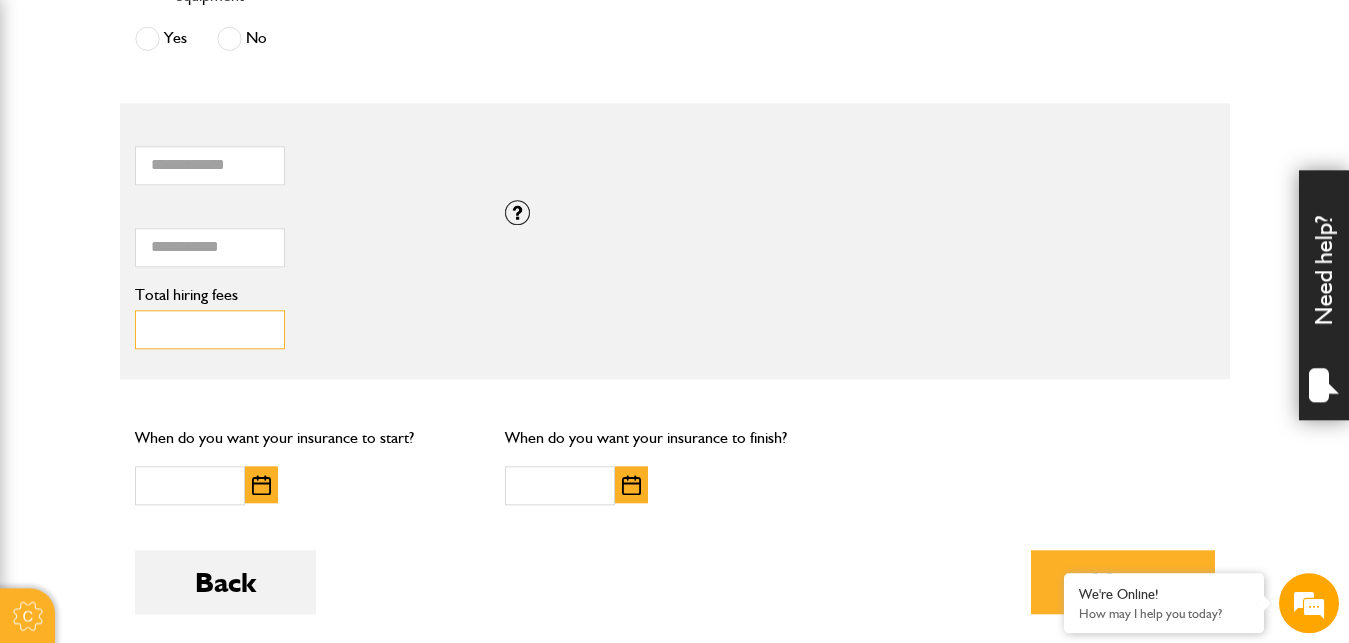 scroll, scrollTop: 1428, scrollLeft: 0, axis: vertical 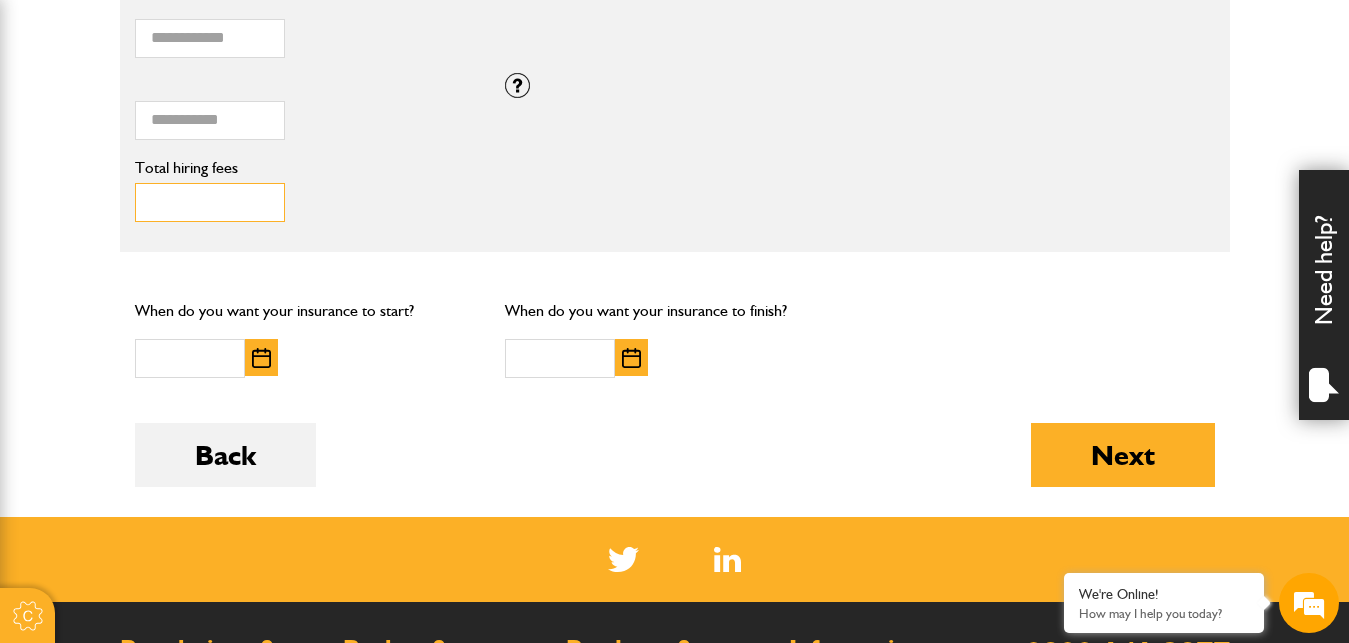 type on "*" 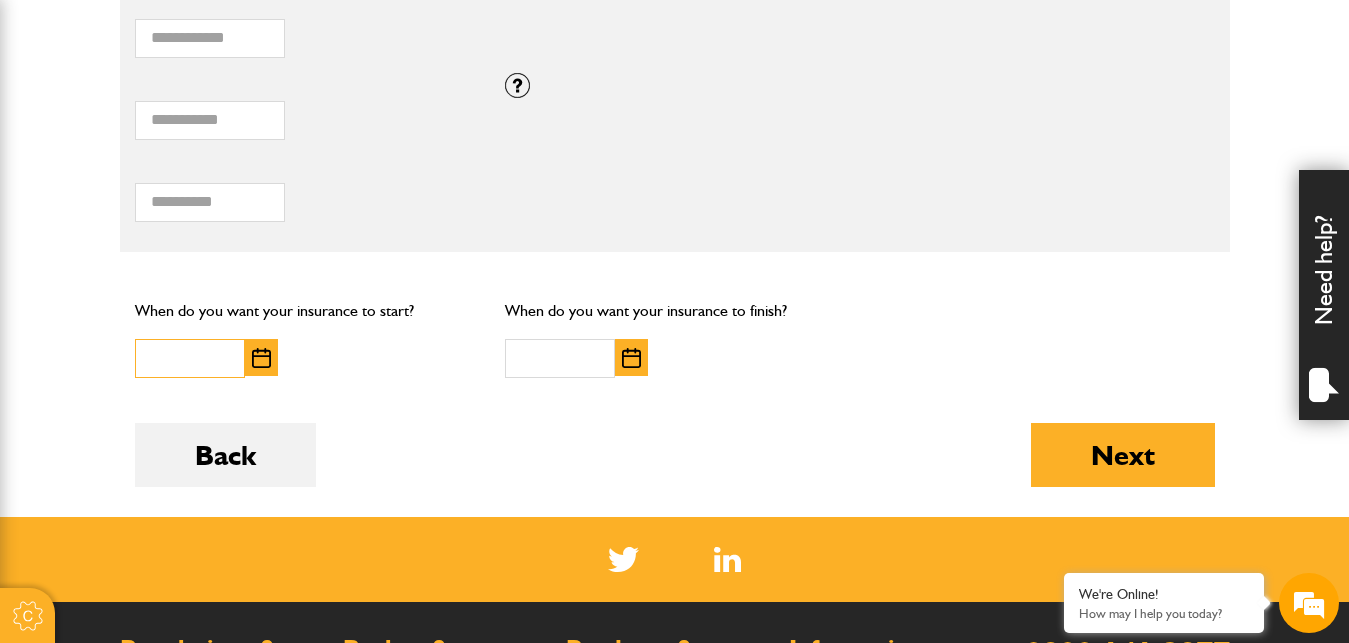 click at bounding box center [190, 358] 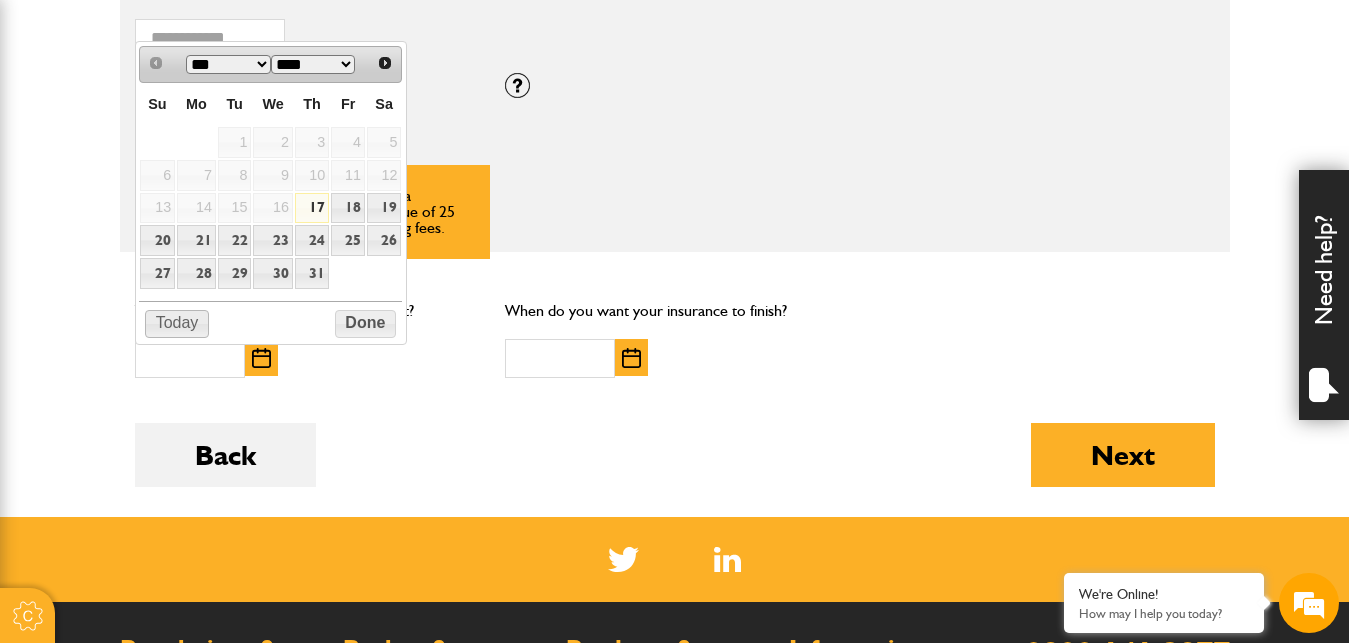 click on "Today" at bounding box center [177, 324] 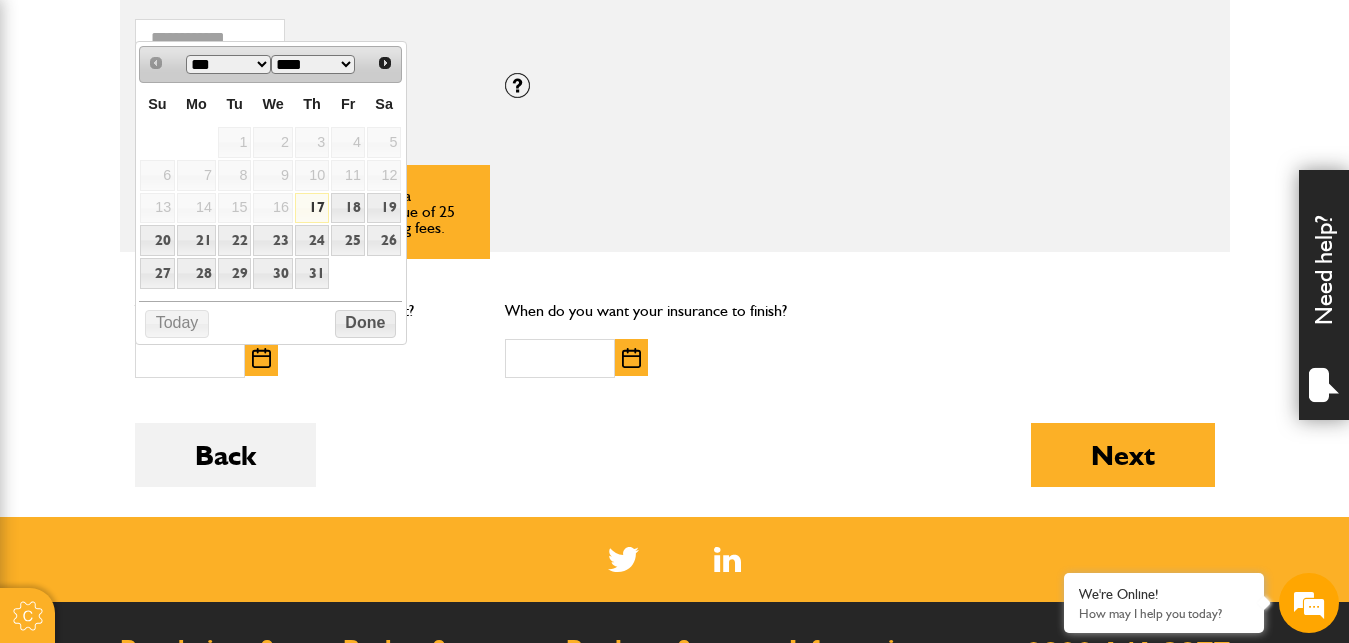 click on "17" at bounding box center [312, 208] 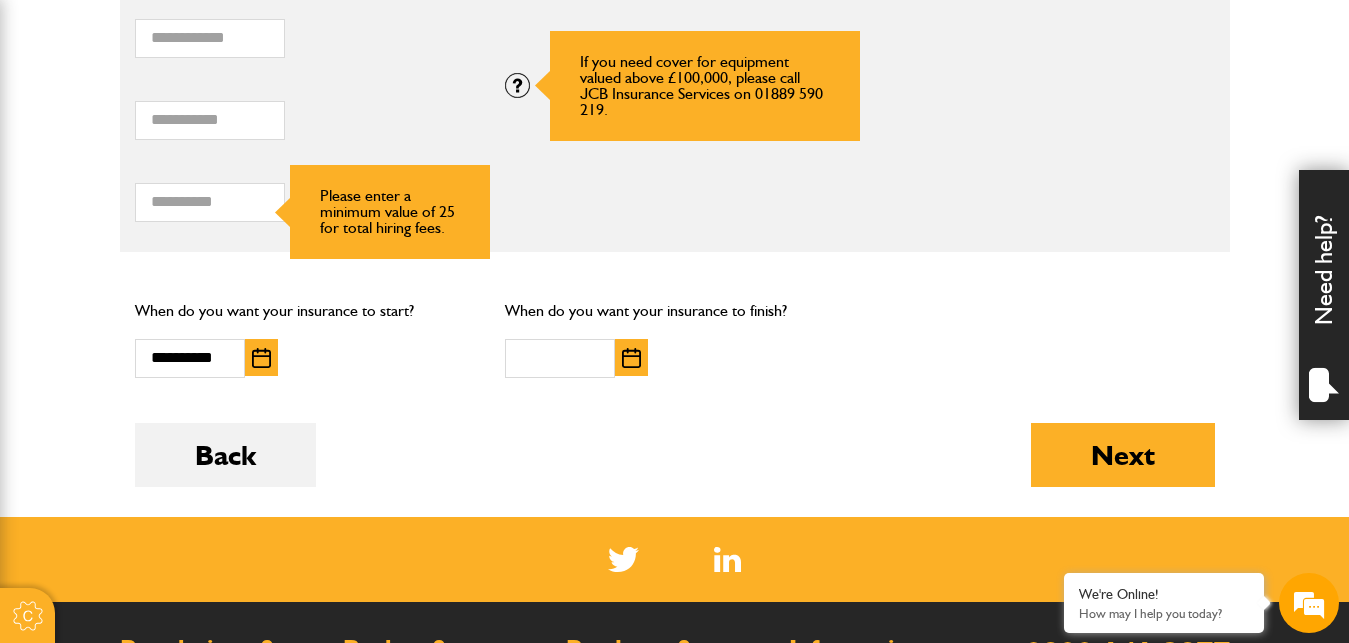 click at bounding box center [517, 85] 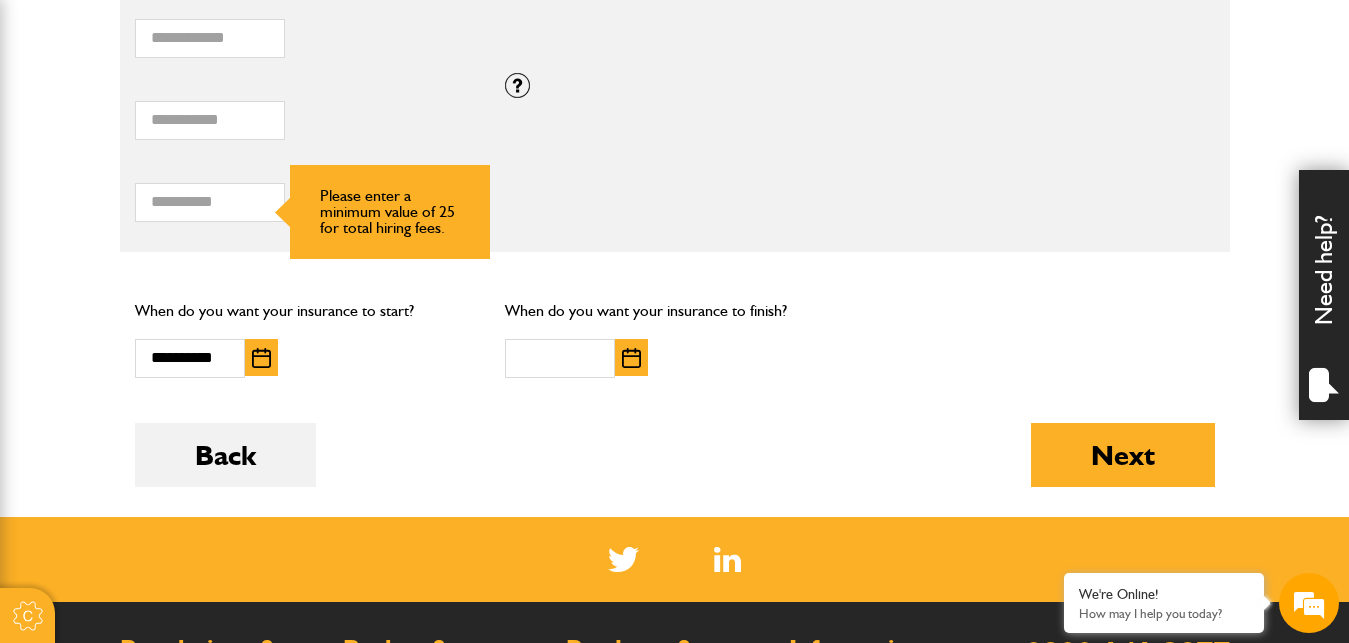 click on "Total combined value of equipment (£)
If you need cover for equipment valued above £100,000, please call JCB Insurance Services on 01889 590 219." at bounding box center [675, 114] 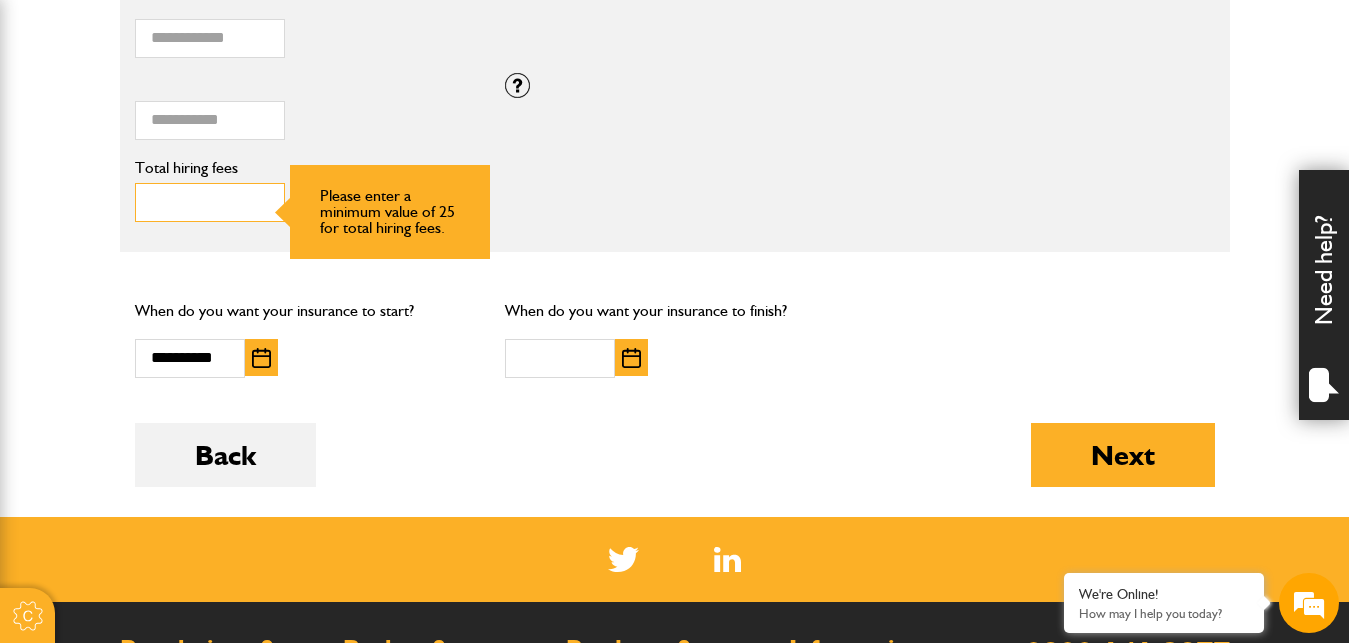 click on "*" at bounding box center (210, 202) 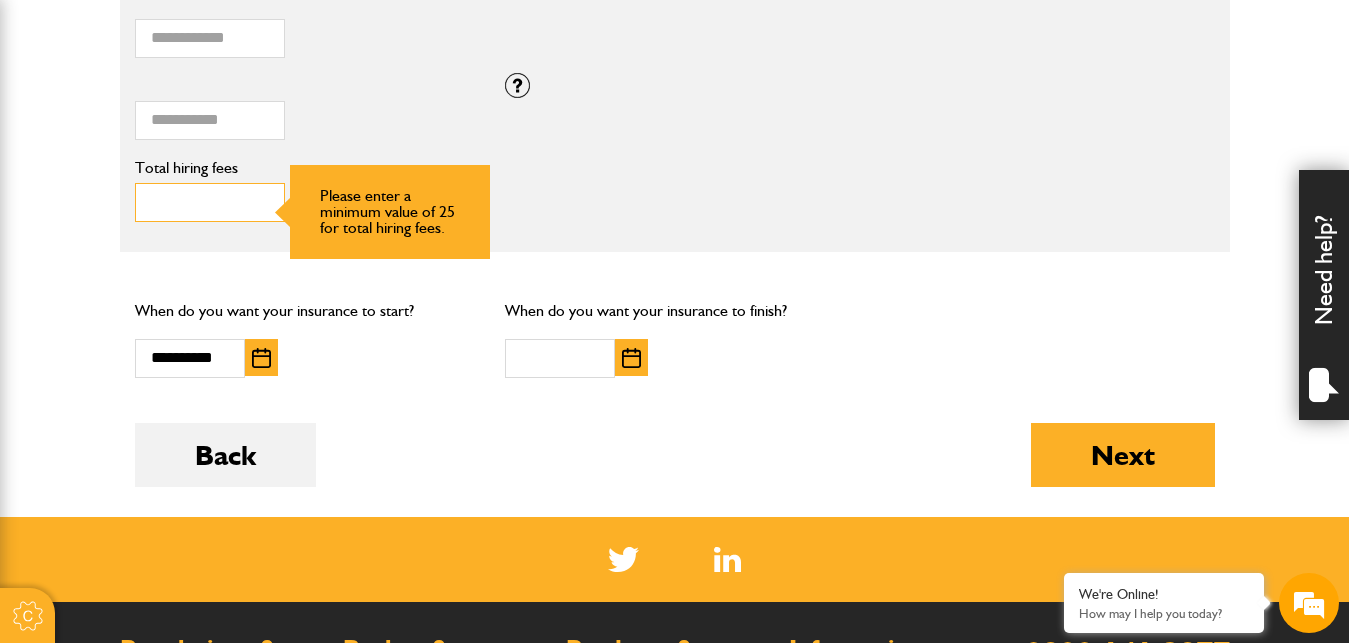 type on "*" 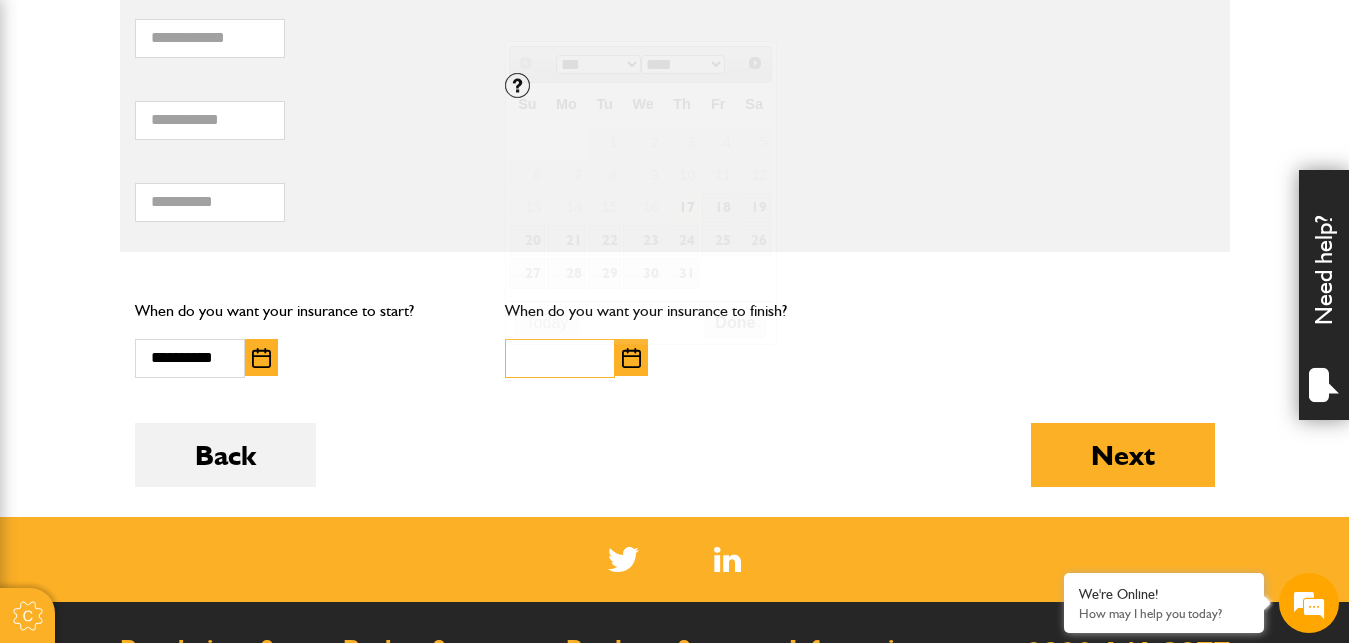 click at bounding box center [560, 358] 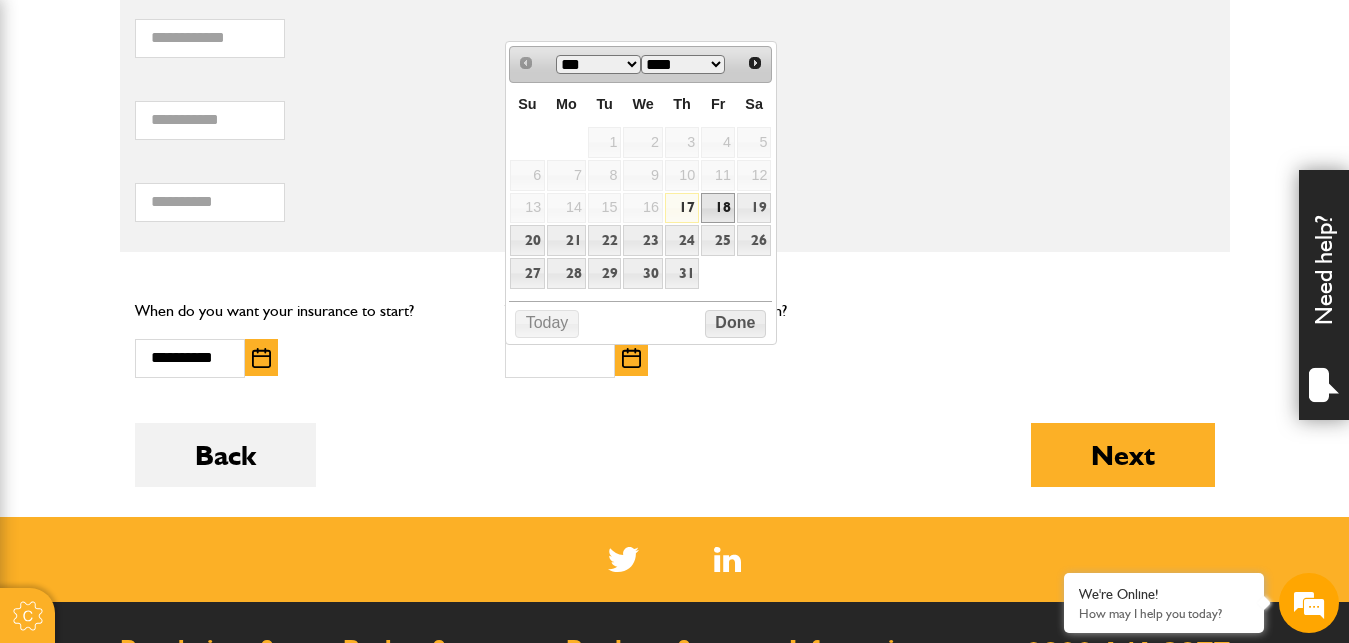 click on "18" at bounding box center (718, 208) 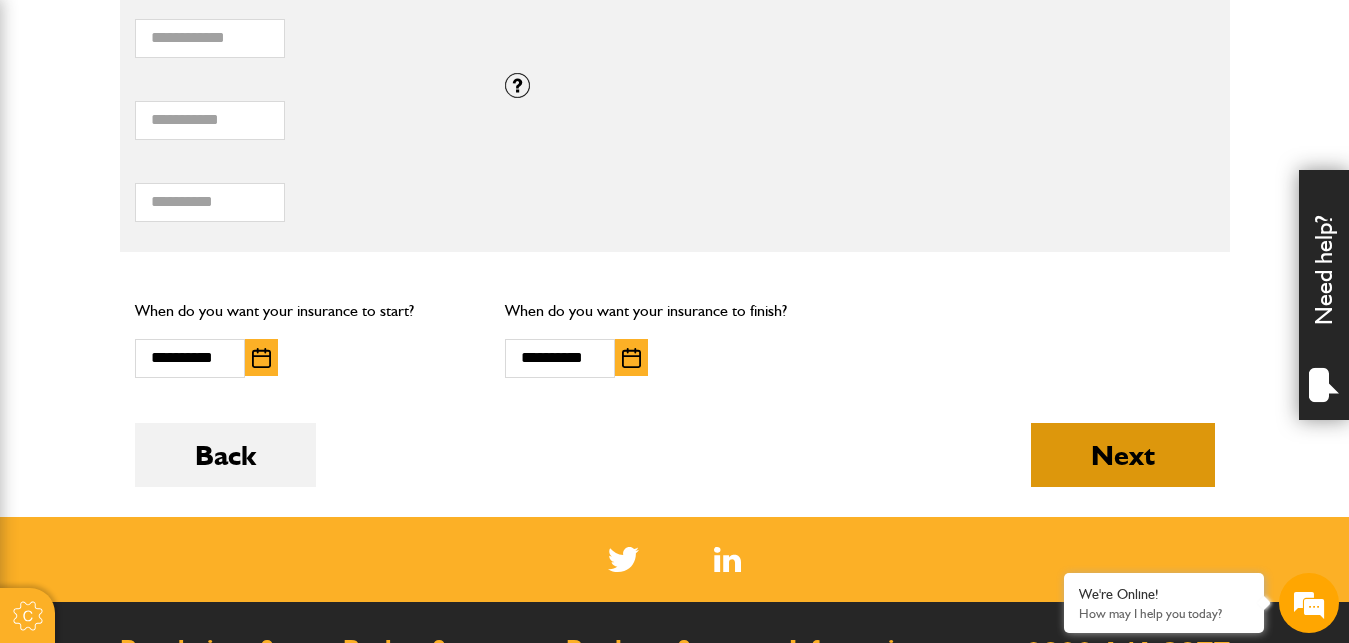 click on "Next" at bounding box center (1123, 455) 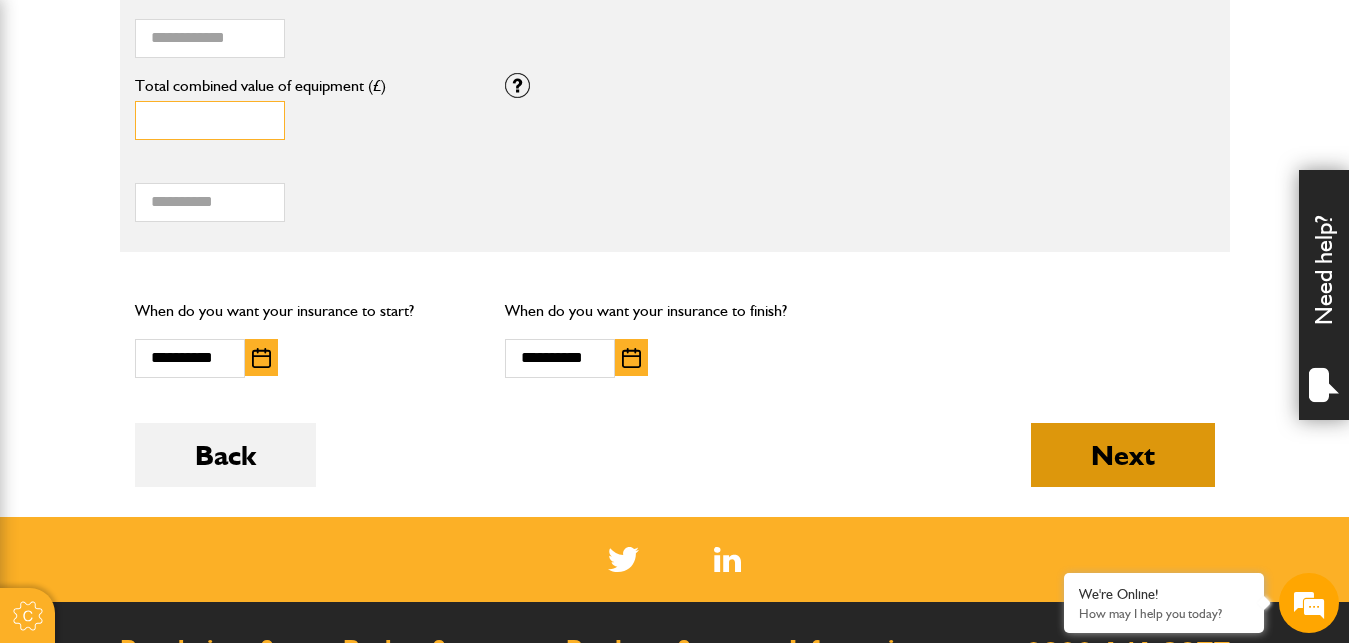 type on "*****" 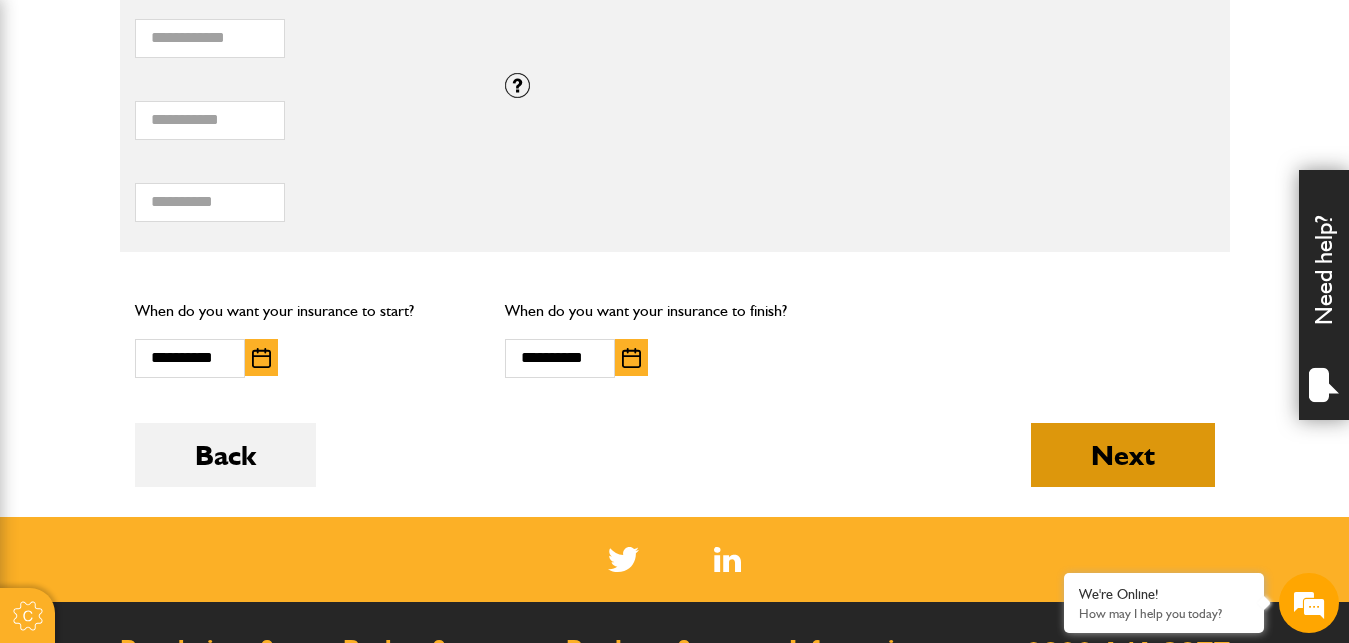 click on "Next" at bounding box center (1123, 455) 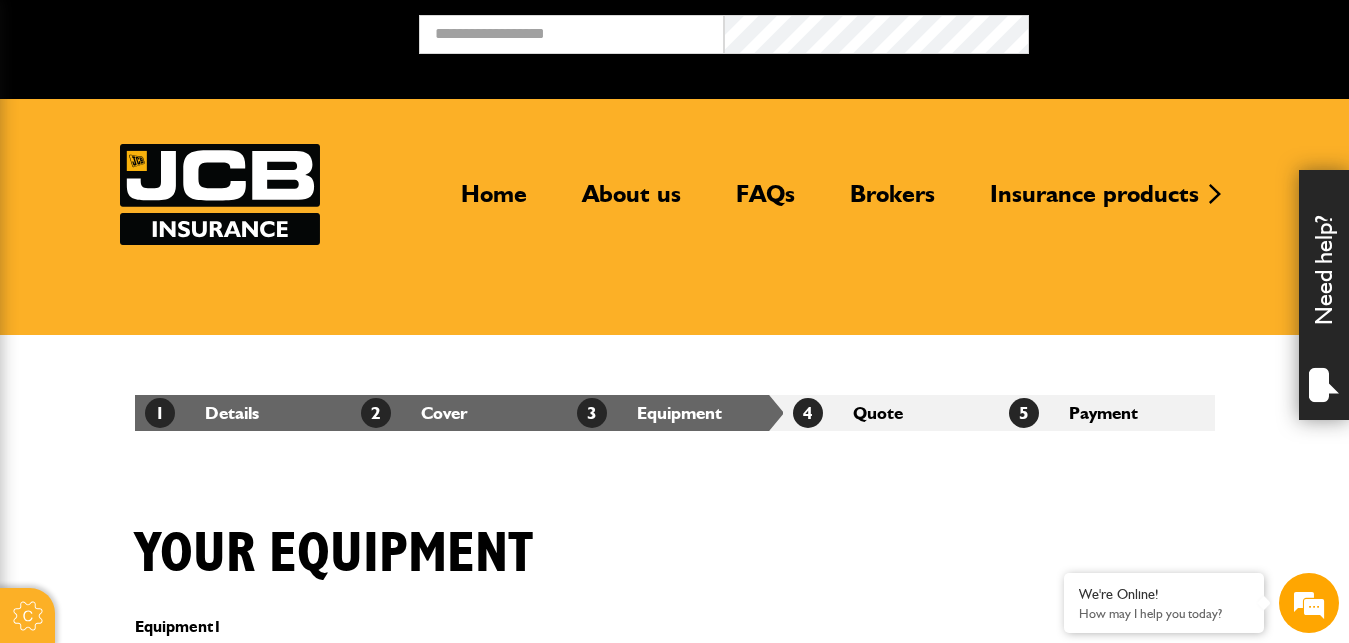 scroll, scrollTop: 360, scrollLeft: 0, axis: vertical 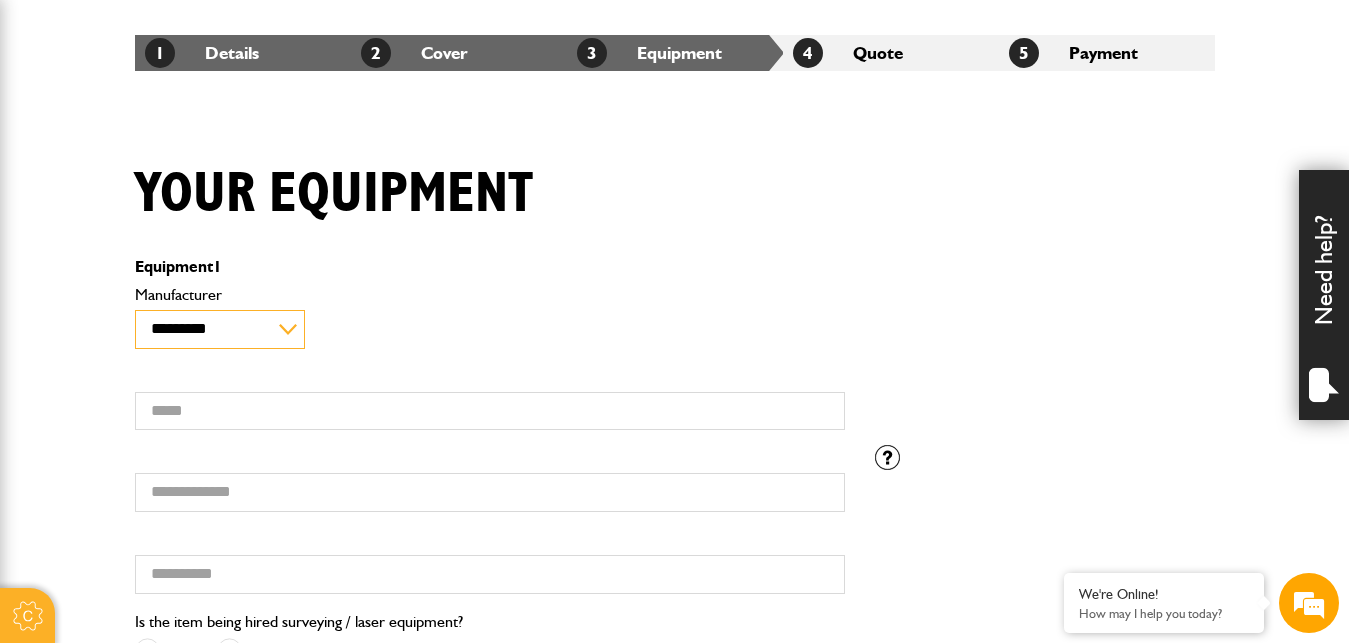 click on "**********" at bounding box center (220, 329) 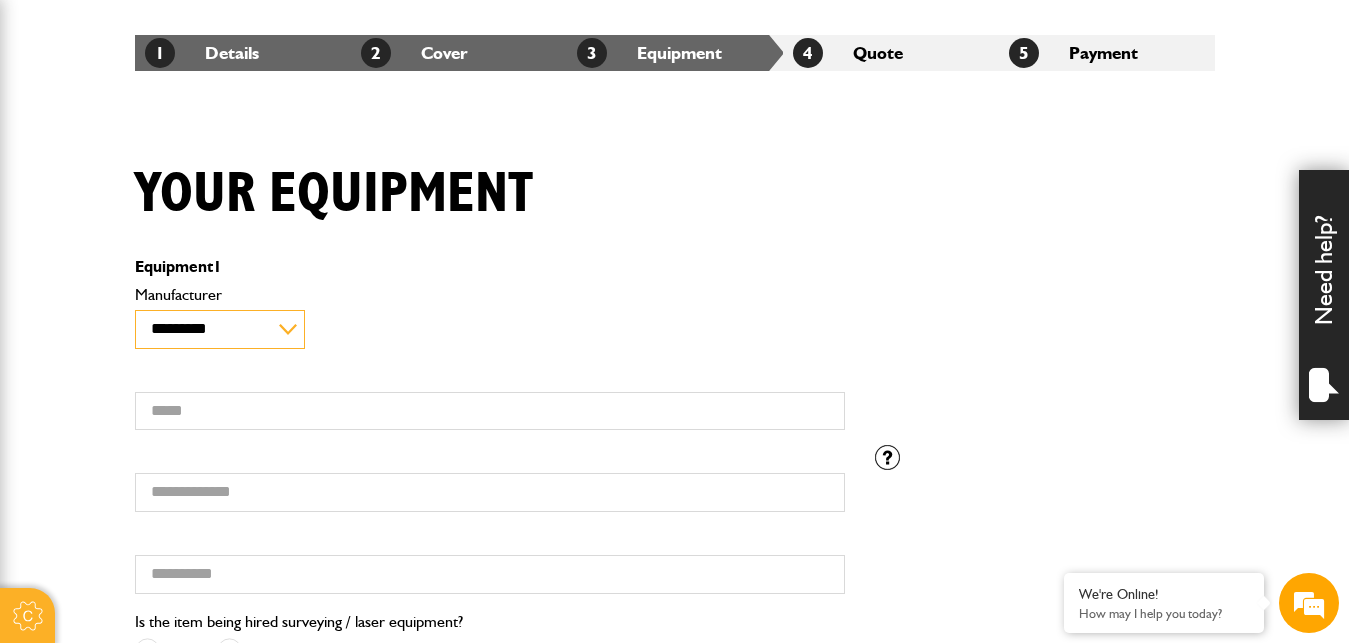 scroll, scrollTop: 0, scrollLeft: 0, axis: both 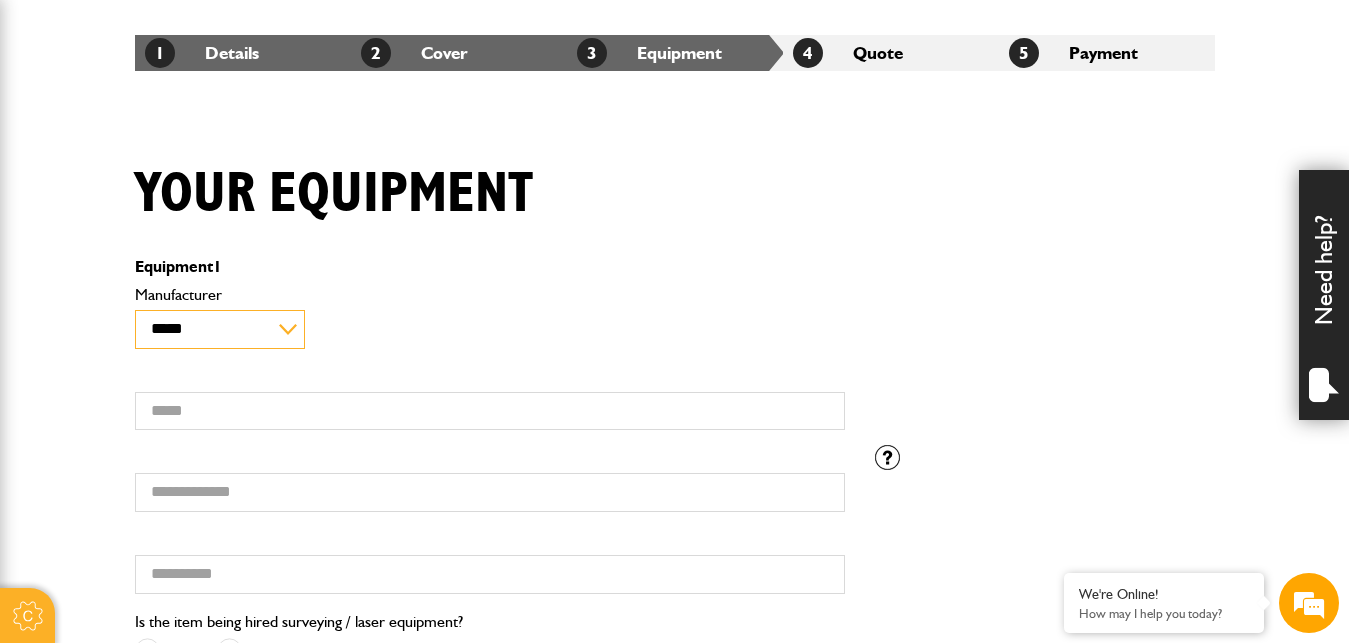 click on "*****" at bounding box center [0, 0] 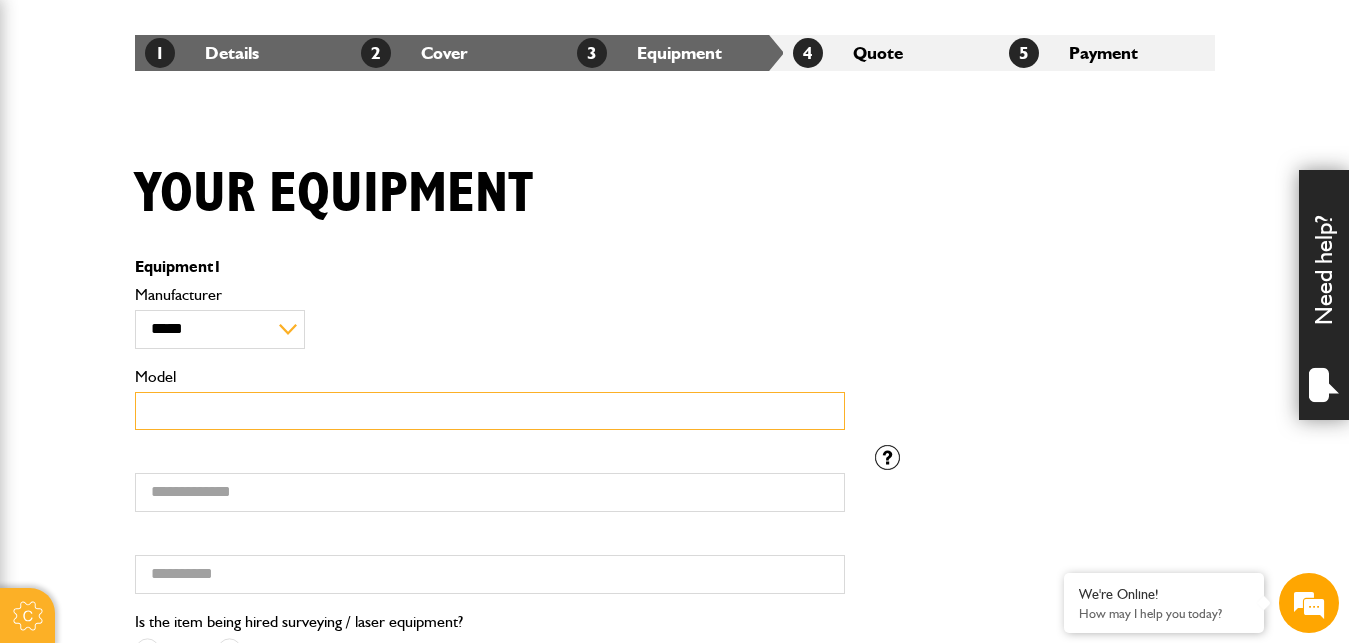 click on "Model" at bounding box center (490, 411) 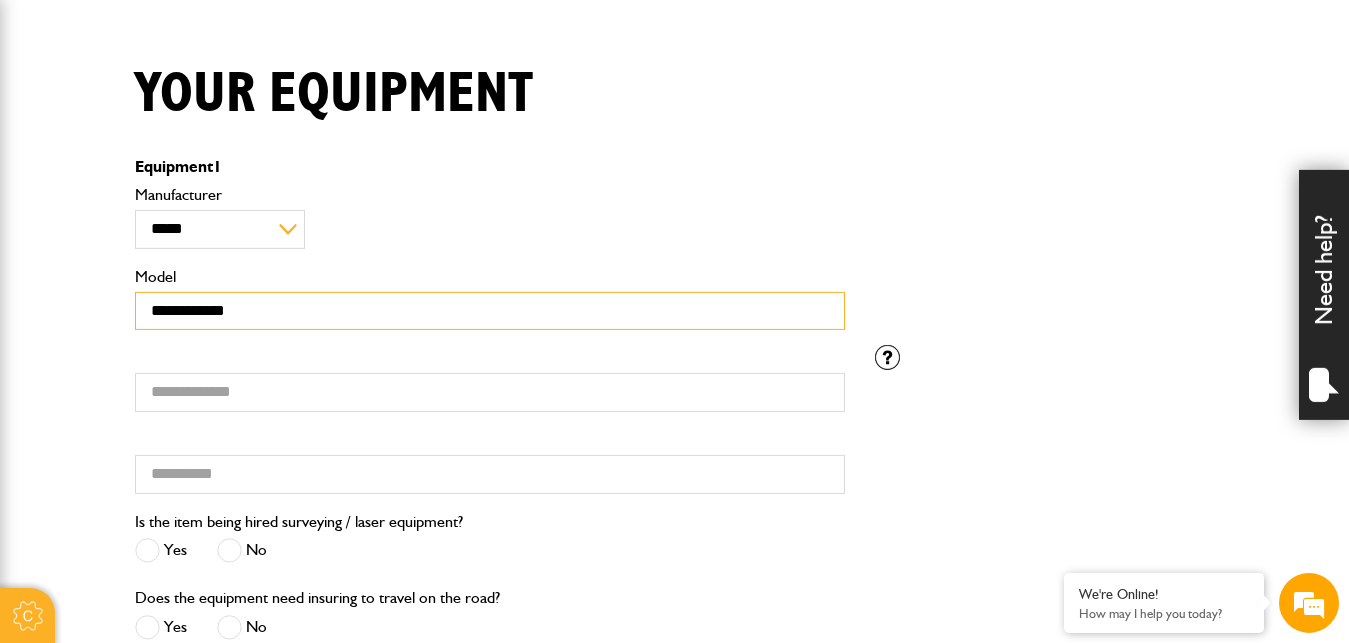 scroll, scrollTop: 461, scrollLeft: 0, axis: vertical 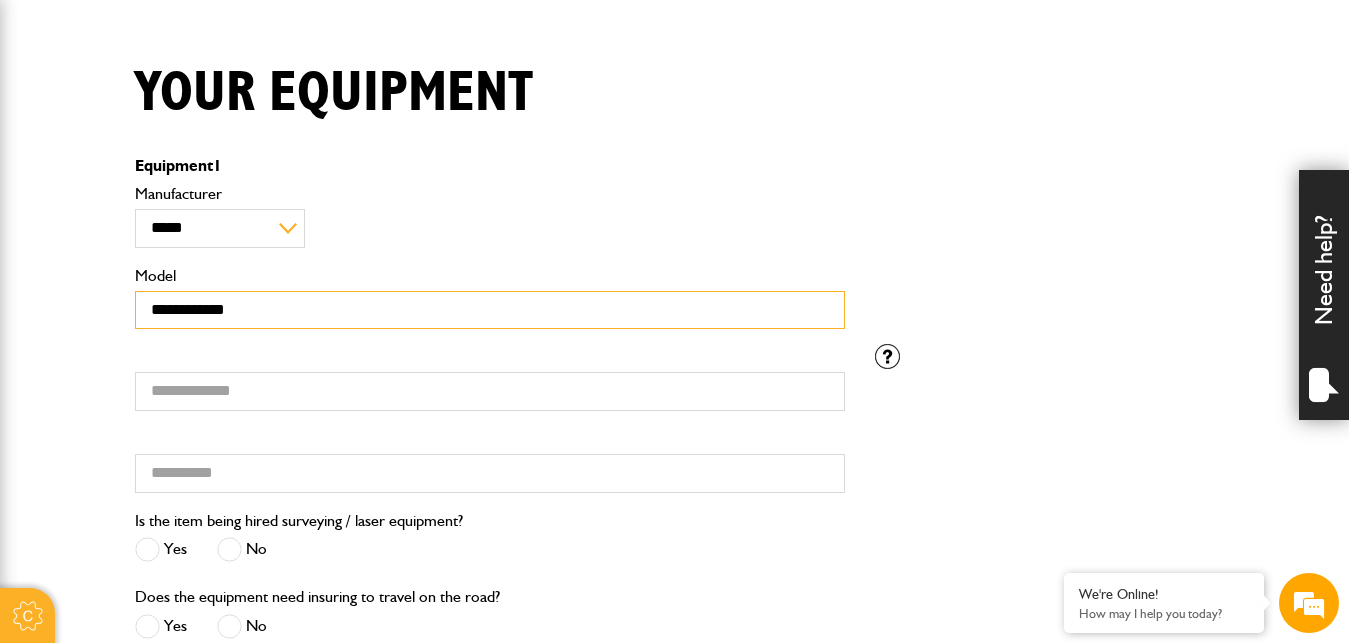 type on "**********" 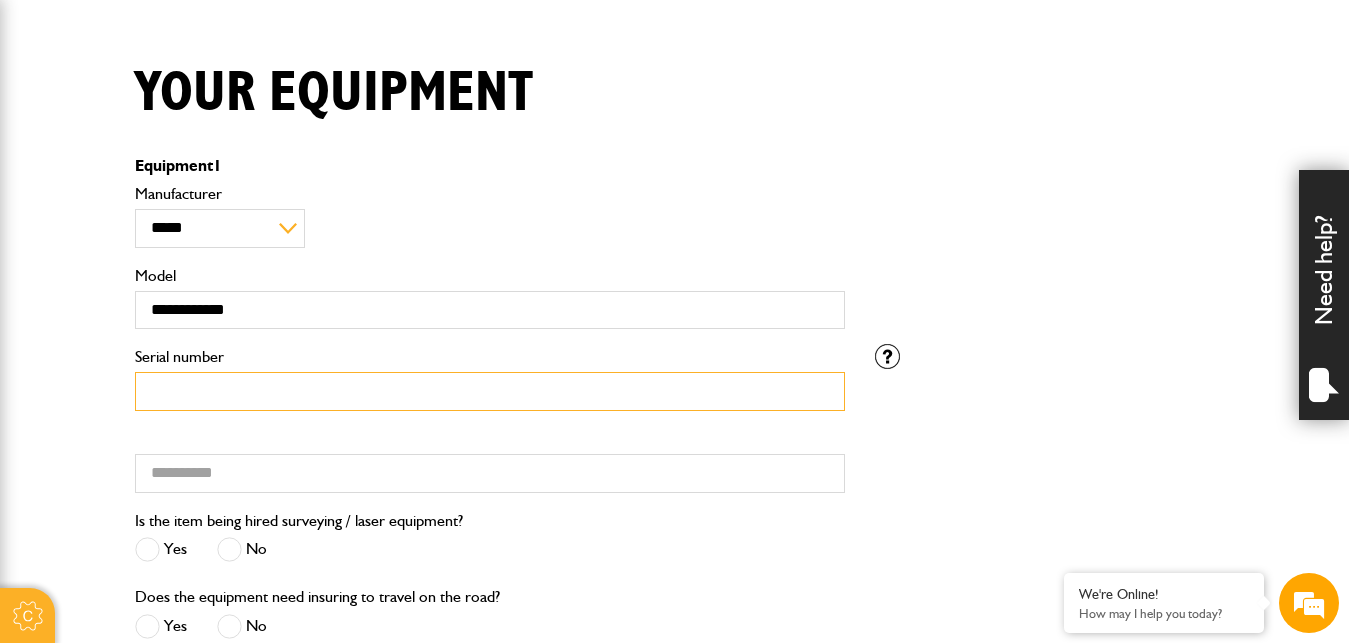 click on "Serial number" at bounding box center (490, 391) 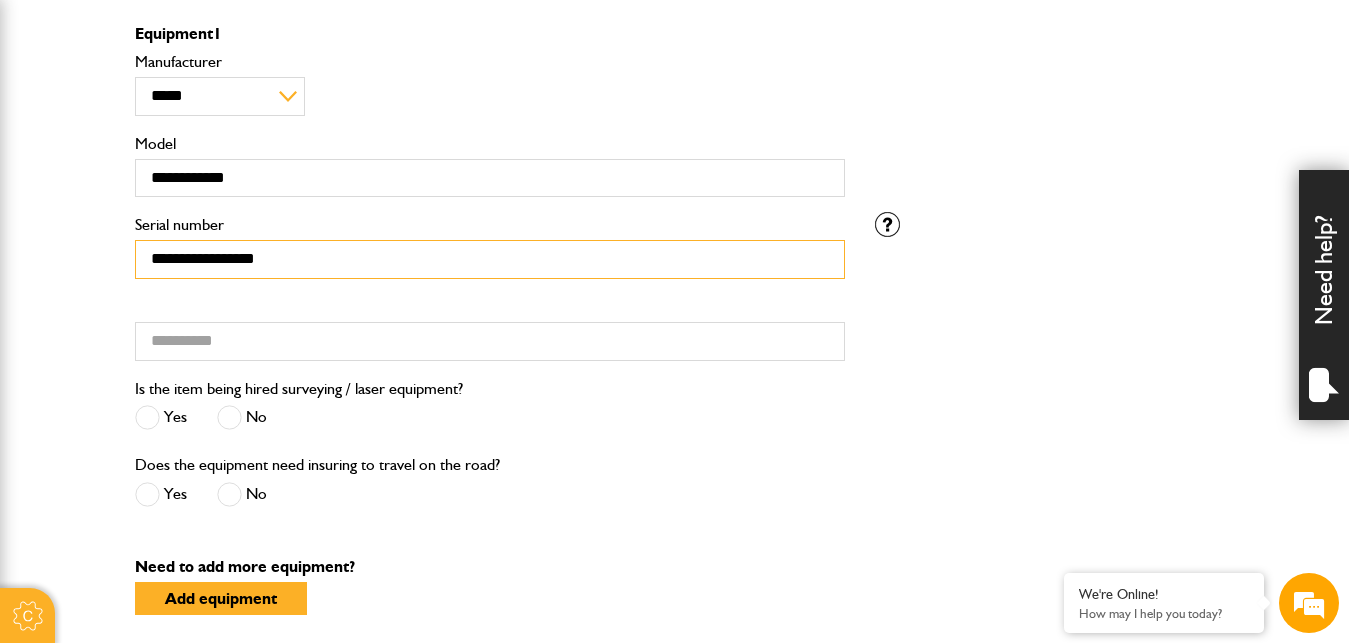 scroll, scrollTop: 665, scrollLeft: 0, axis: vertical 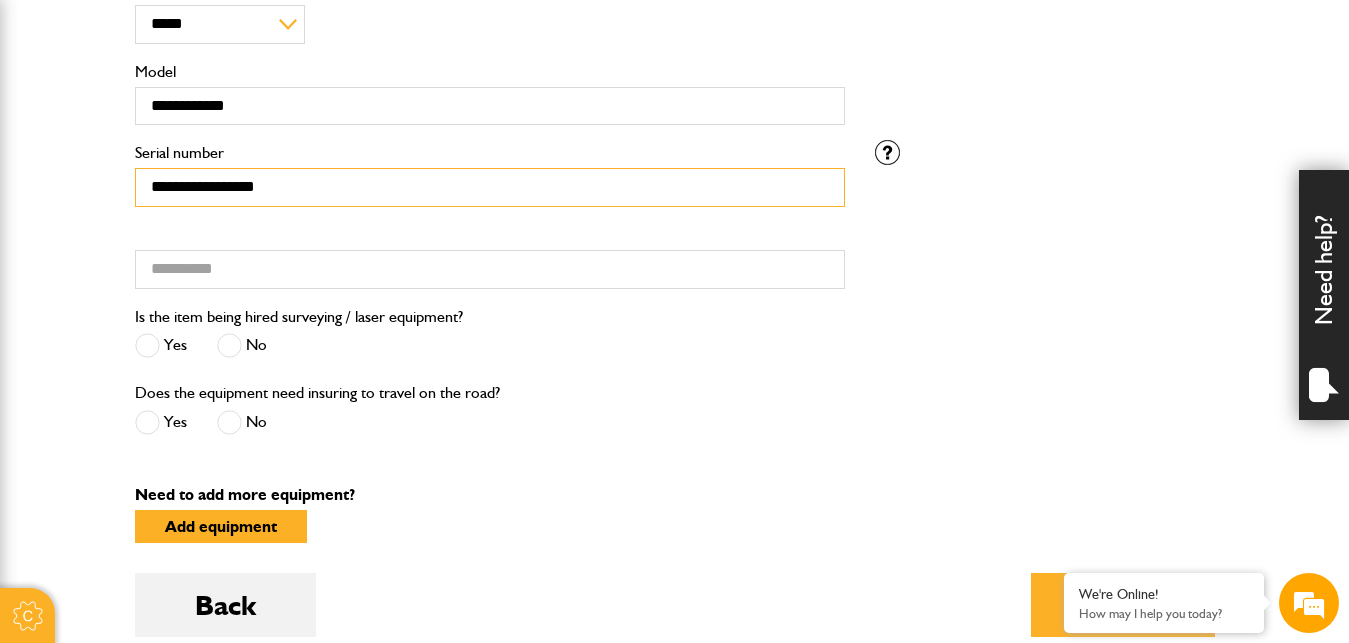 type on "**********" 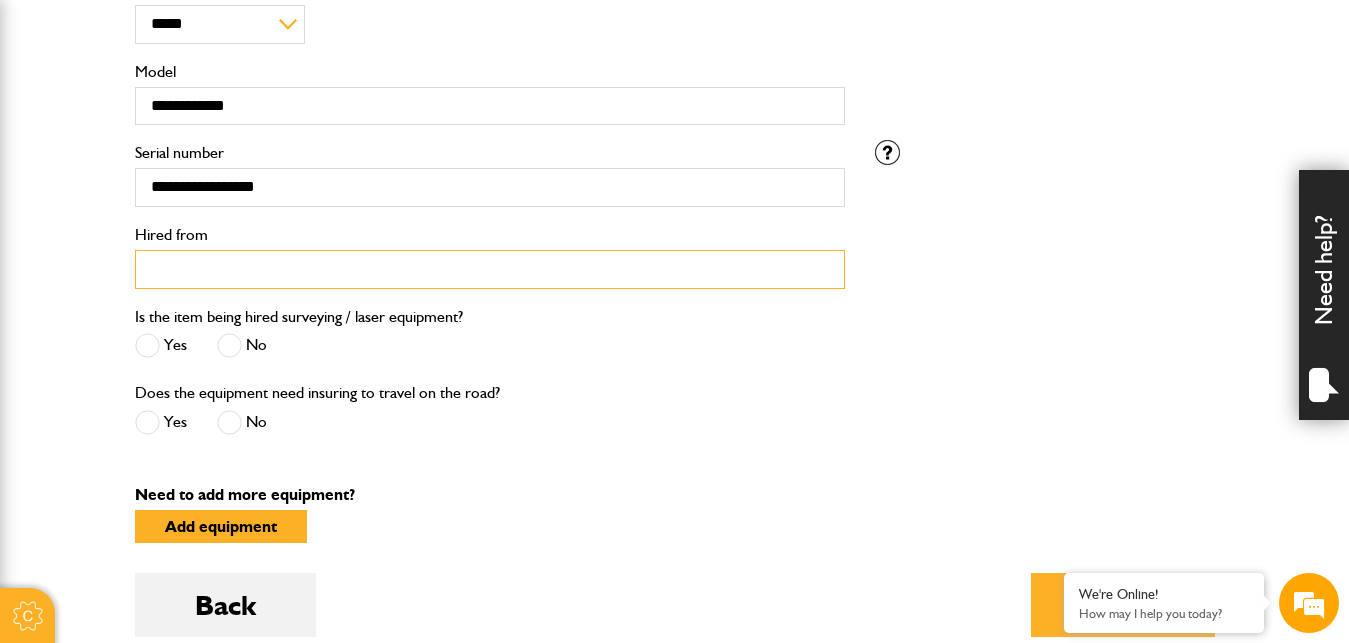 click on "Hired from" at bounding box center [490, 269] 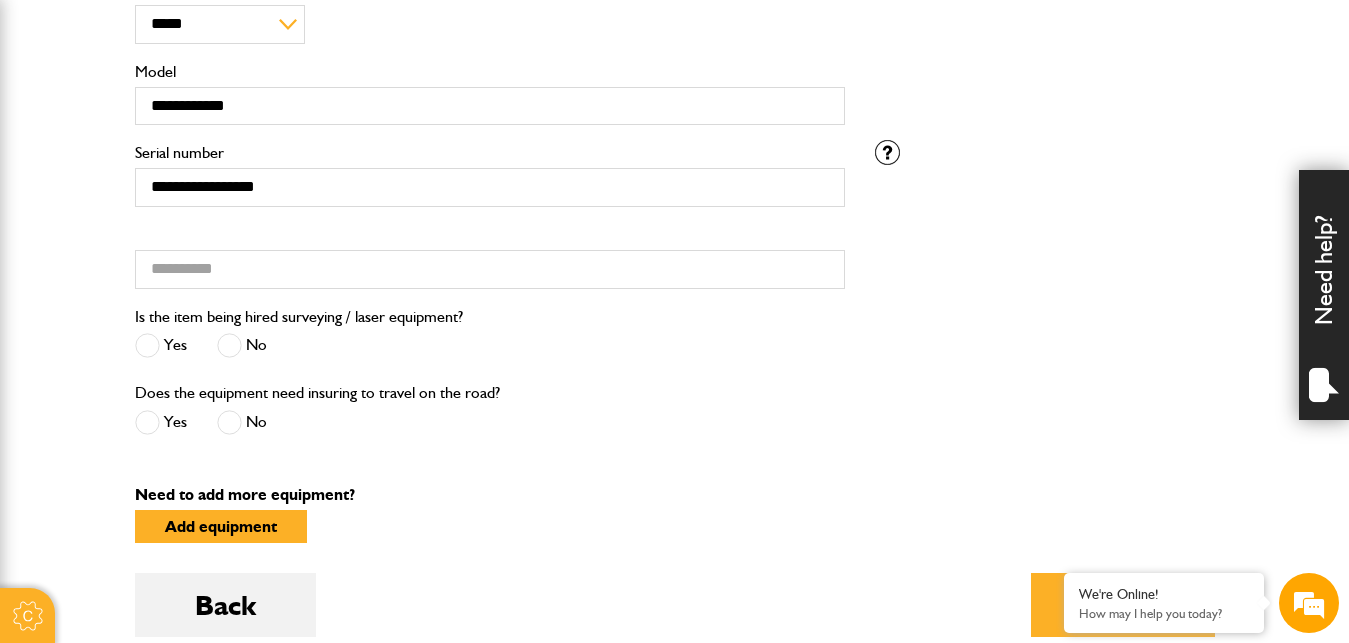 click at bounding box center (229, 345) 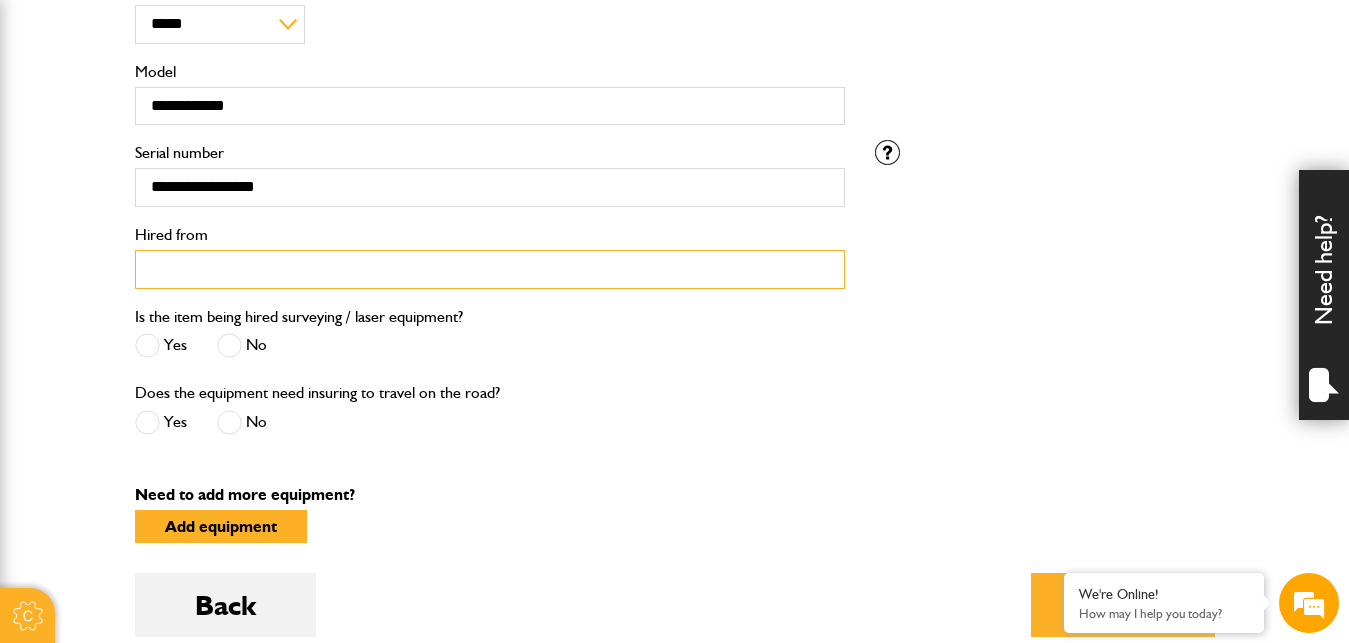 click on "Hired from" at bounding box center [490, 269] 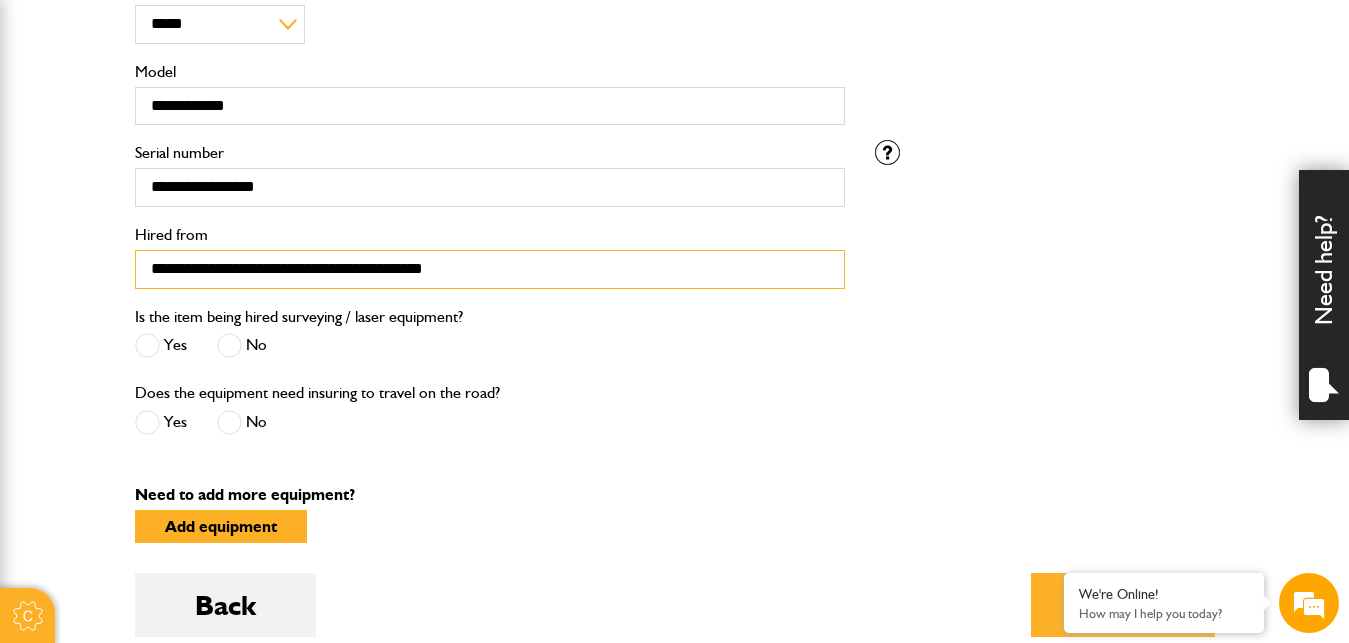 click on "**********" at bounding box center (490, 269) 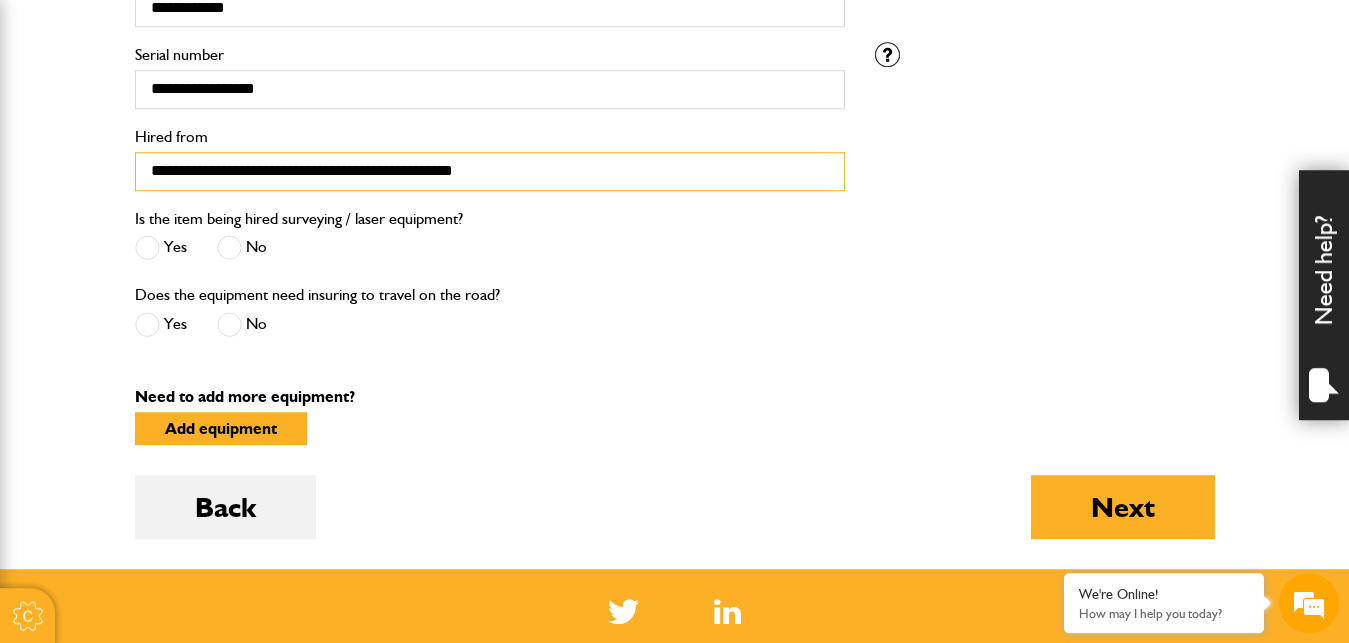 scroll, scrollTop: 767, scrollLeft: 0, axis: vertical 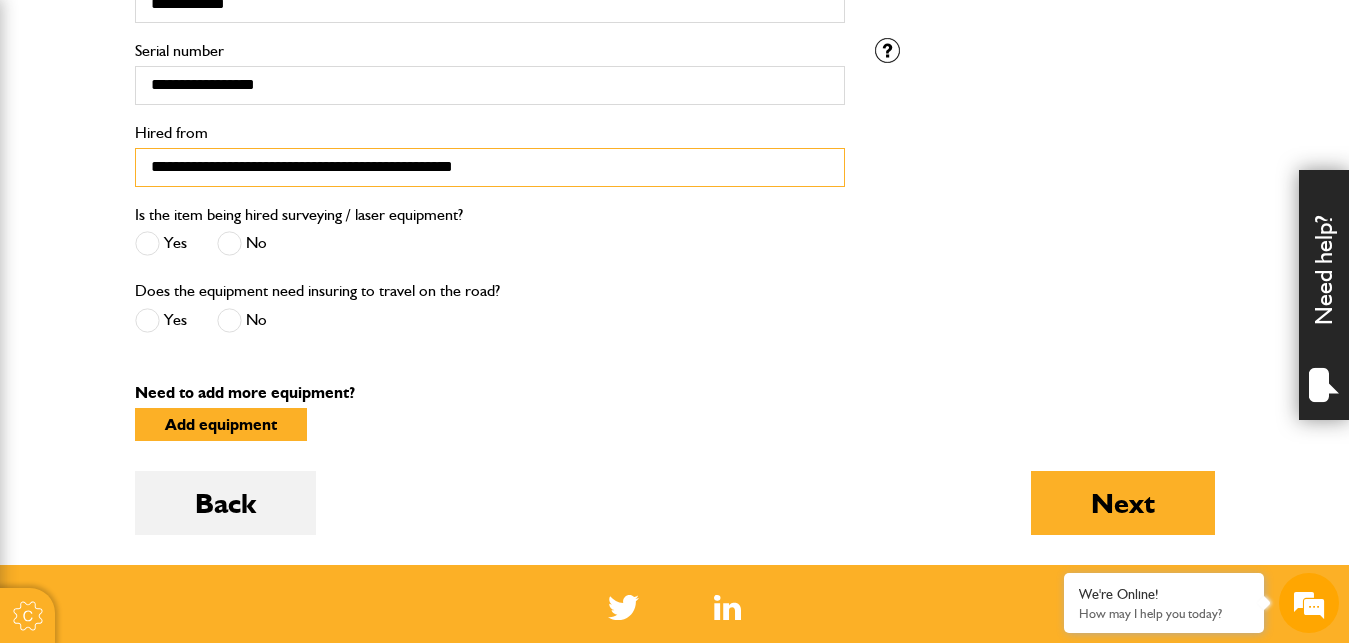 type on "**********" 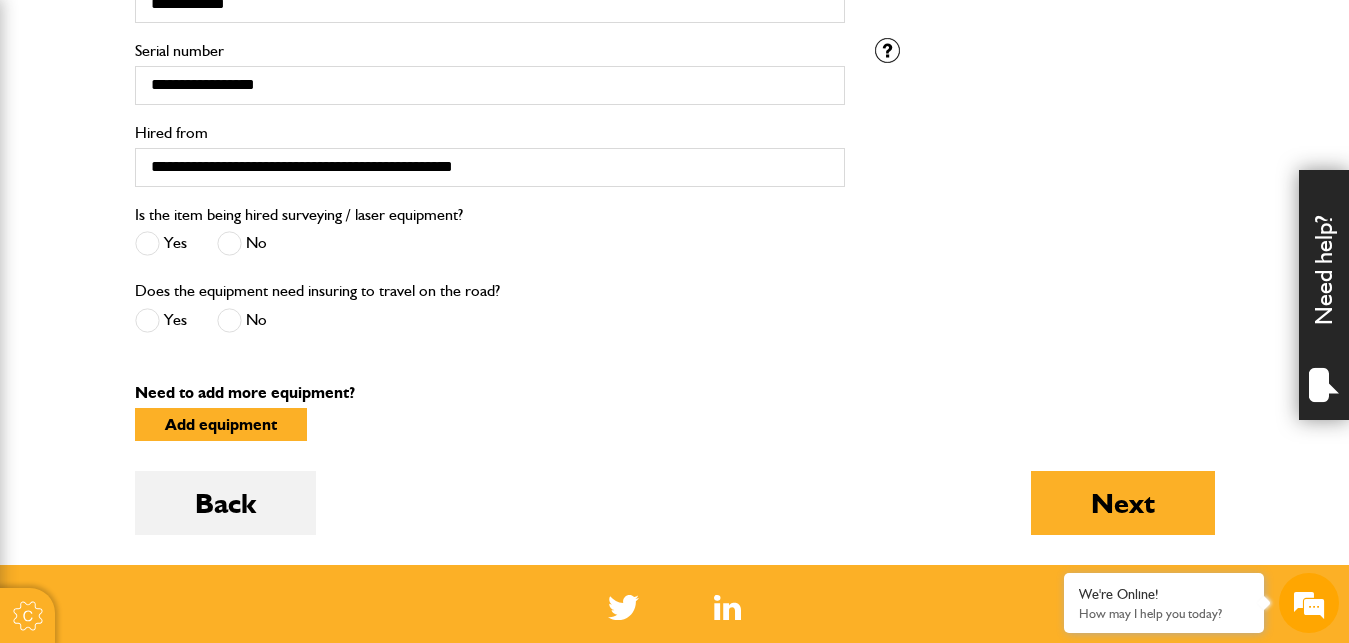 click at bounding box center [229, 320] 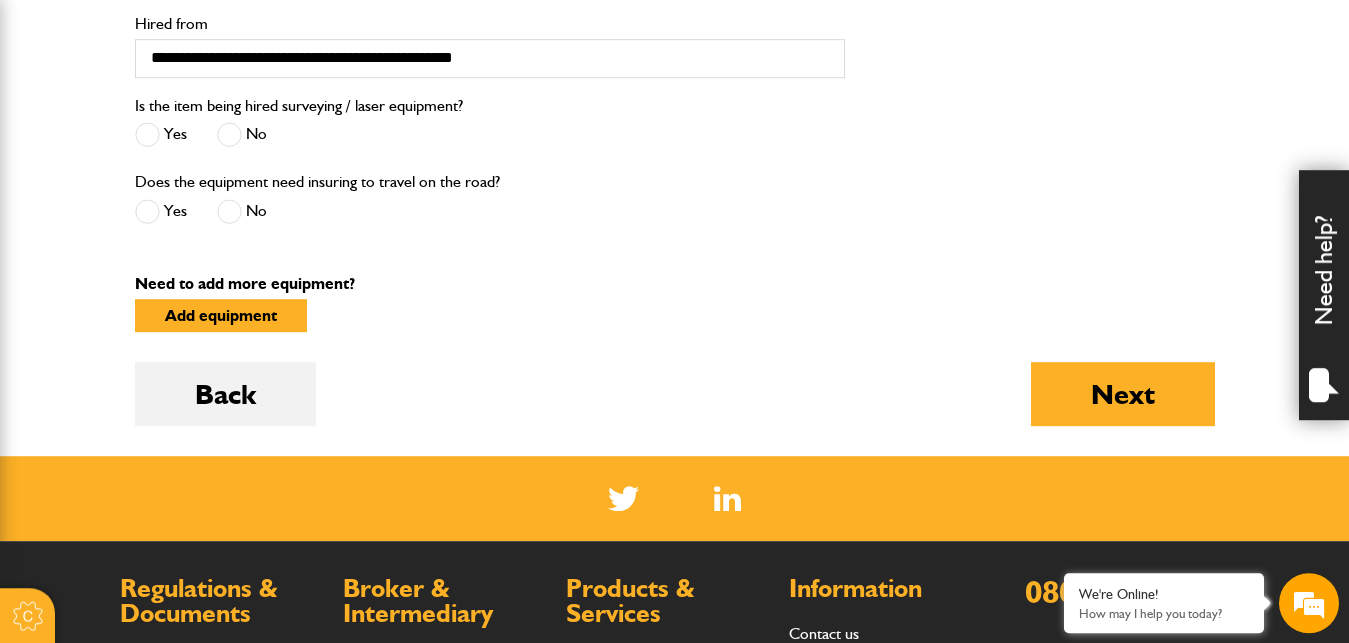scroll, scrollTop: 971, scrollLeft: 0, axis: vertical 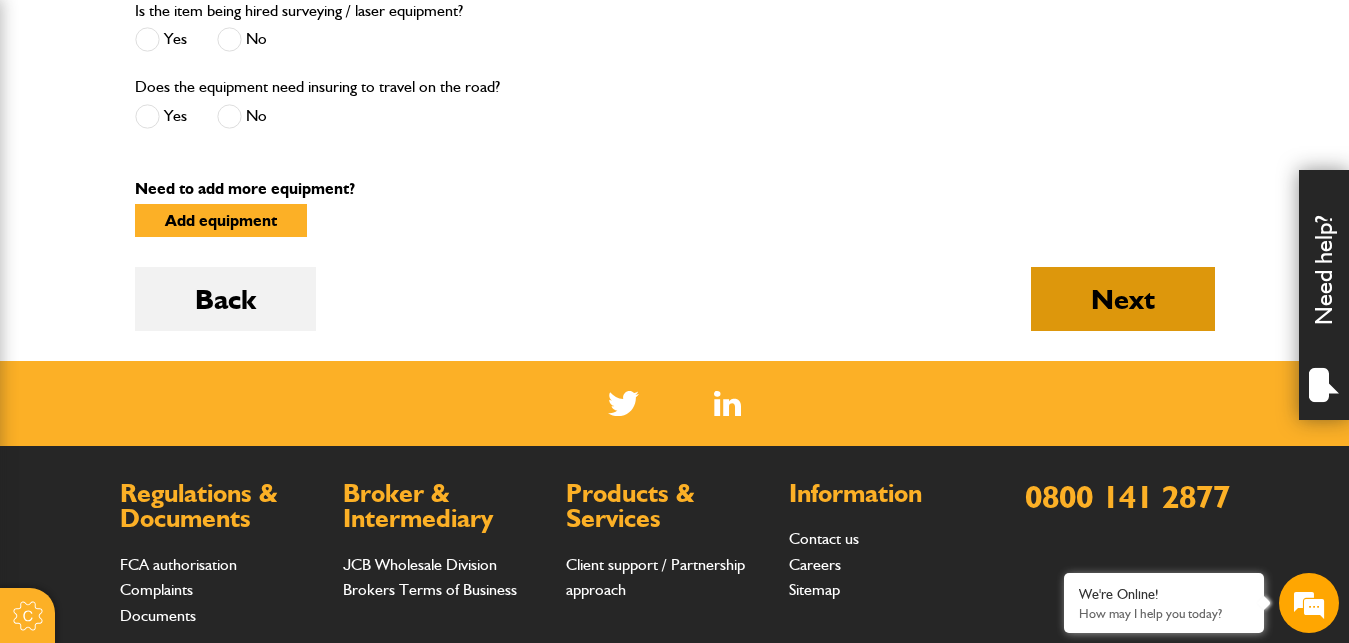 click on "Next" at bounding box center [1123, 299] 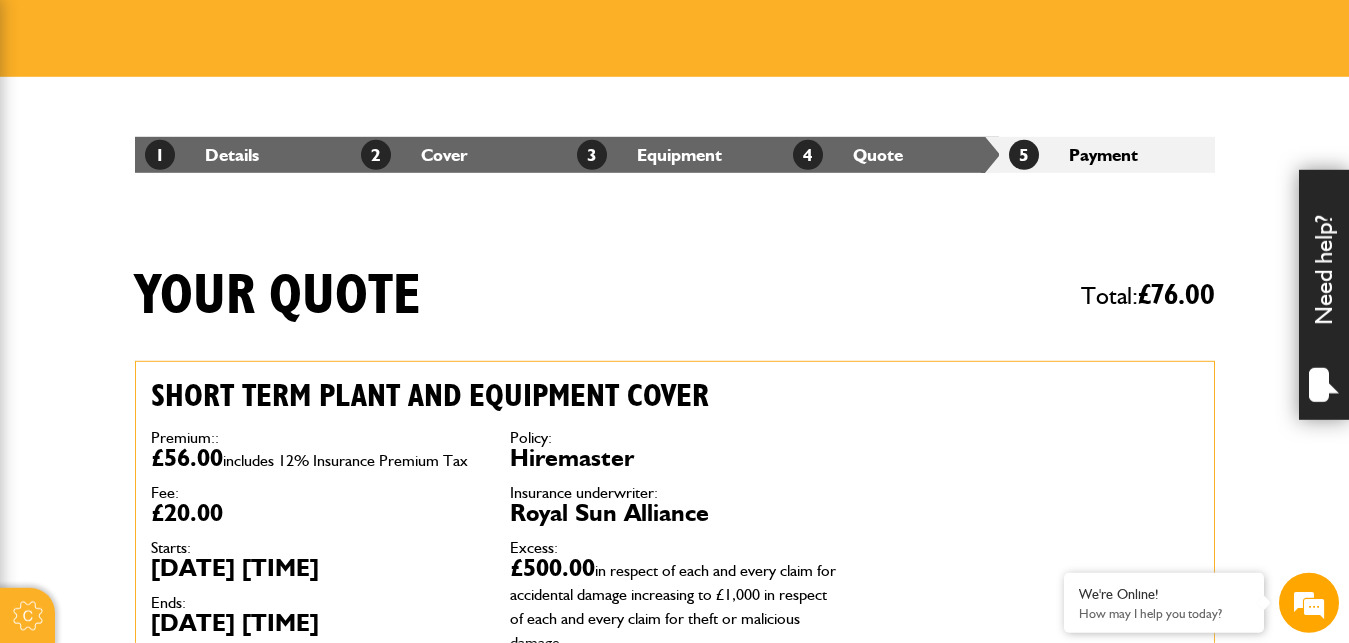 scroll, scrollTop: 306, scrollLeft: 0, axis: vertical 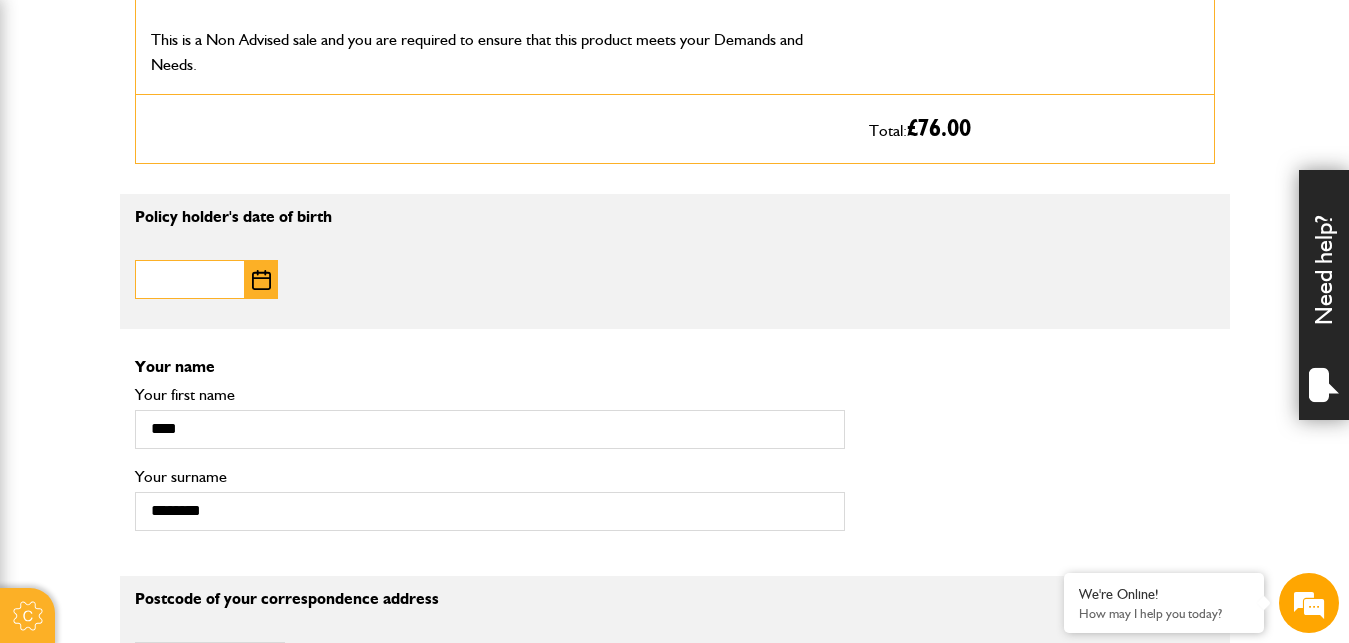 click on "Date of birth" at bounding box center [190, 279] 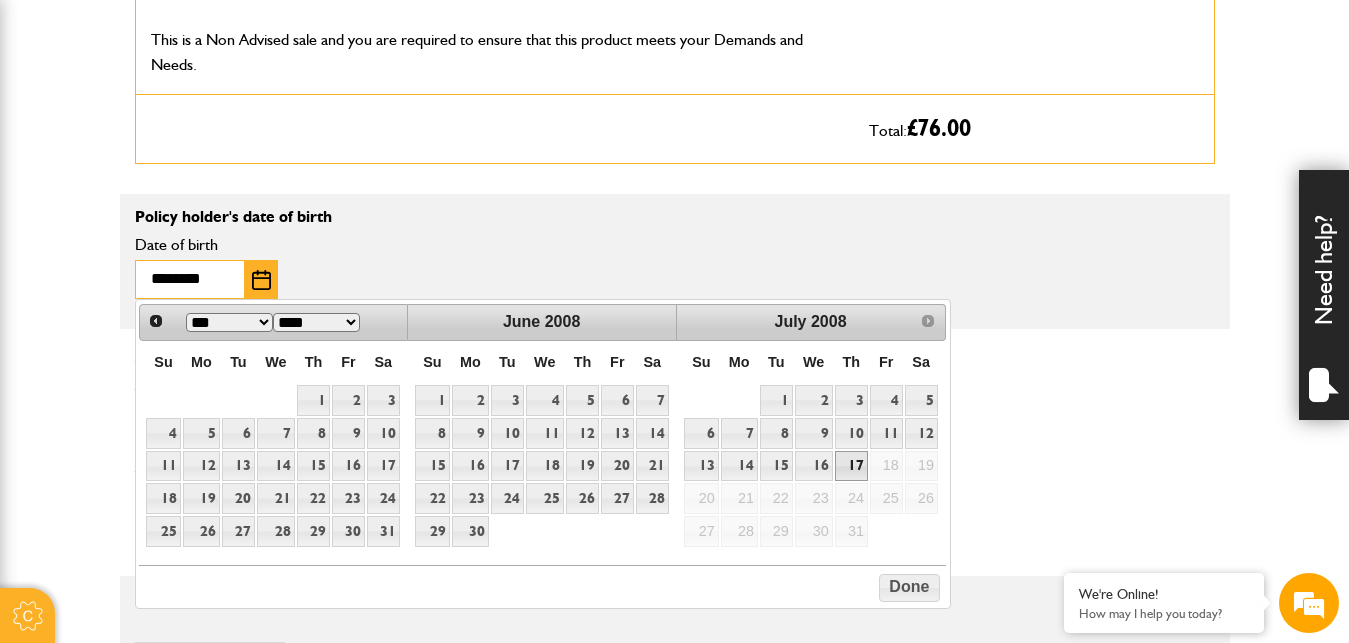 type on "********" 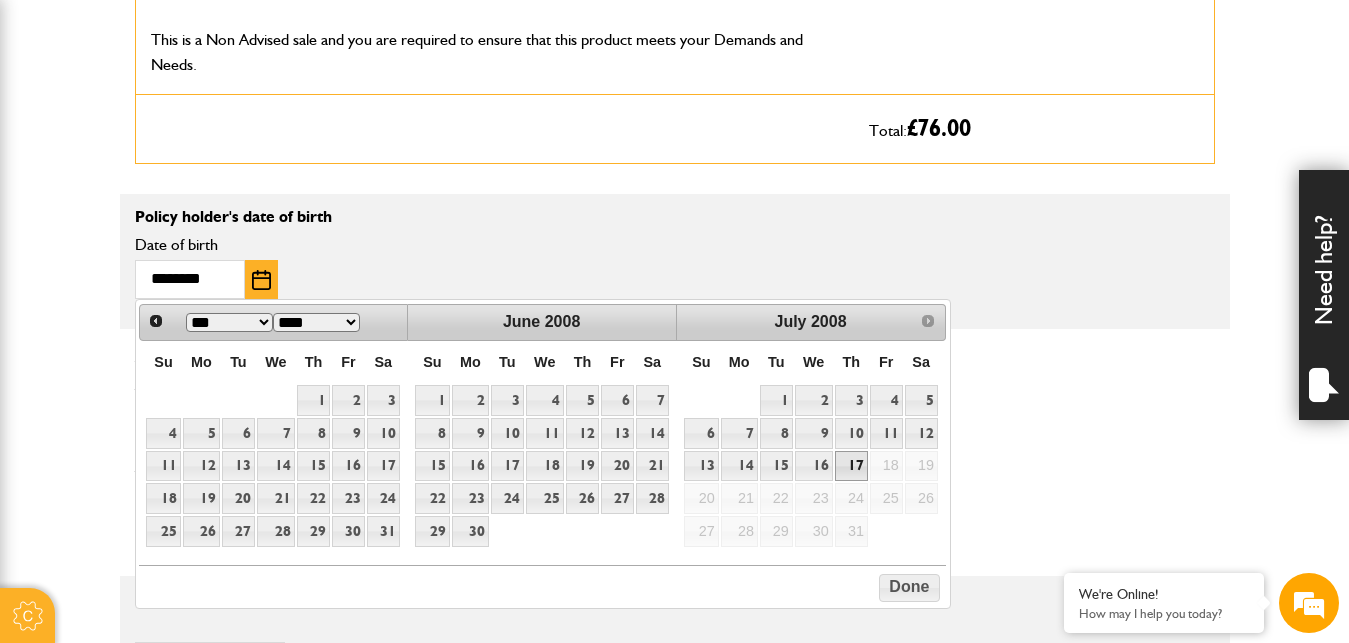 click on "Cookie Options You can control which cookies we use with the form below. Please see our  cookie policy  for more information. Allow all Essential These cookies are needed for essential functions. They can't be switched off and they don't store any of your information. Analytics These cookies gather anonymous usage information and they don't store any of your information. Switching off these cookies will mean we can't gather information to improve your experience of using our site. Functional These cookies enable basic functionality. Switching off these cookies will mean that areas of our website can't work properly. Advertising These cookies help us to learn what you're interested in so we can show you relevant adverts. Switching off these cookies will mean we can't show you any personalised adverts. Personalisation These cookies help us to learn what you're interested in so we can show you relevant content while you use our site. Save preferences
Broker Login" at bounding box center (674, 760) 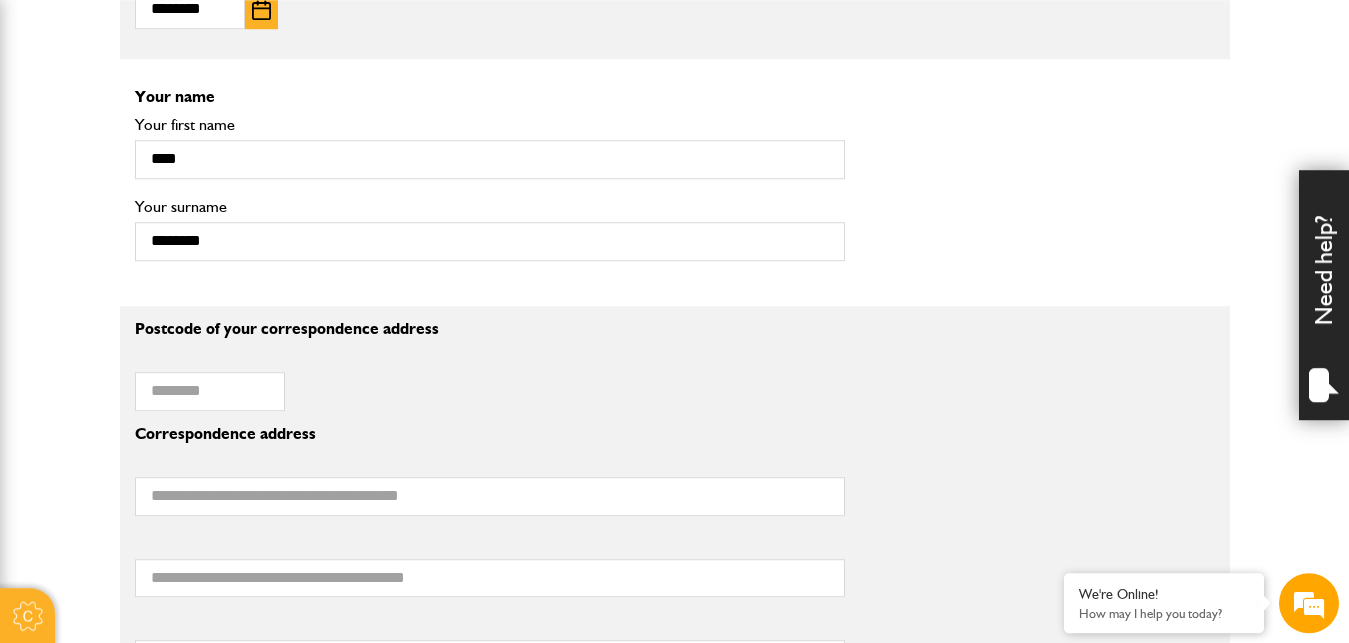 scroll, scrollTop: 1530, scrollLeft: 0, axis: vertical 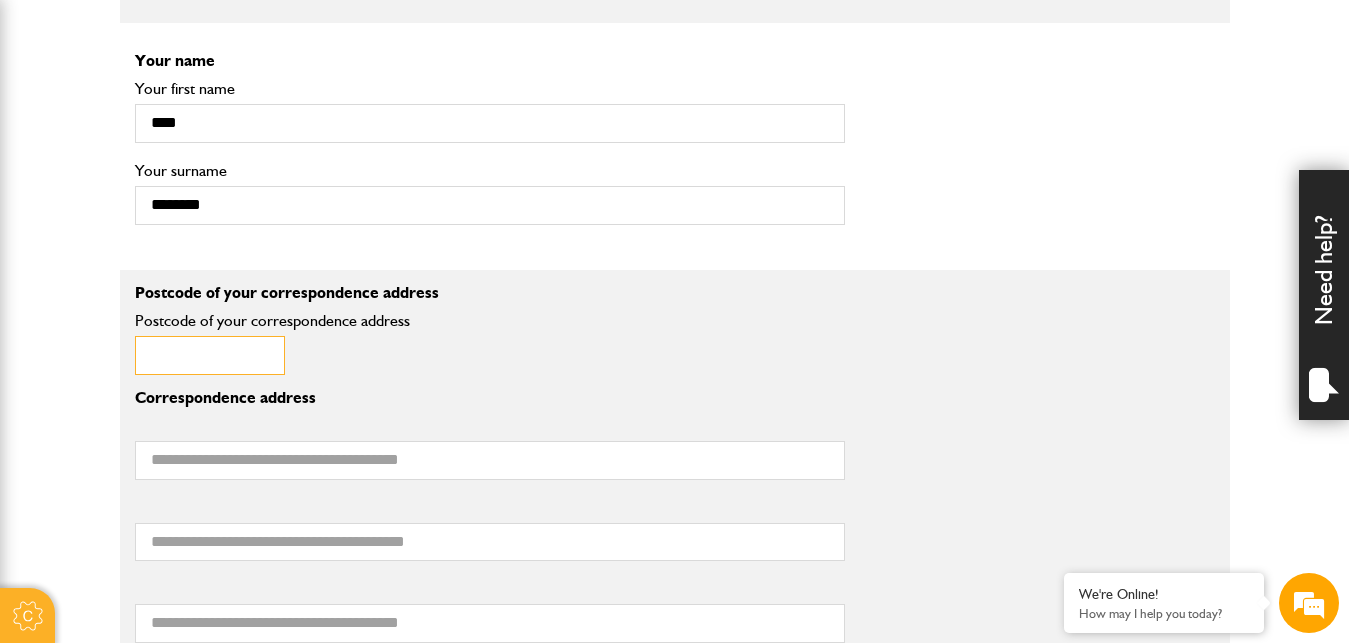 click on "Postcode of your correspondence address" at bounding box center [210, 355] 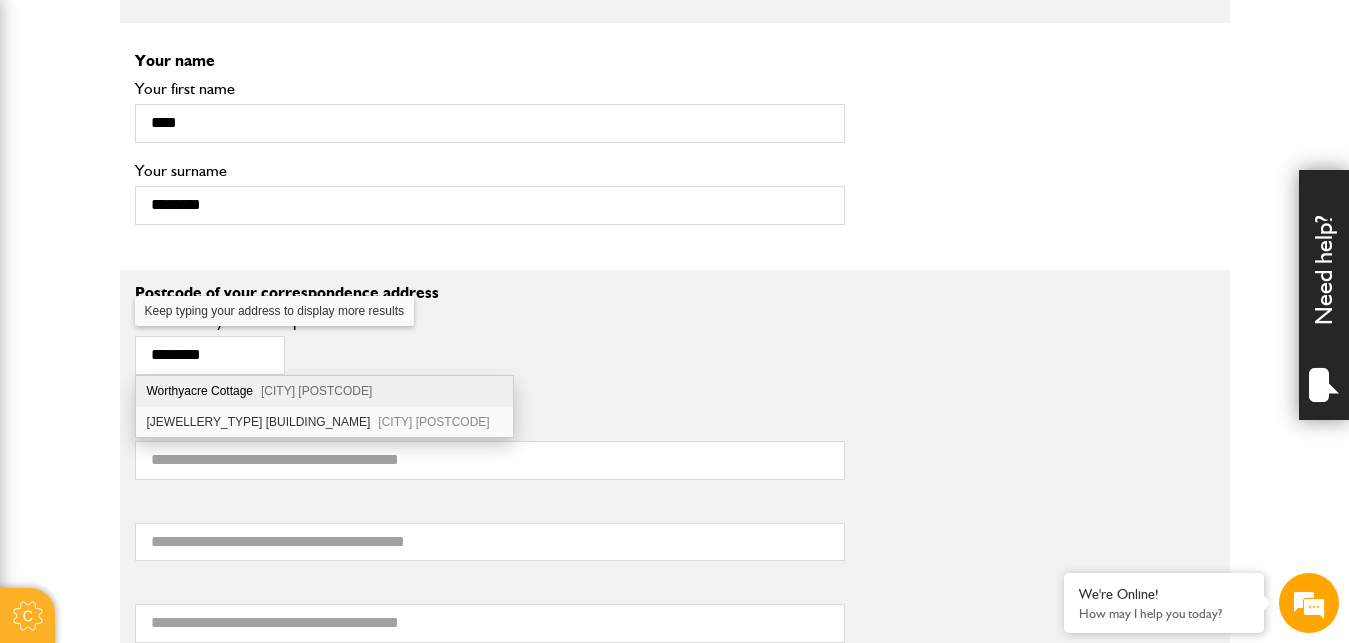 click on "[BUILDING_NAME] [CITY] [POSTCODE]" at bounding box center (324, 391) 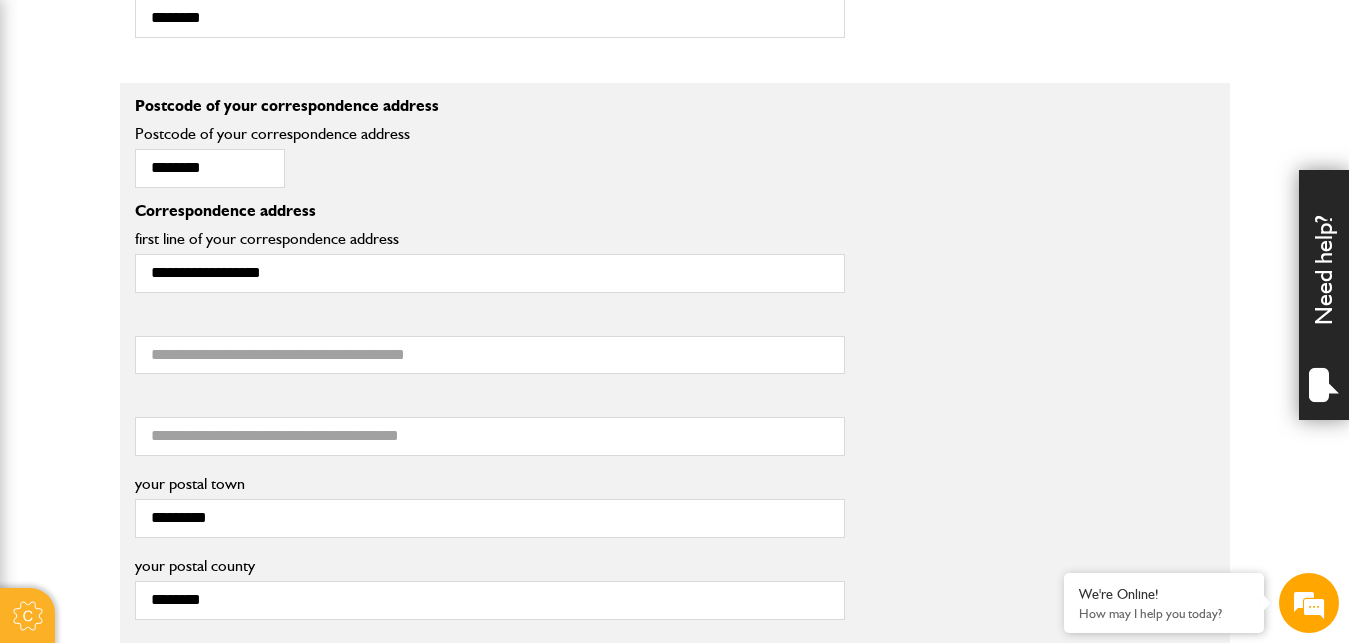 scroll, scrollTop: 1734, scrollLeft: 0, axis: vertical 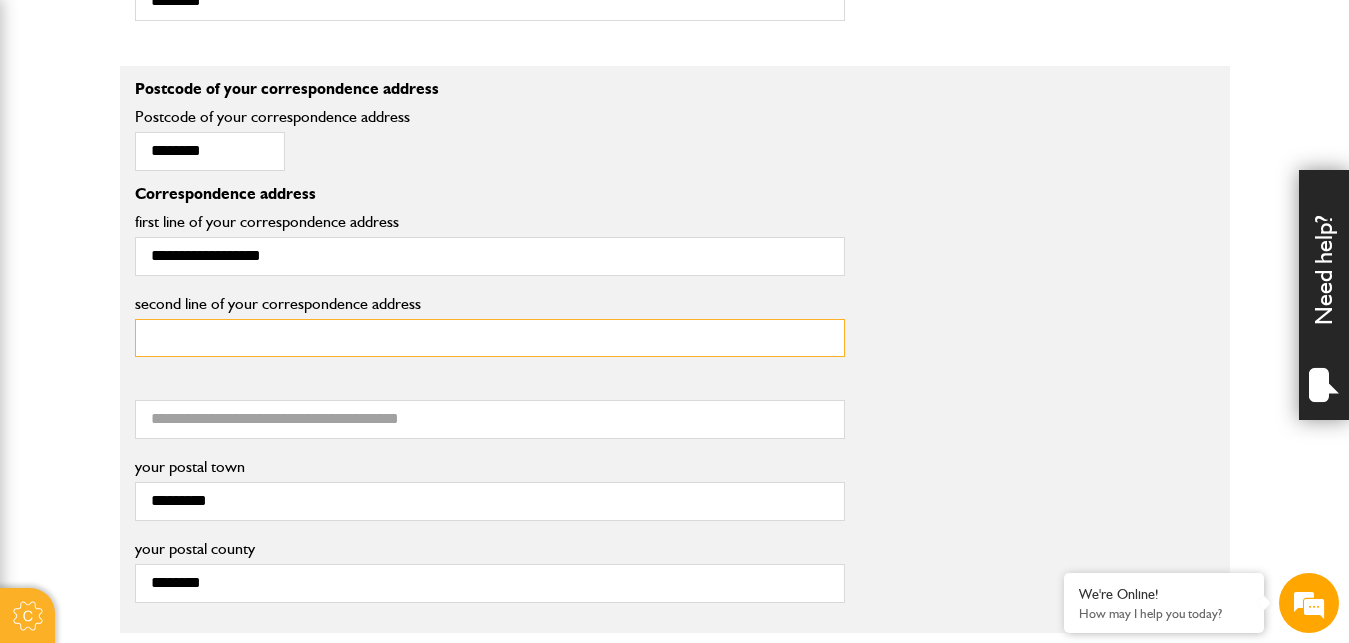 click on "second line of your correspondence address" at bounding box center (490, 338) 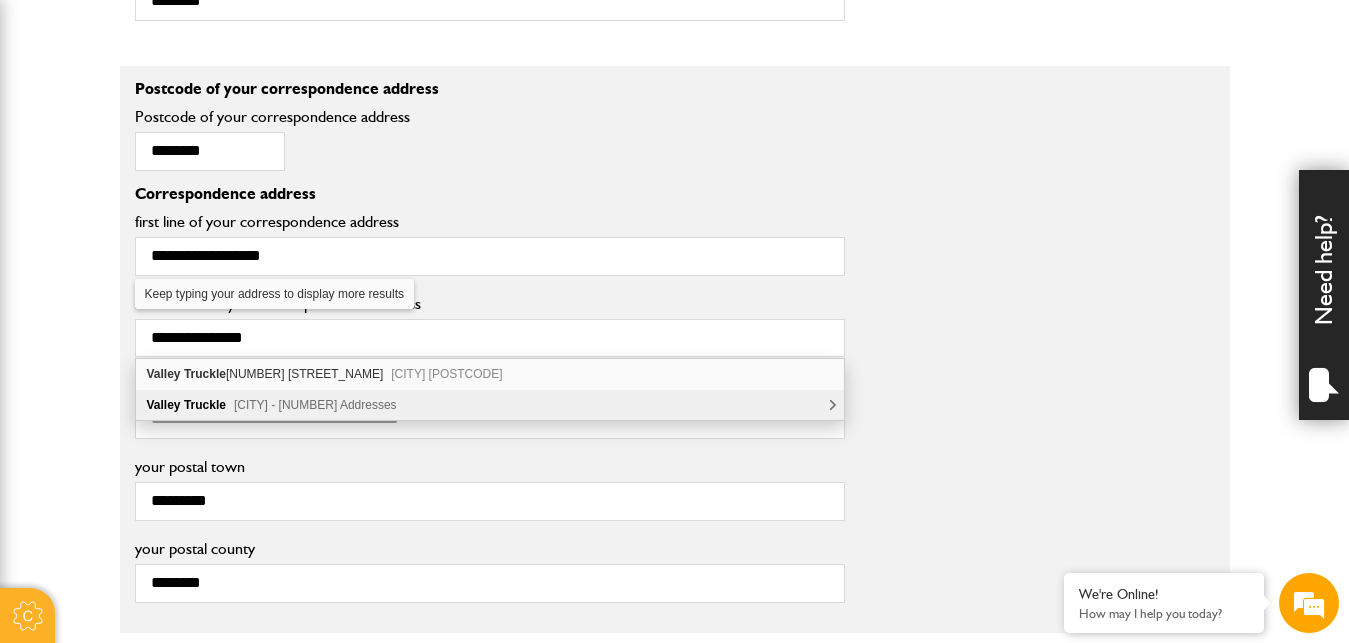 click on "Valley" at bounding box center (164, 405) 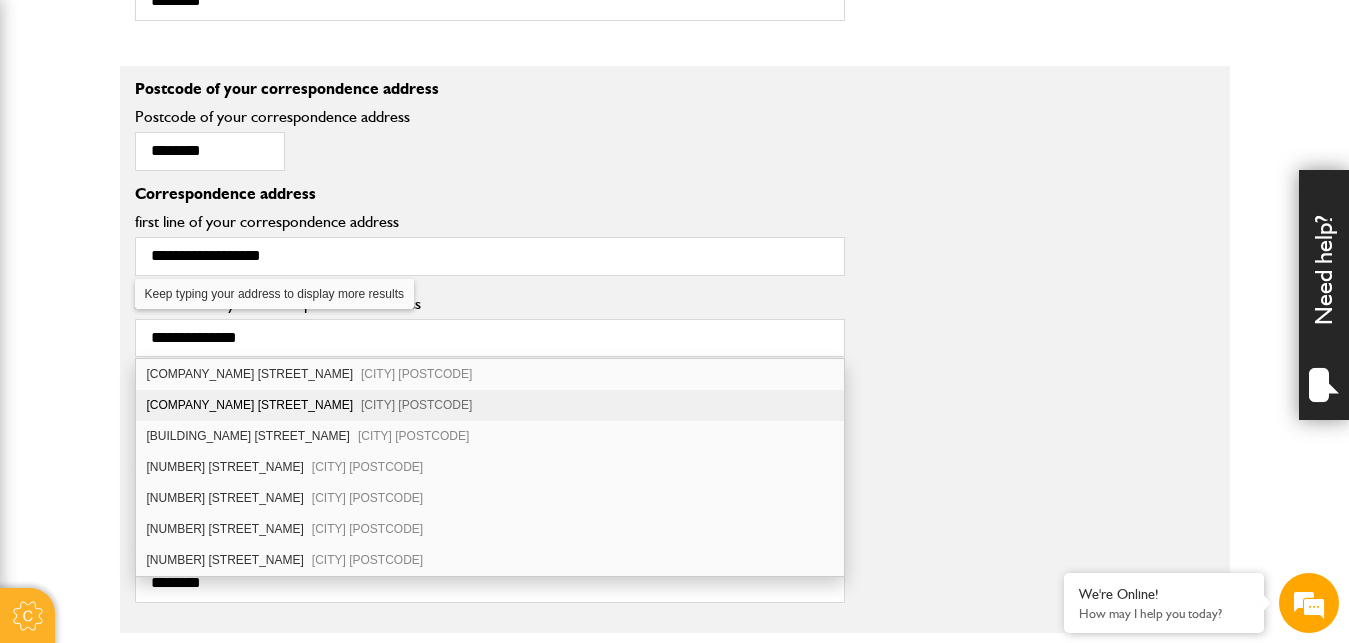 click on "Cookie Options You can control which cookies we use with the form below. Please see our  cookie policy  for more information. Allow all Essential These cookies are needed for essential functions. They can't be switched off and they don't store any of your information. Analytics These cookies gather anonymous usage information and they don't store any of your information. Switching off these cookies will mean we can't gather information to improve your experience of using our site. Functional These cookies enable basic functionality. Switching off these cookies will mean that areas of our website can't work properly. Advertising These cookies help us to learn what you're interested in so we can show you relevant adverts. Switching off these cookies will mean we can't show you any personalised adverts. Personalisation These cookies help us to learn what you're interested in so we can show you relevant content while you use our site. Save preferences
Broker Login" at bounding box center (674, 250) 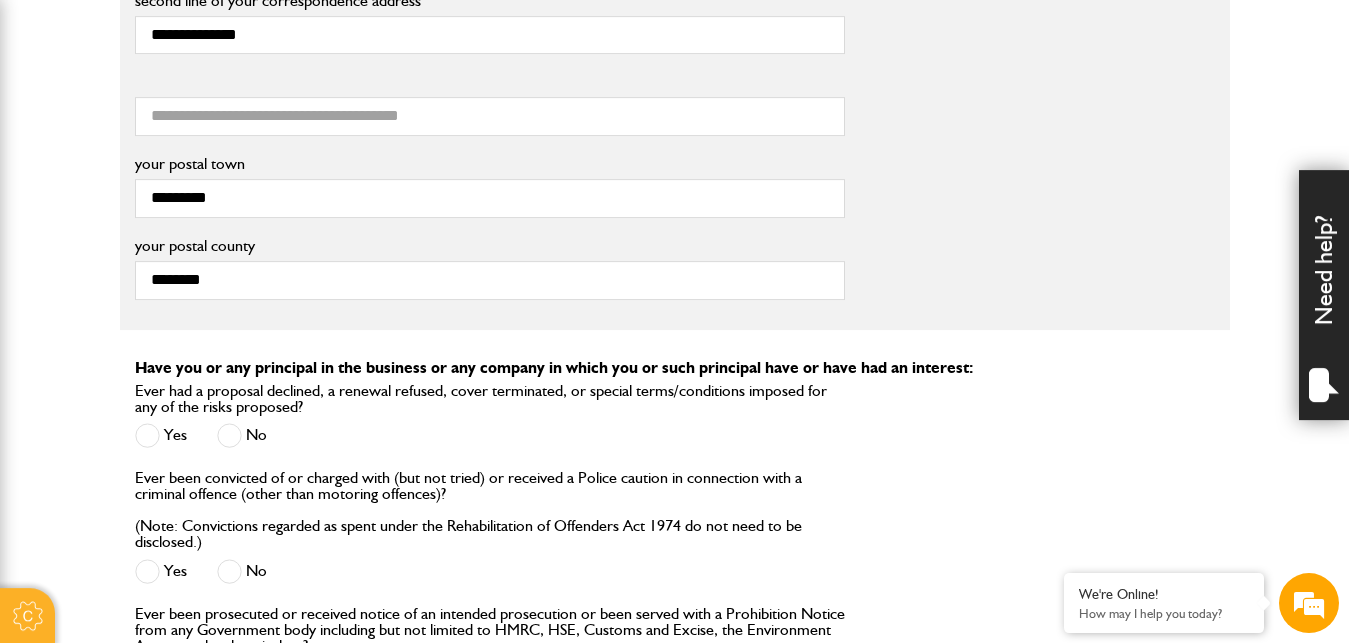 scroll, scrollTop: 2040, scrollLeft: 0, axis: vertical 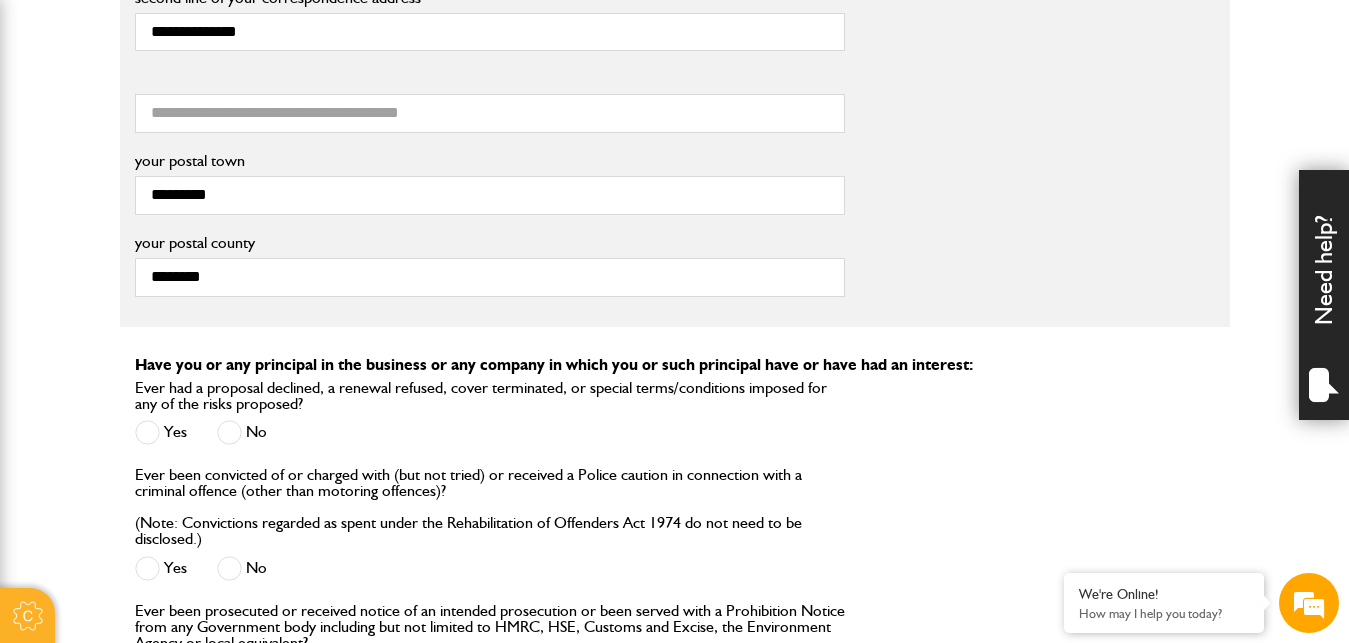 click on "No" at bounding box center [242, 432] 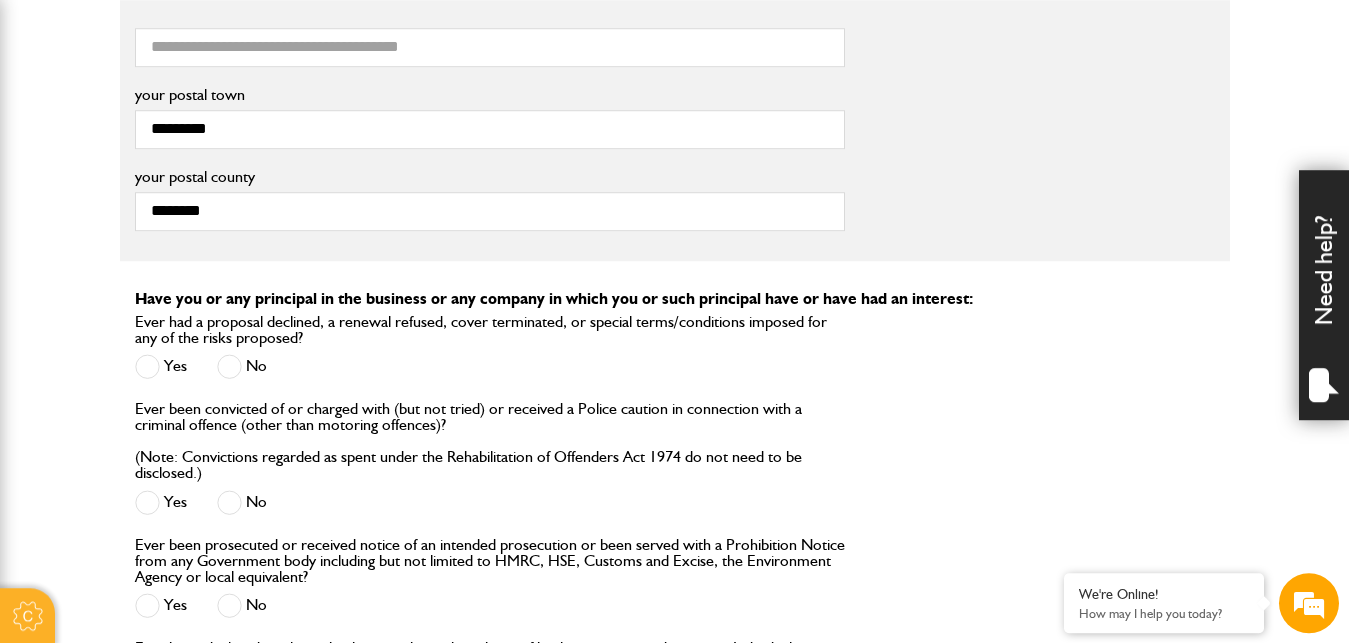 scroll, scrollTop: 2142, scrollLeft: 0, axis: vertical 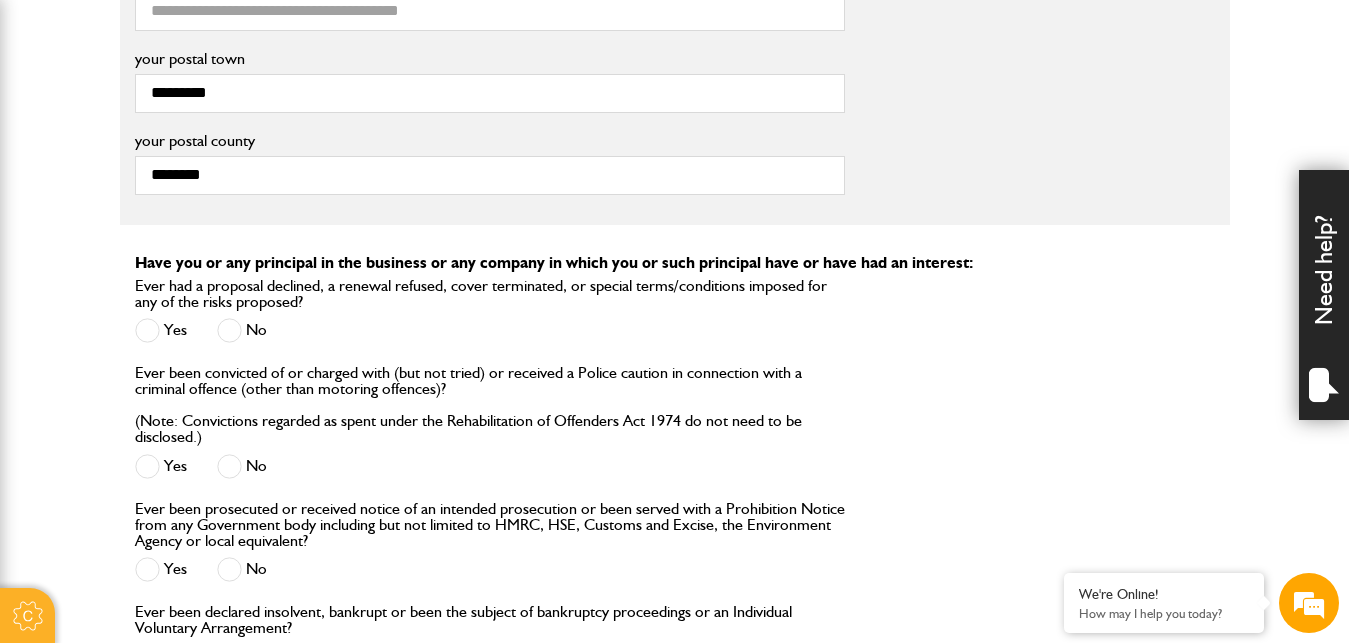 click at bounding box center [229, 466] 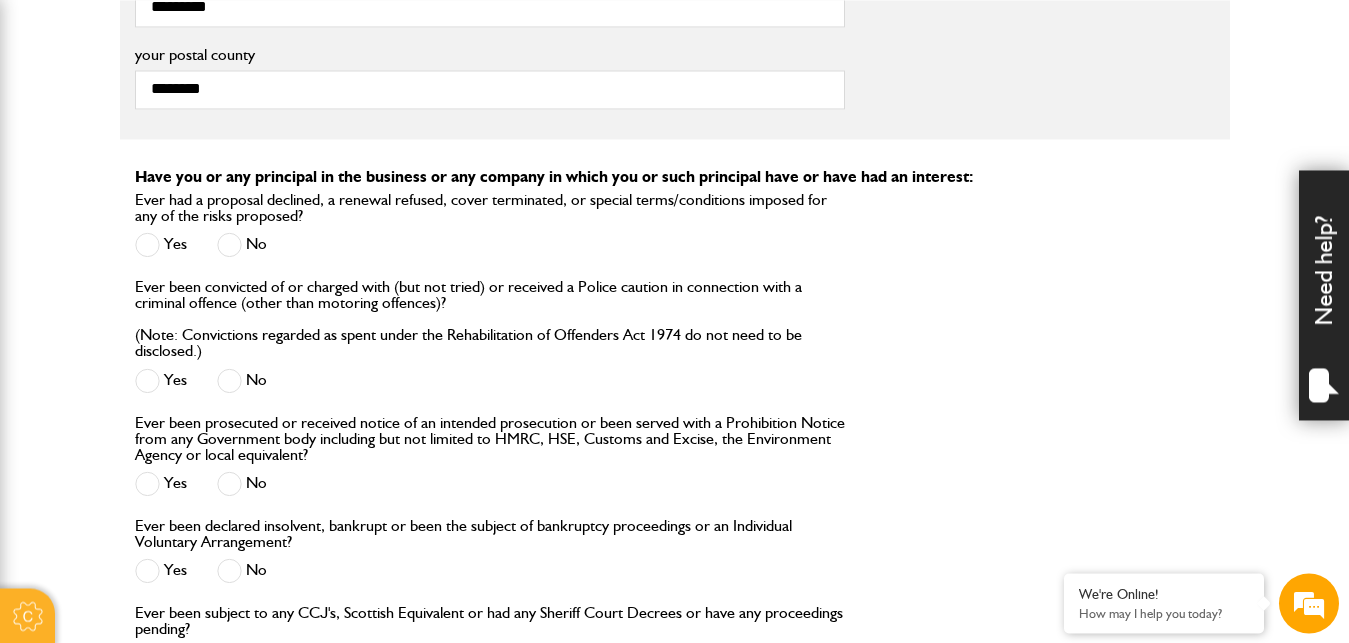 scroll, scrollTop: 2244, scrollLeft: 0, axis: vertical 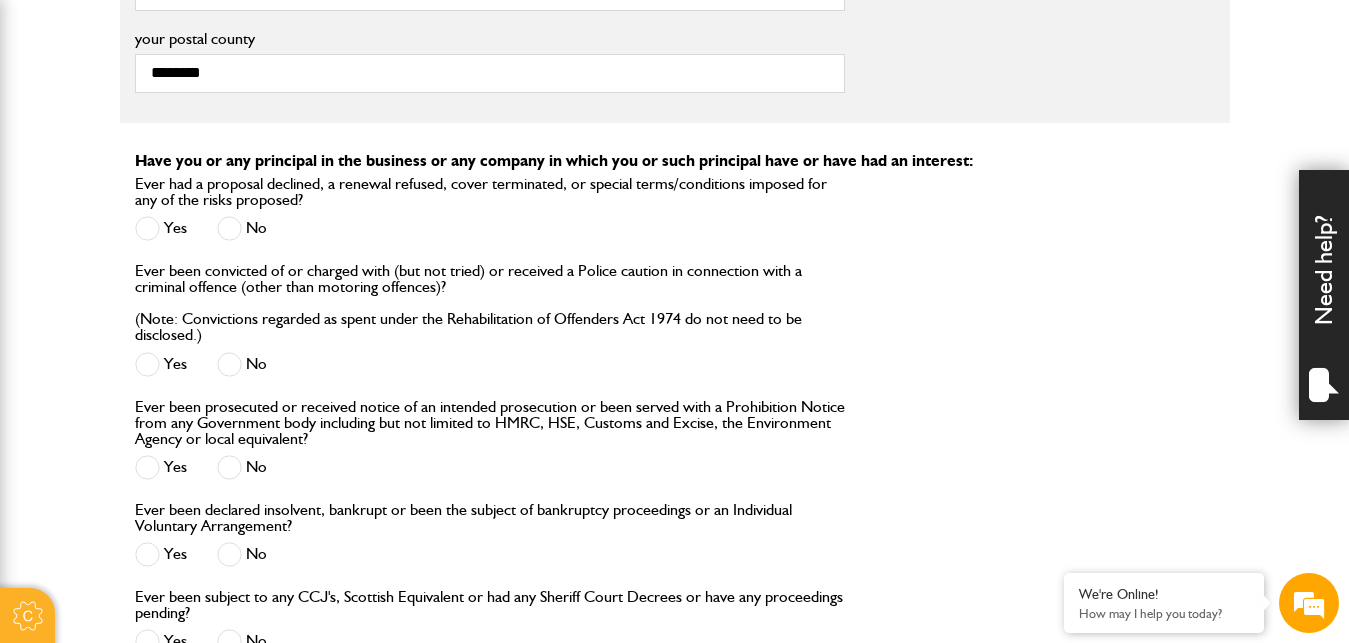 click at bounding box center (229, 467) 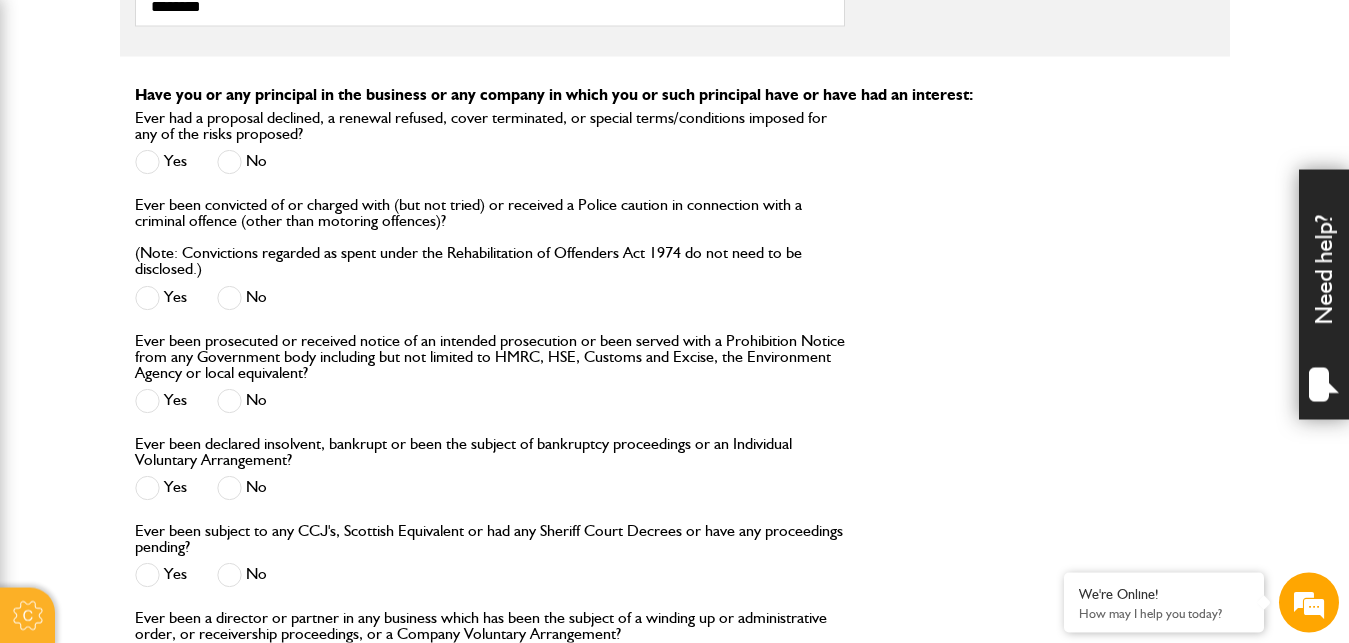 scroll, scrollTop: 2346, scrollLeft: 0, axis: vertical 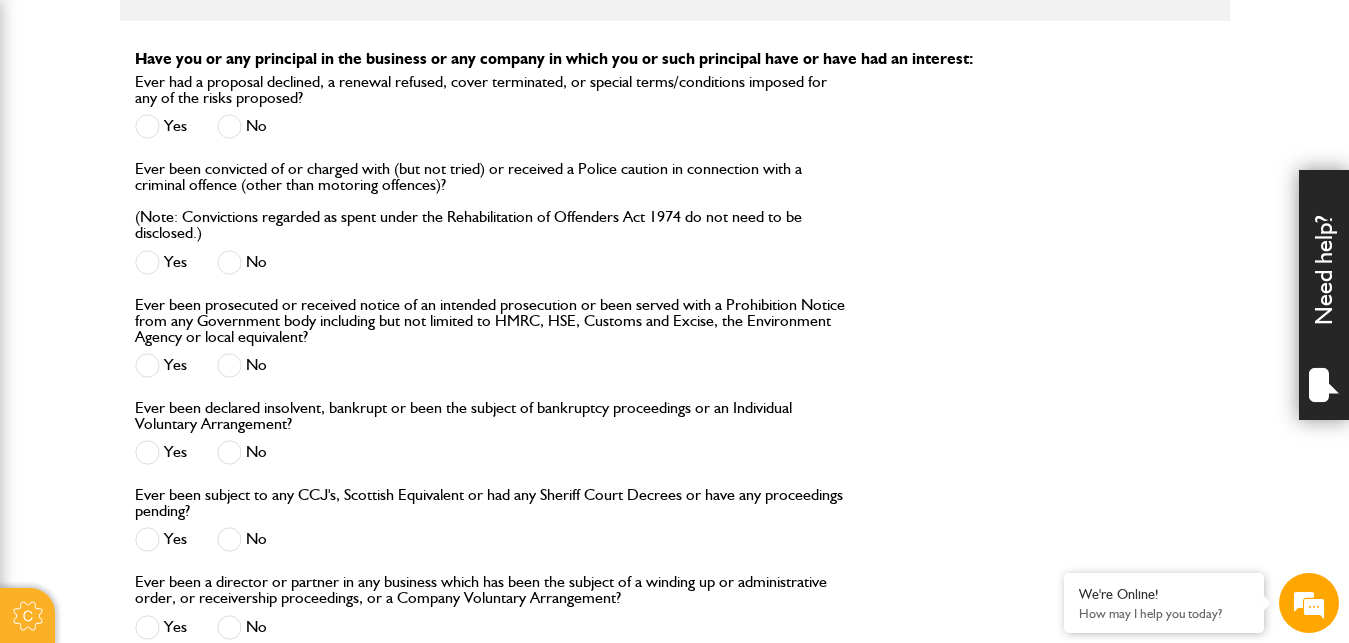 click at bounding box center (229, 452) 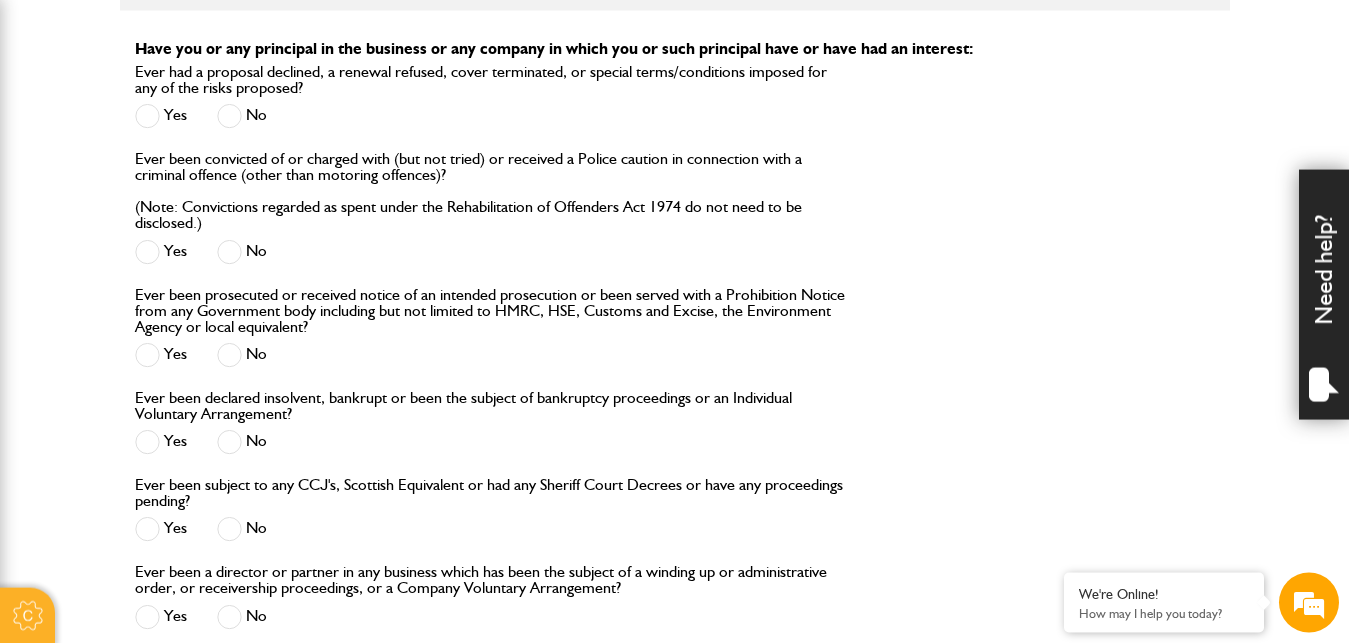scroll, scrollTop: 2448, scrollLeft: 0, axis: vertical 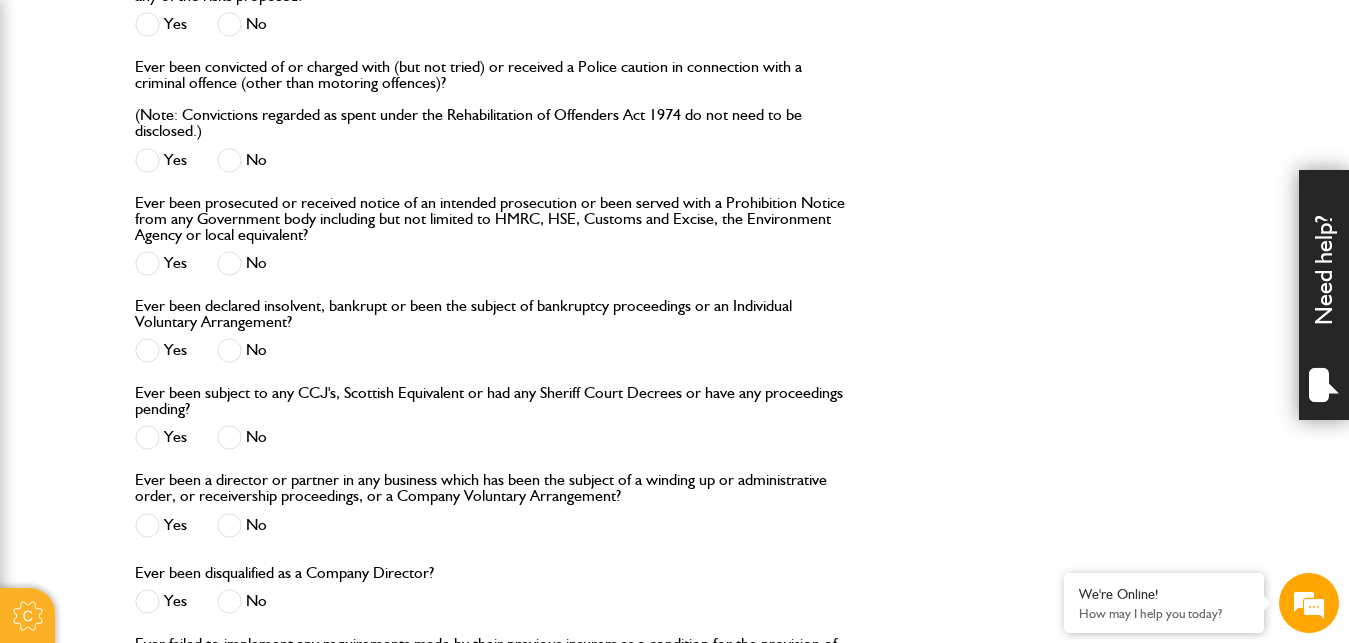click at bounding box center [229, 525] 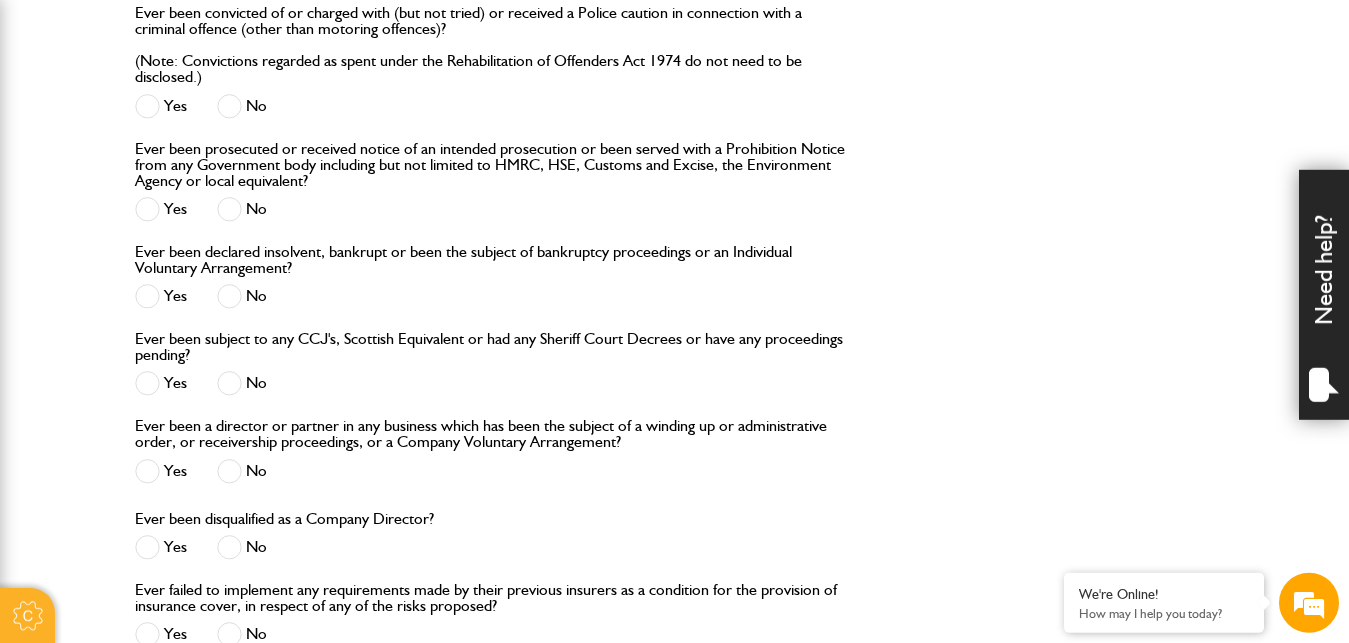 scroll, scrollTop: 2550, scrollLeft: 0, axis: vertical 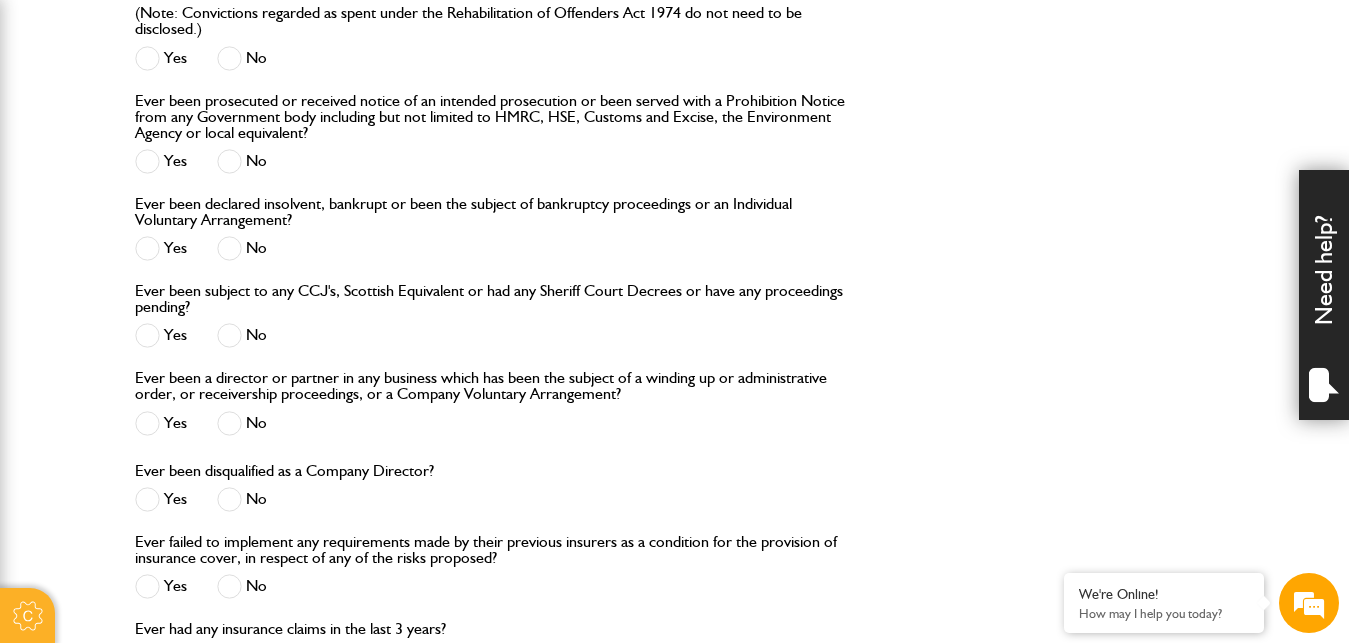 click at bounding box center [229, 499] 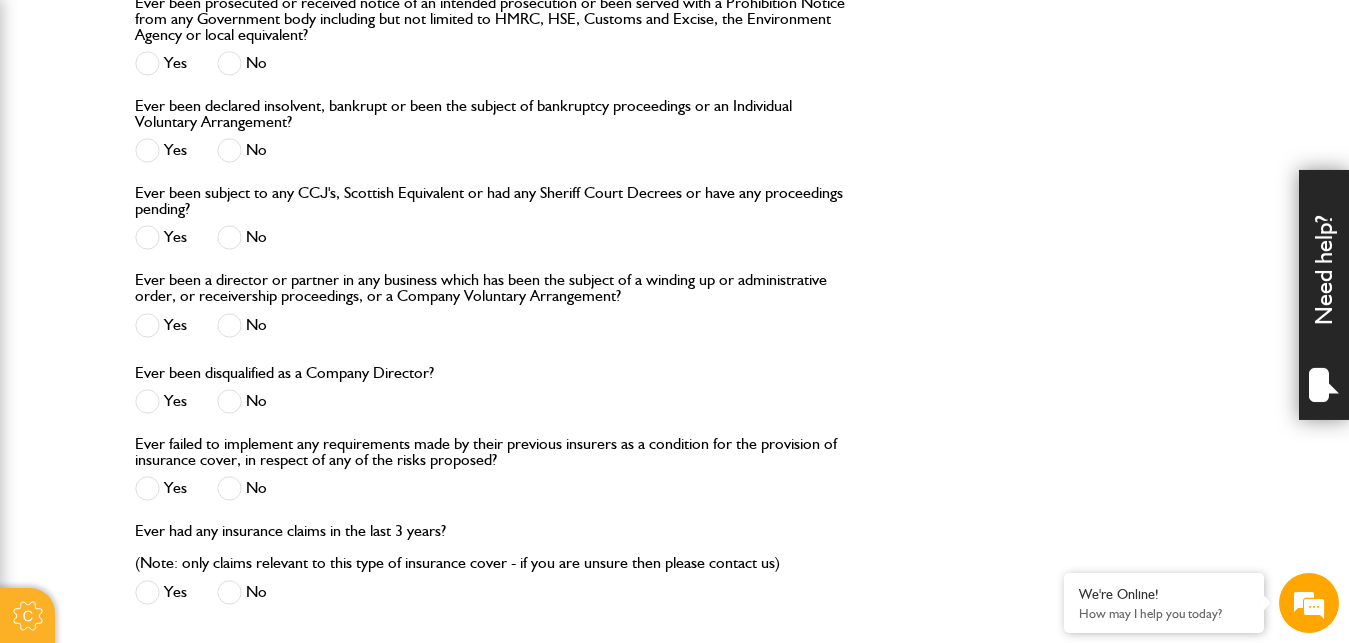 scroll, scrollTop: 2652, scrollLeft: 0, axis: vertical 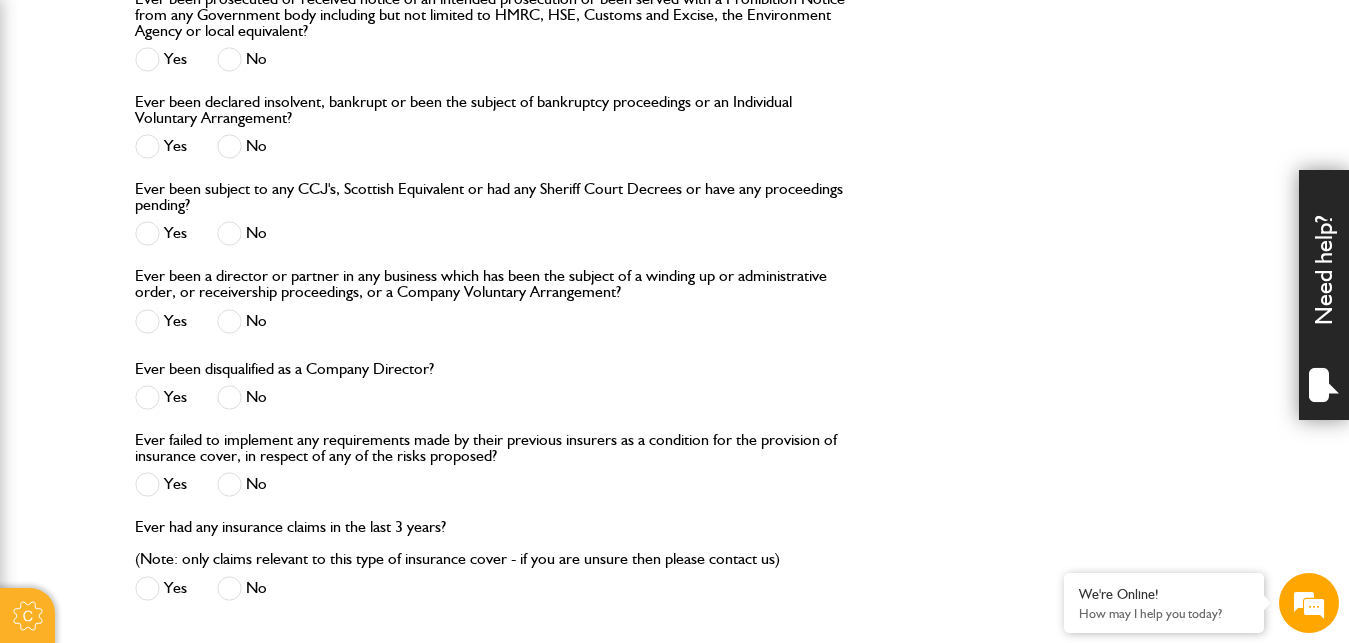 click at bounding box center [229, 484] 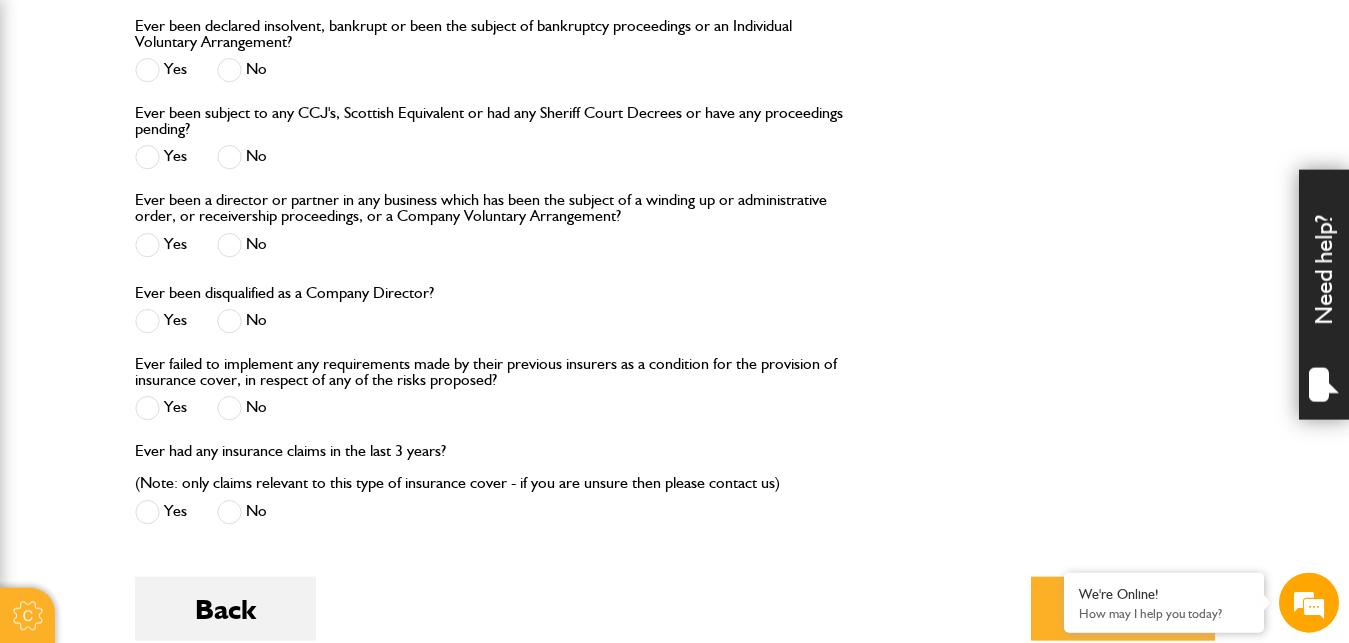 scroll, scrollTop: 2754, scrollLeft: 0, axis: vertical 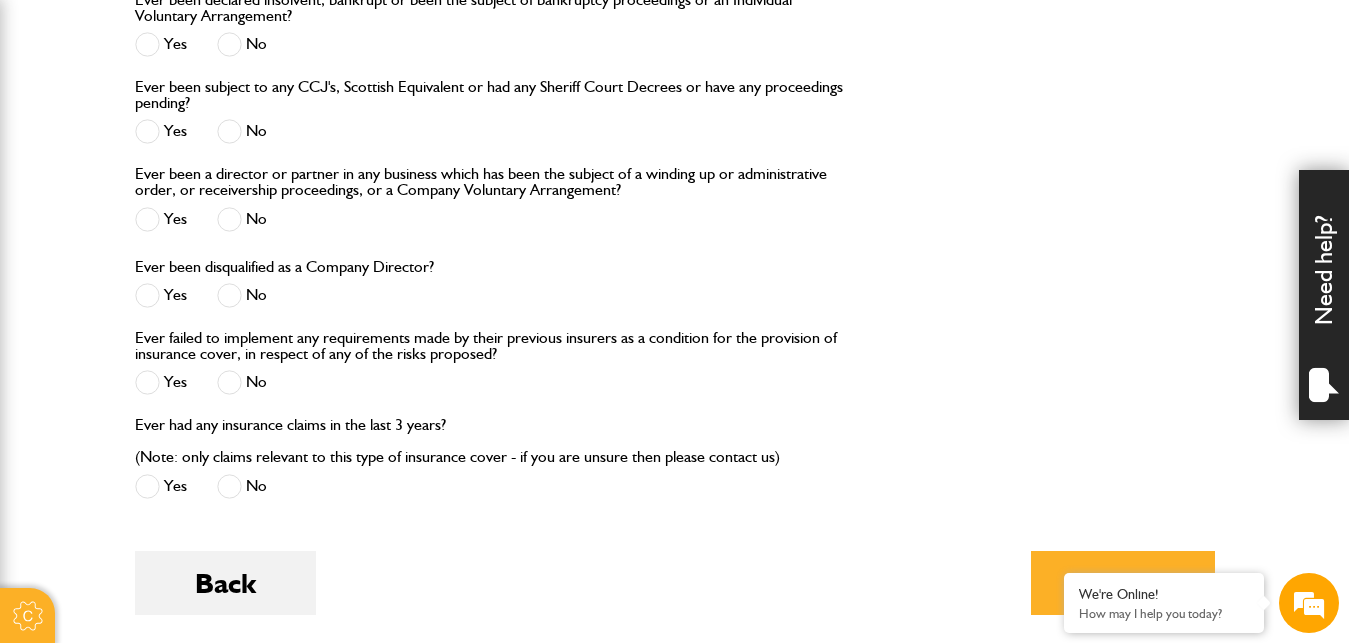 click at bounding box center [229, 486] 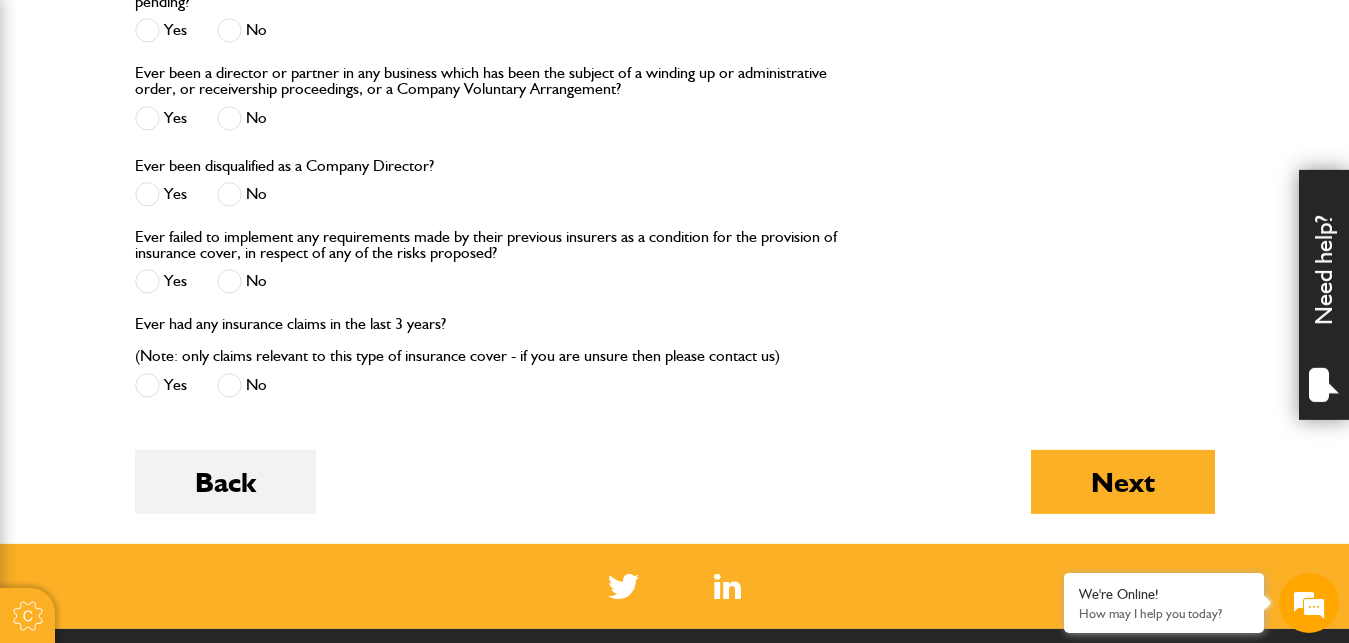 scroll, scrollTop: 2856, scrollLeft: 0, axis: vertical 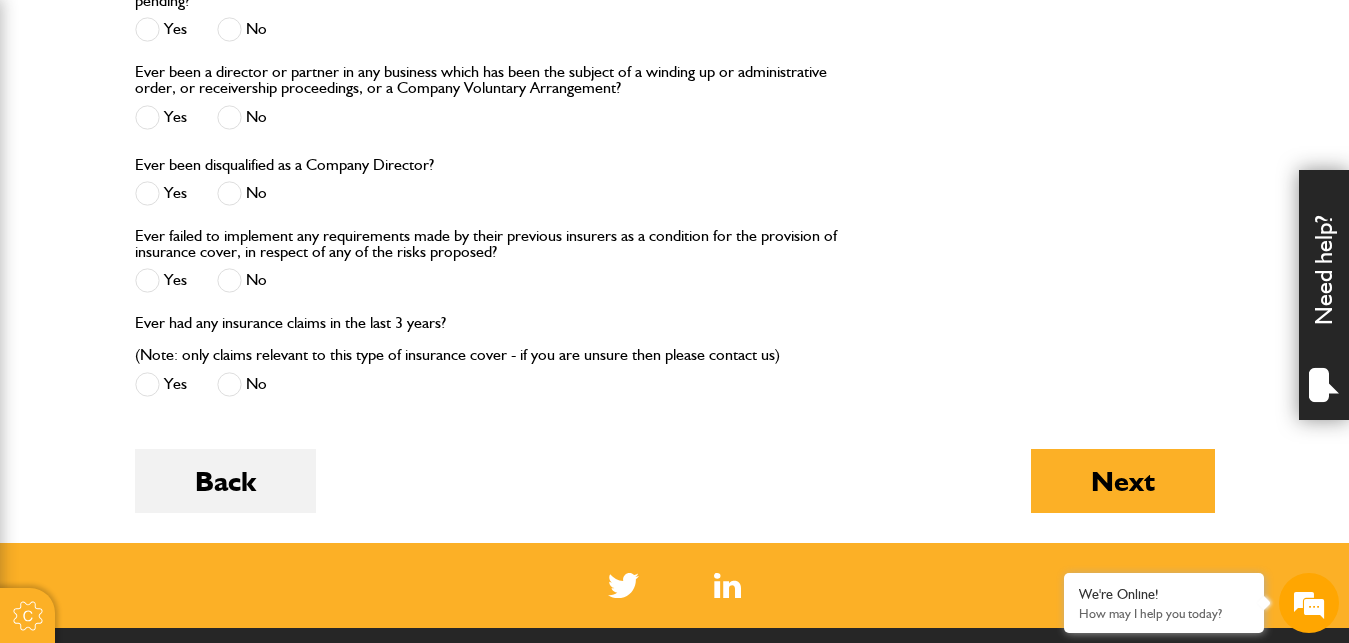 drag, startPoint x: 1117, startPoint y: 485, endPoint x: 810, endPoint y: 451, distance: 308.87698 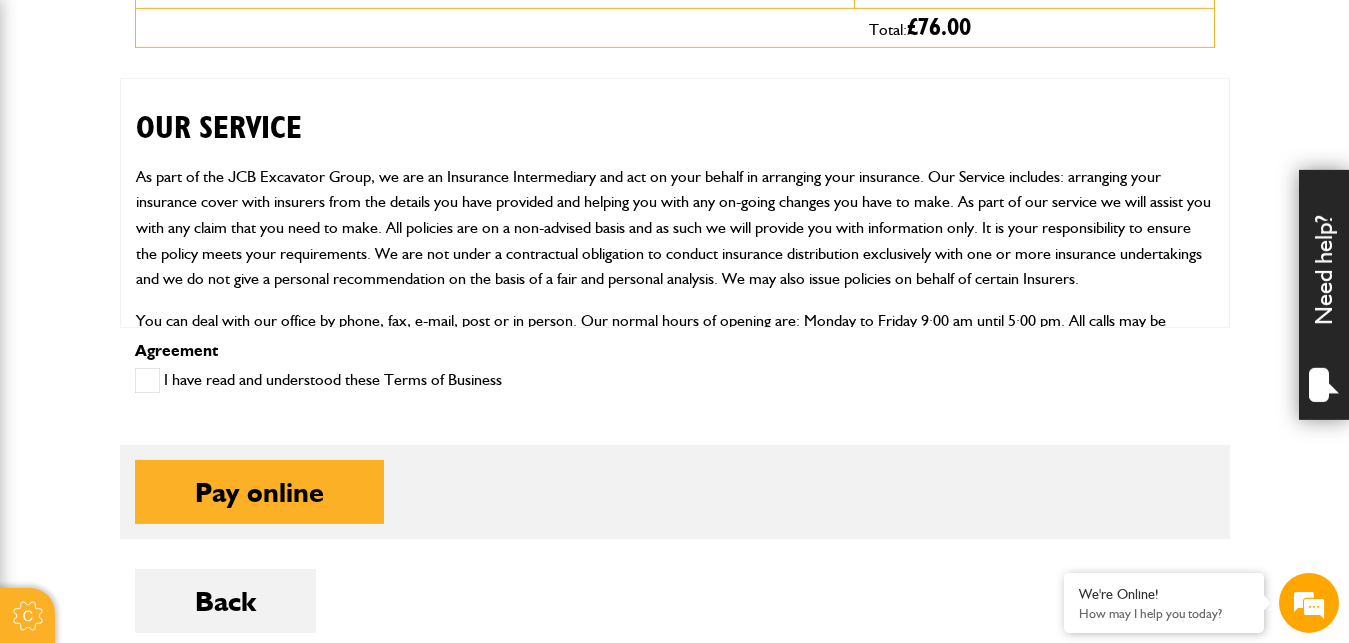 scroll, scrollTop: 918, scrollLeft: 0, axis: vertical 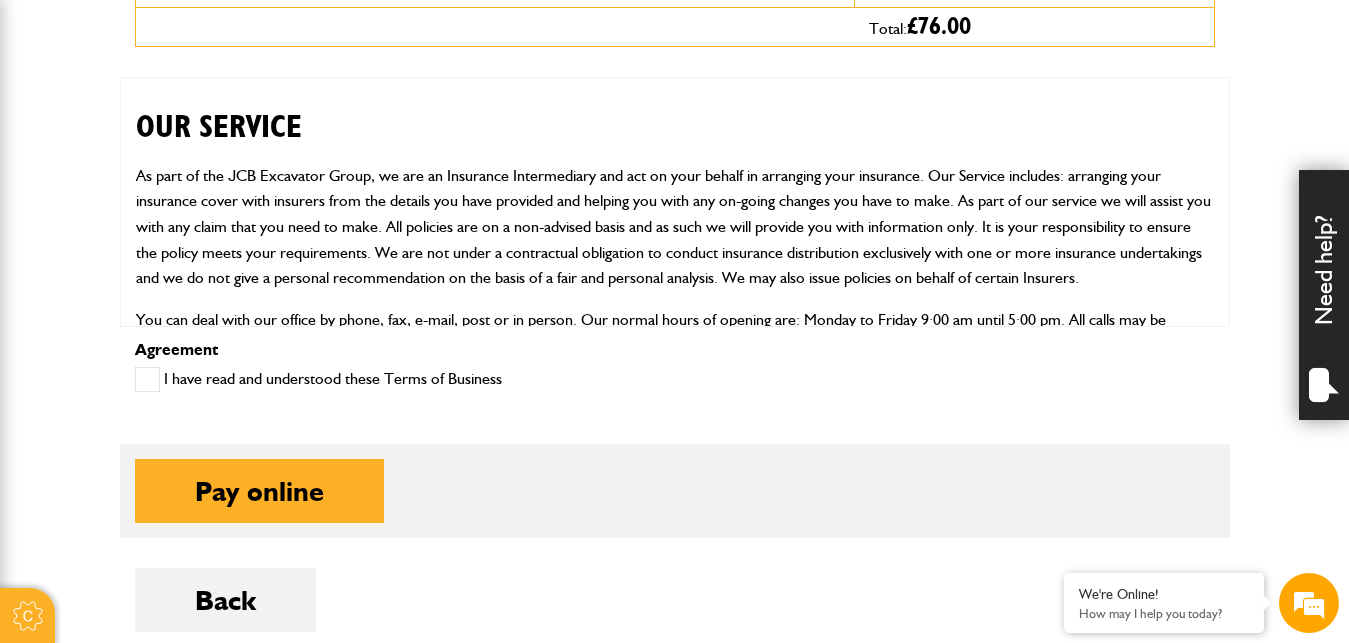 click at bounding box center [147, 379] 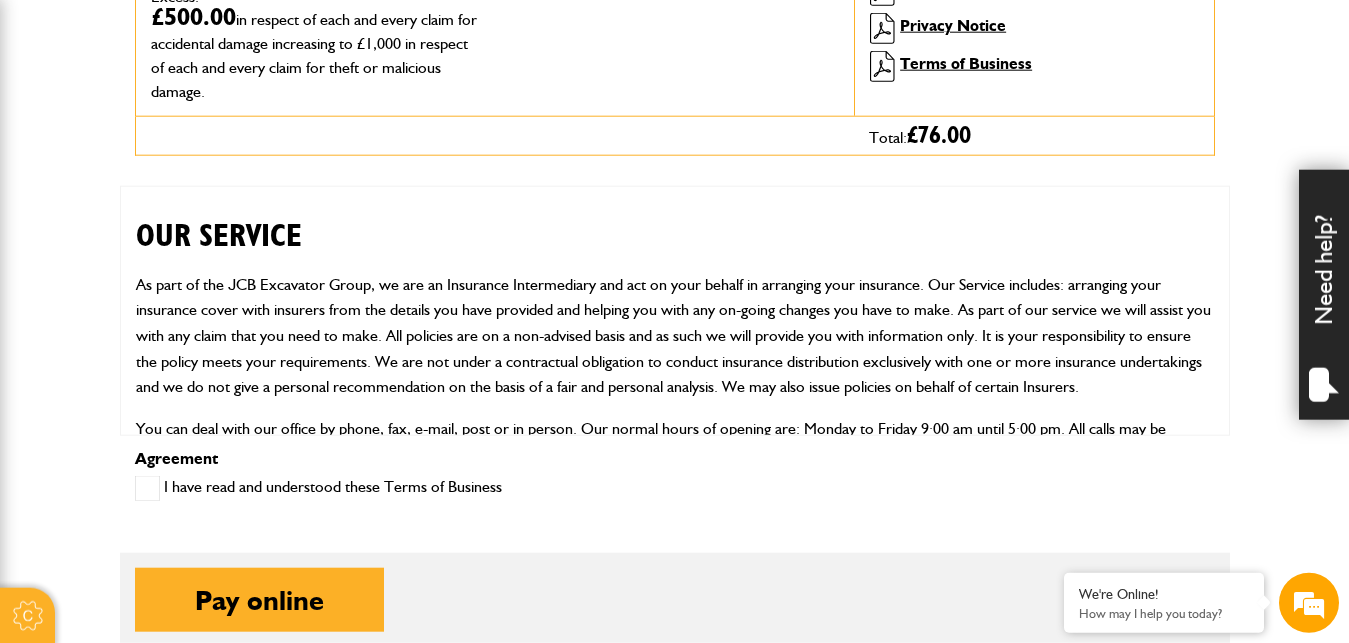 scroll, scrollTop: 816, scrollLeft: 0, axis: vertical 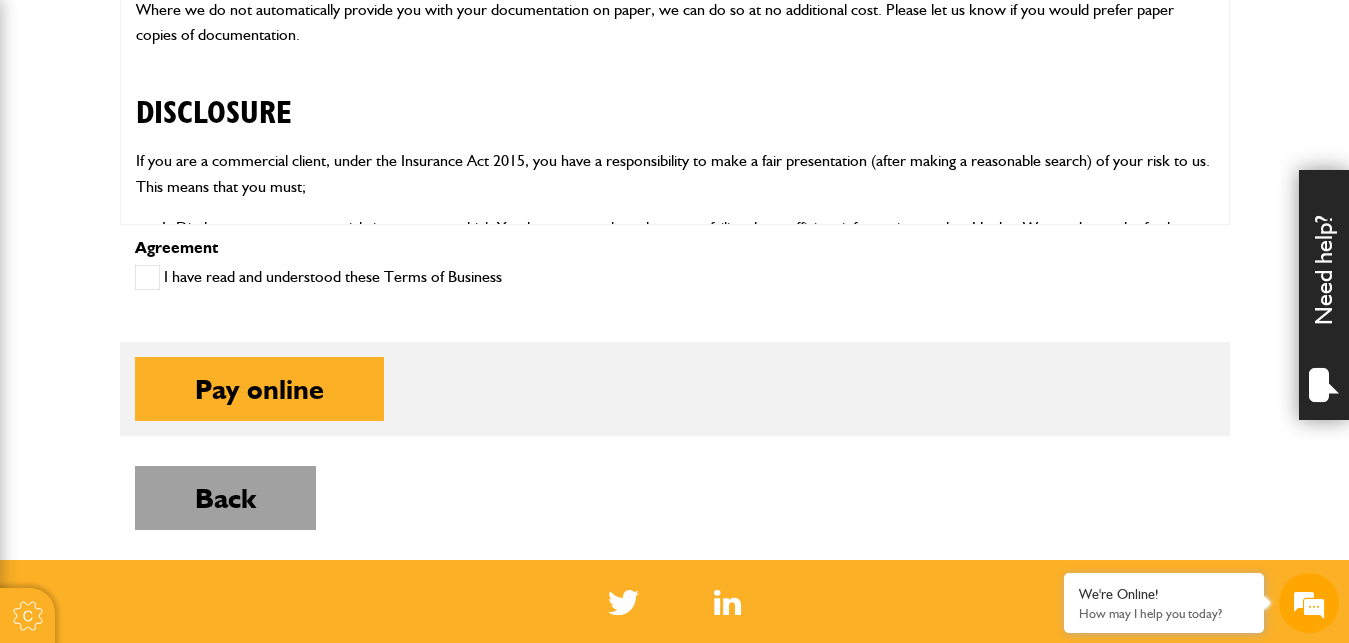 click on "Back" at bounding box center (225, 498) 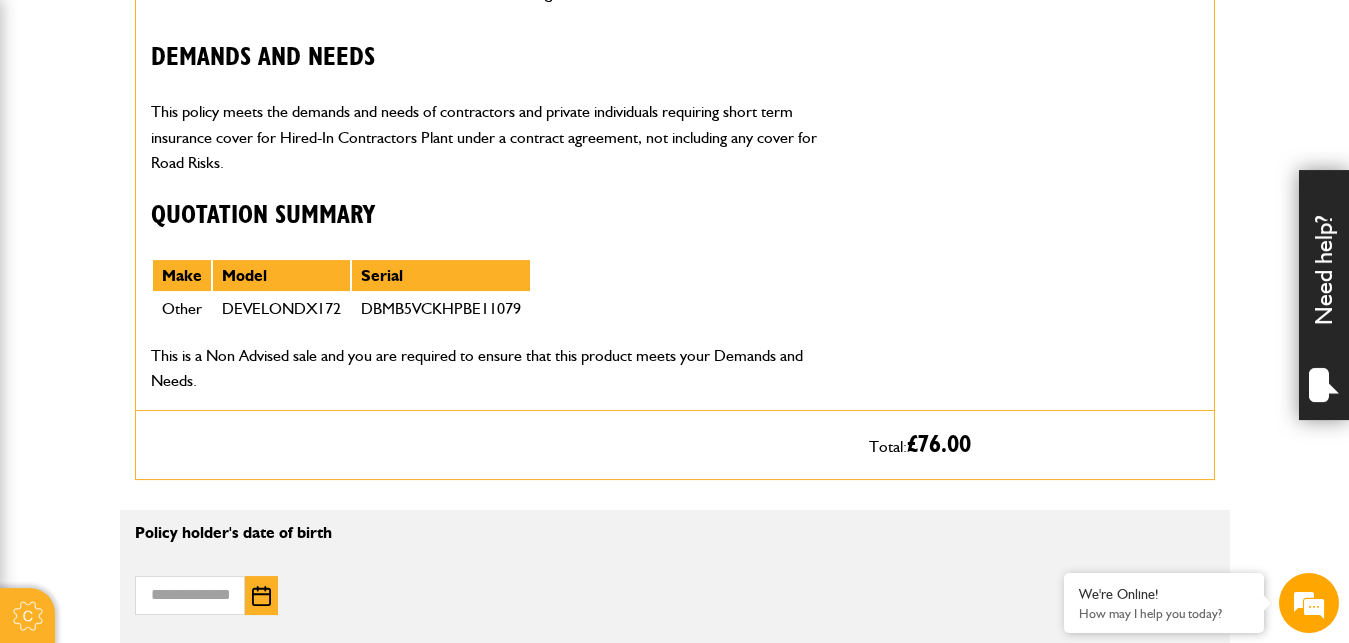scroll, scrollTop: 918, scrollLeft: 0, axis: vertical 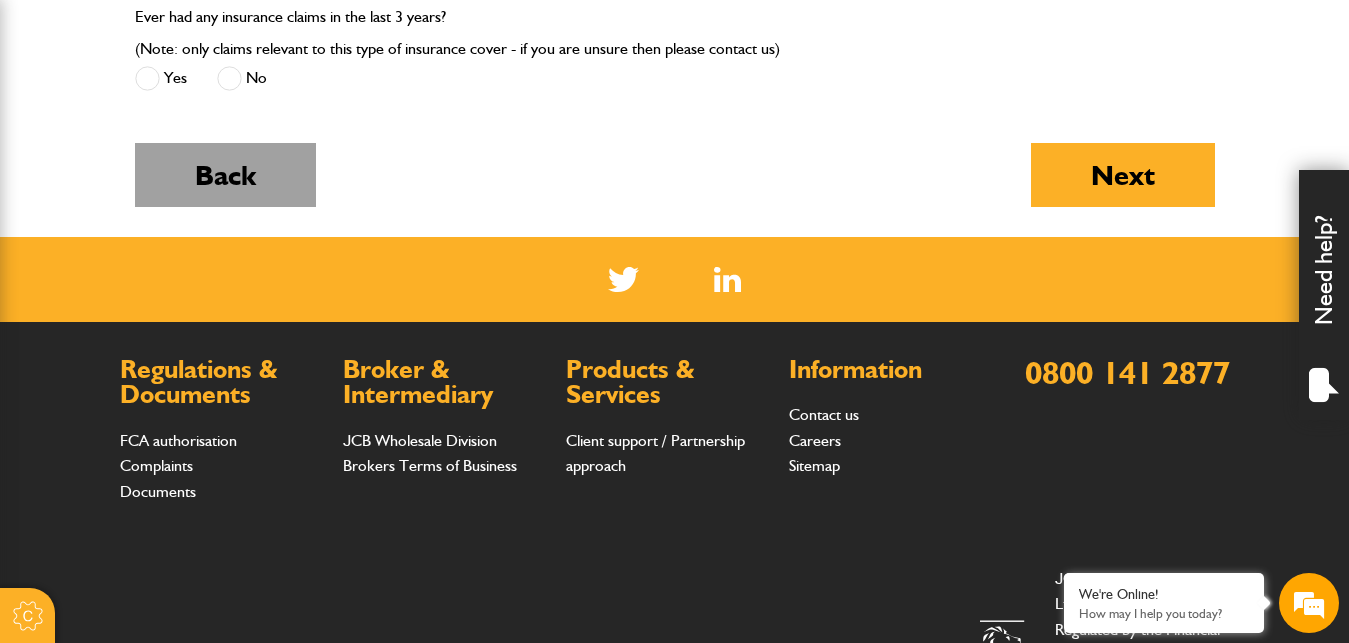 click on "Back" at bounding box center [225, 175] 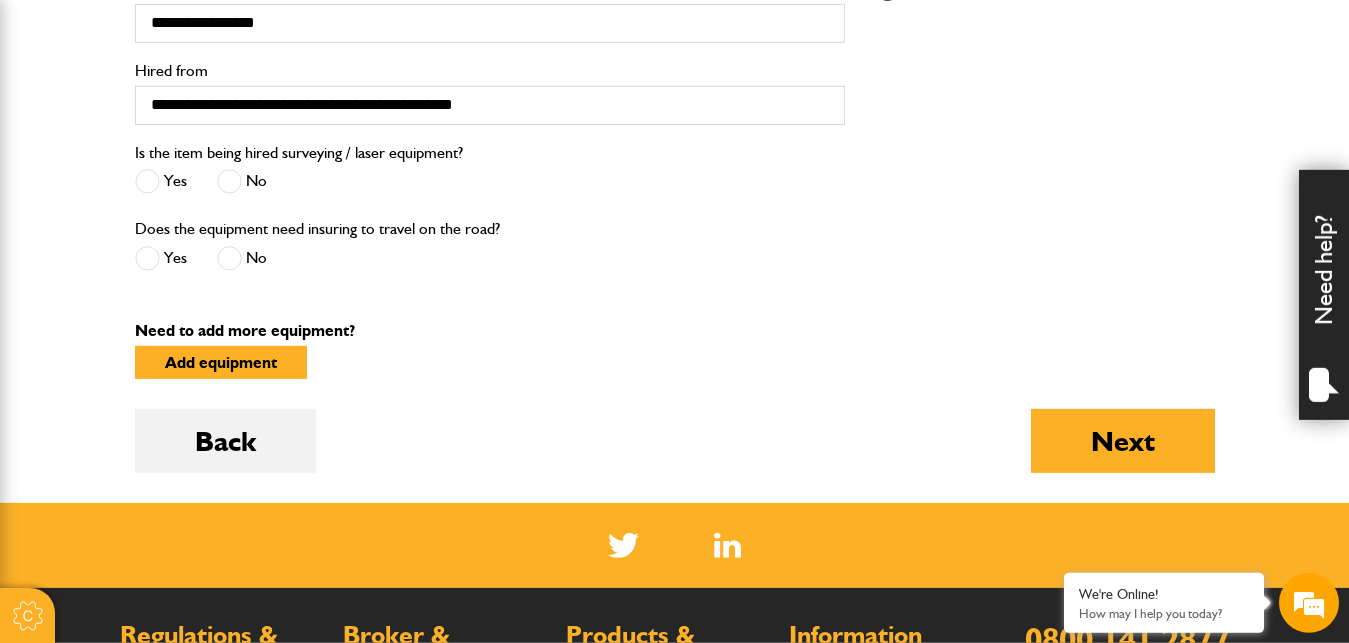 scroll, scrollTop: 971, scrollLeft: 0, axis: vertical 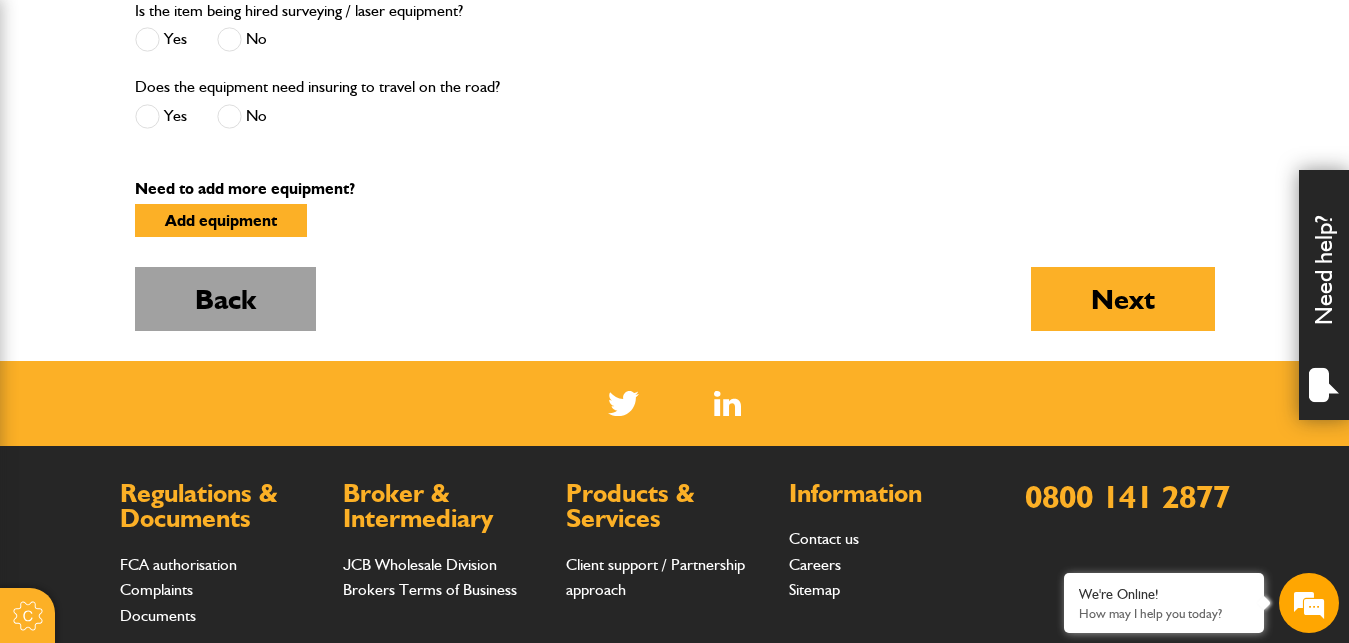 click on "Back" at bounding box center (225, 299) 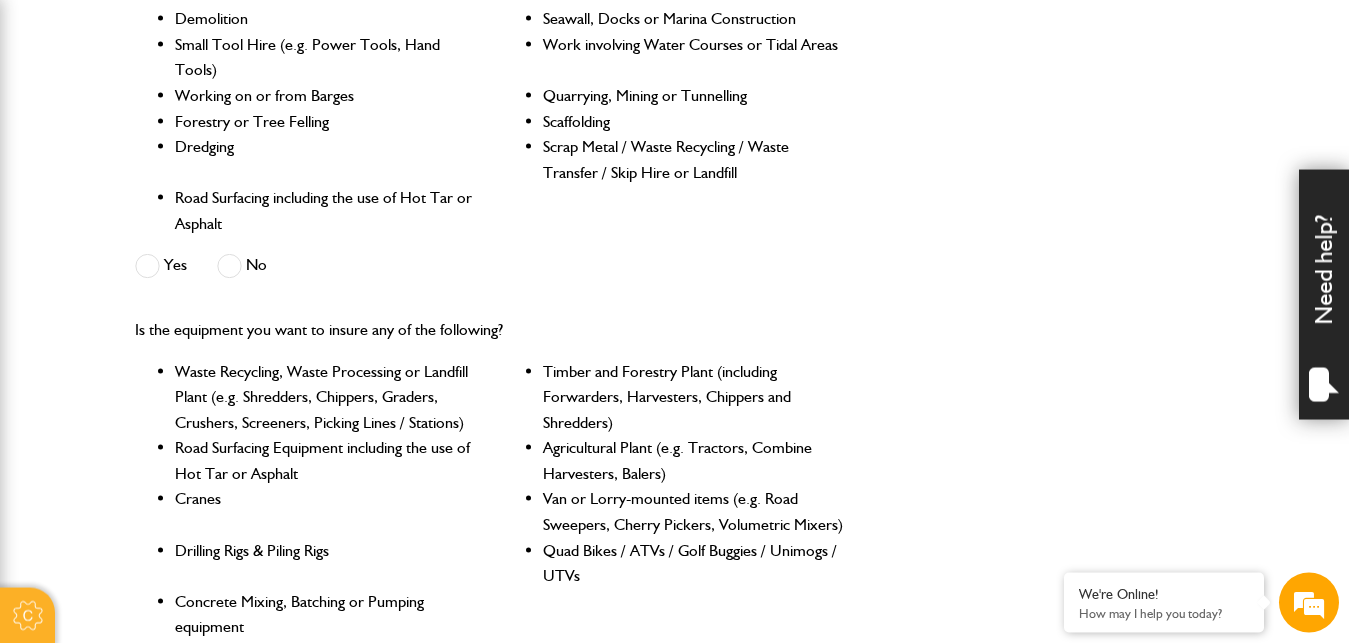 scroll, scrollTop: 816, scrollLeft: 0, axis: vertical 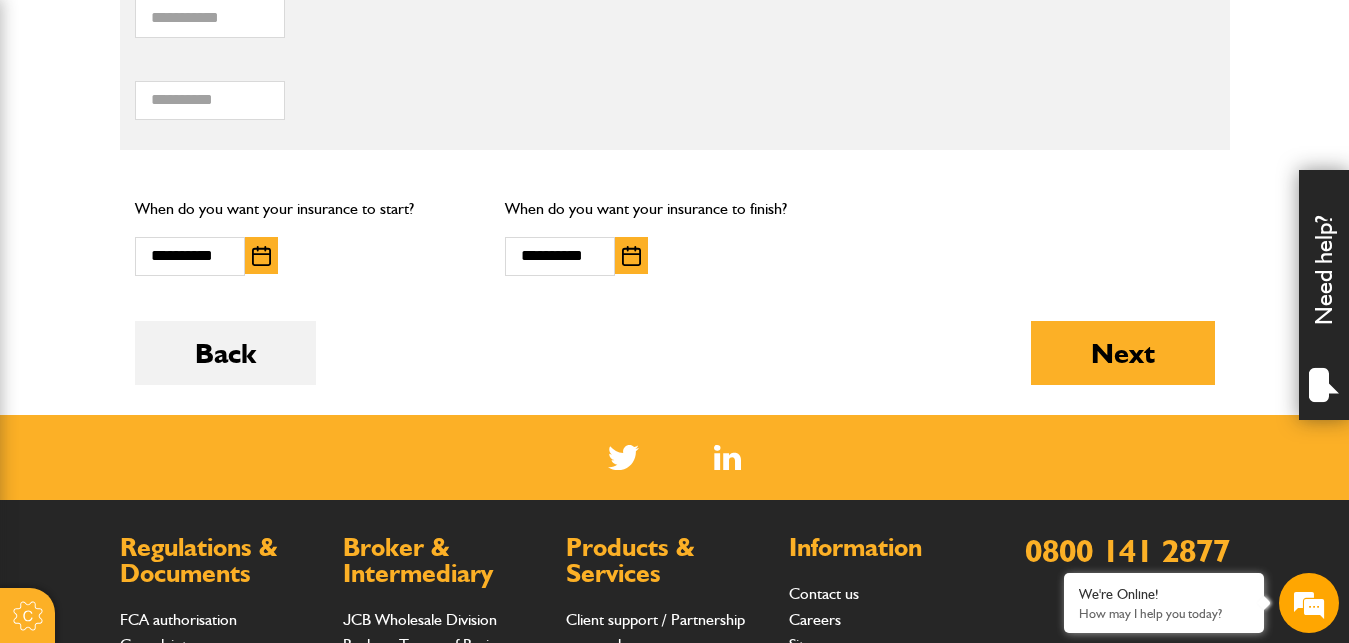 click at bounding box center [261, 256] 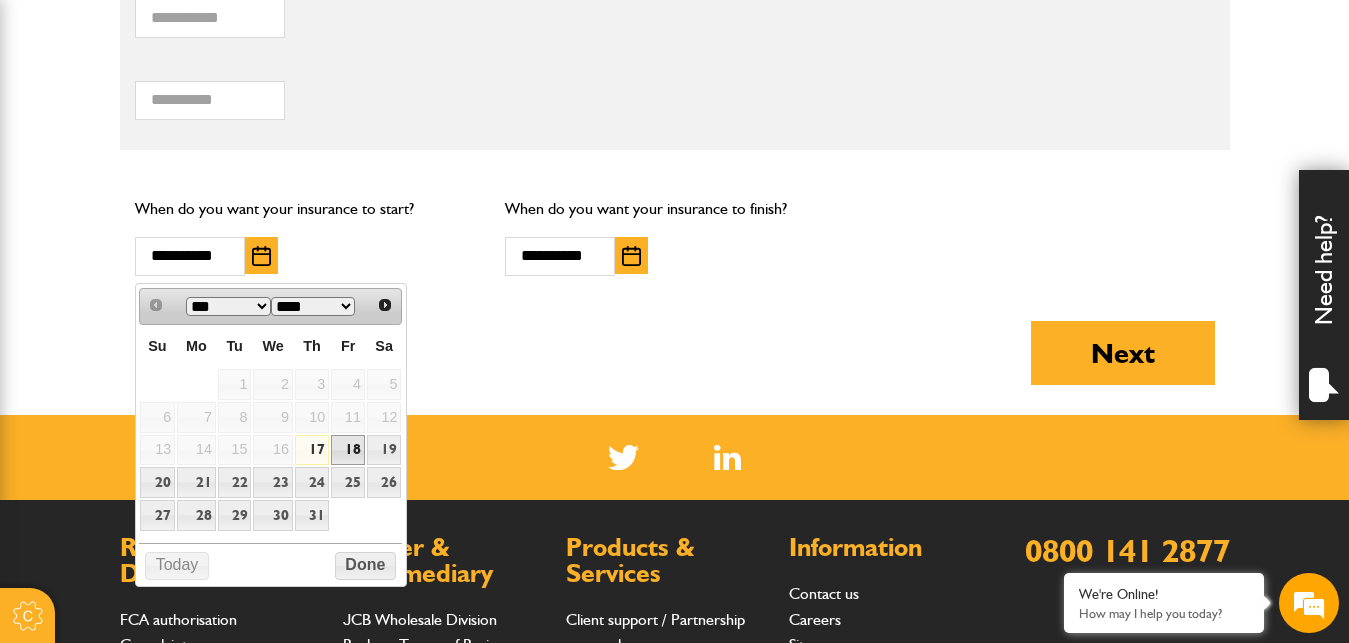 click on "18" at bounding box center [348, 450] 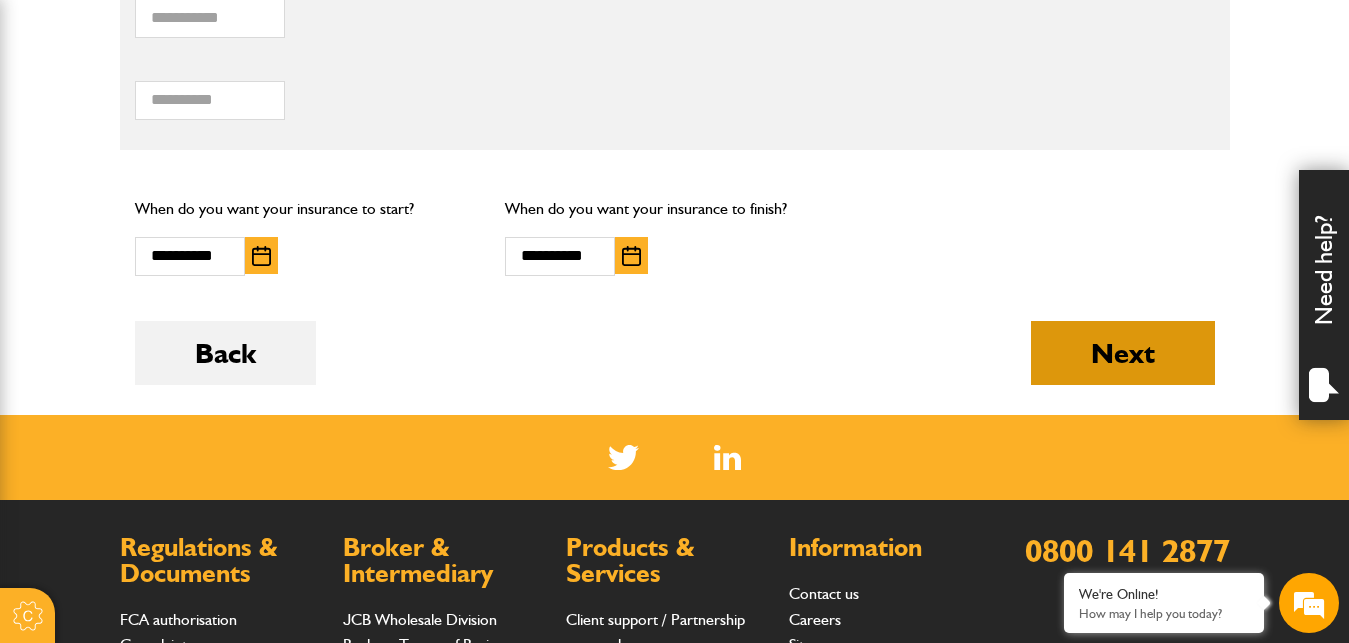 click on "Next" at bounding box center [1123, 353] 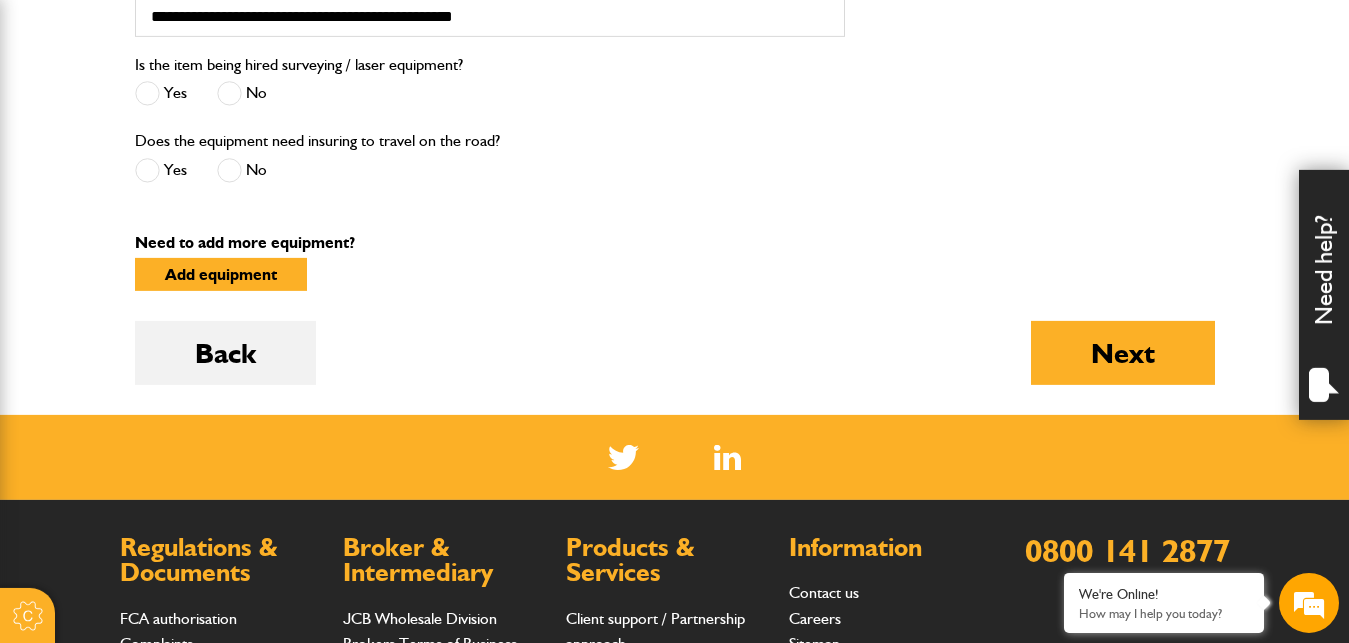 scroll, scrollTop: 918, scrollLeft: 0, axis: vertical 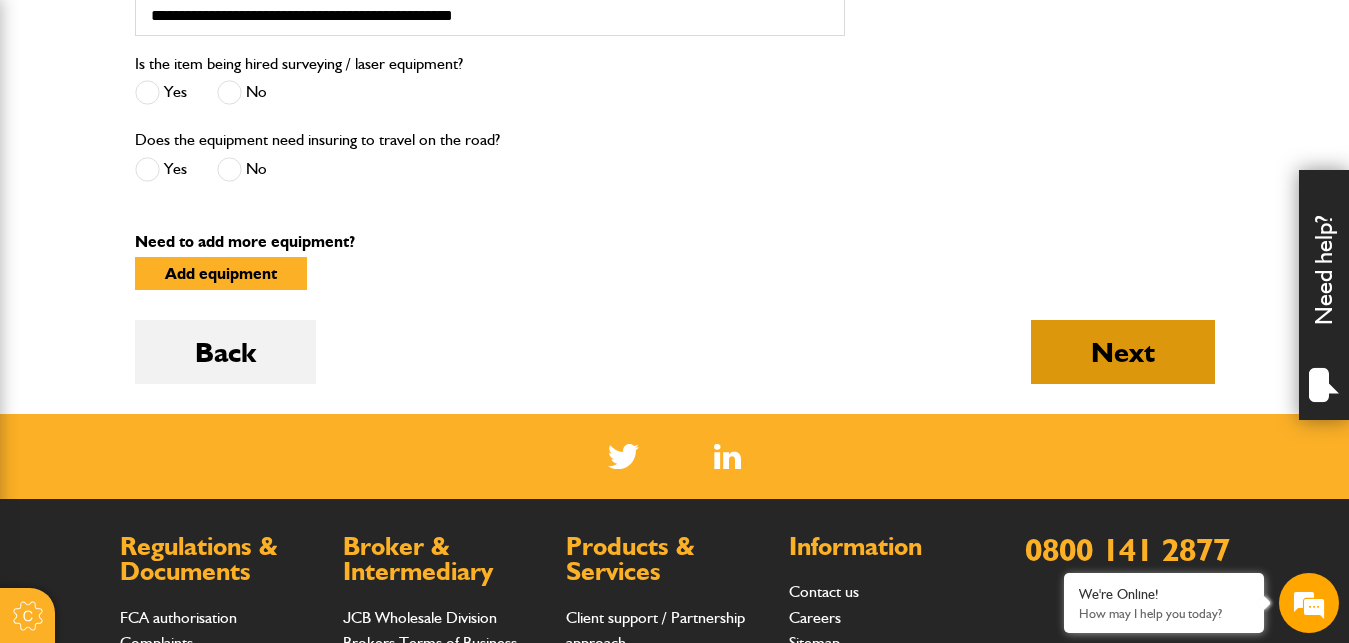 click on "Next" at bounding box center [1123, 352] 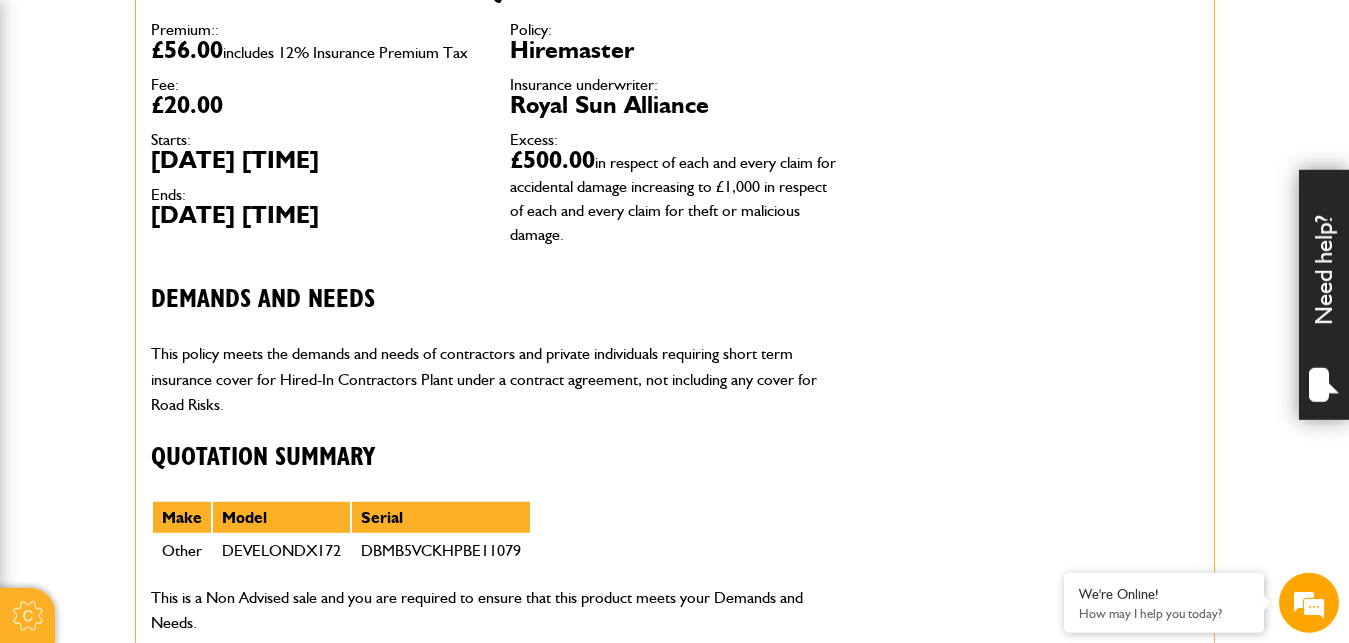 scroll, scrollTop: 714, scrollLeft: 0, axis: vertical 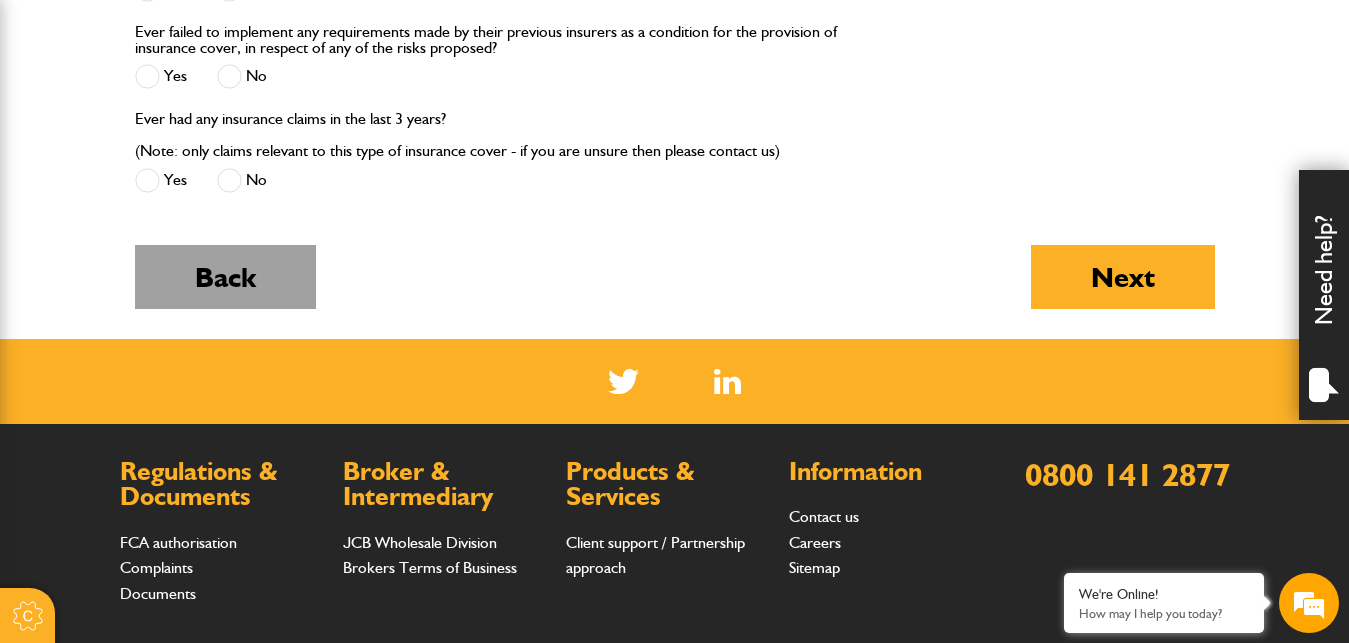 click on "Back" at bounding box center [225, 277] 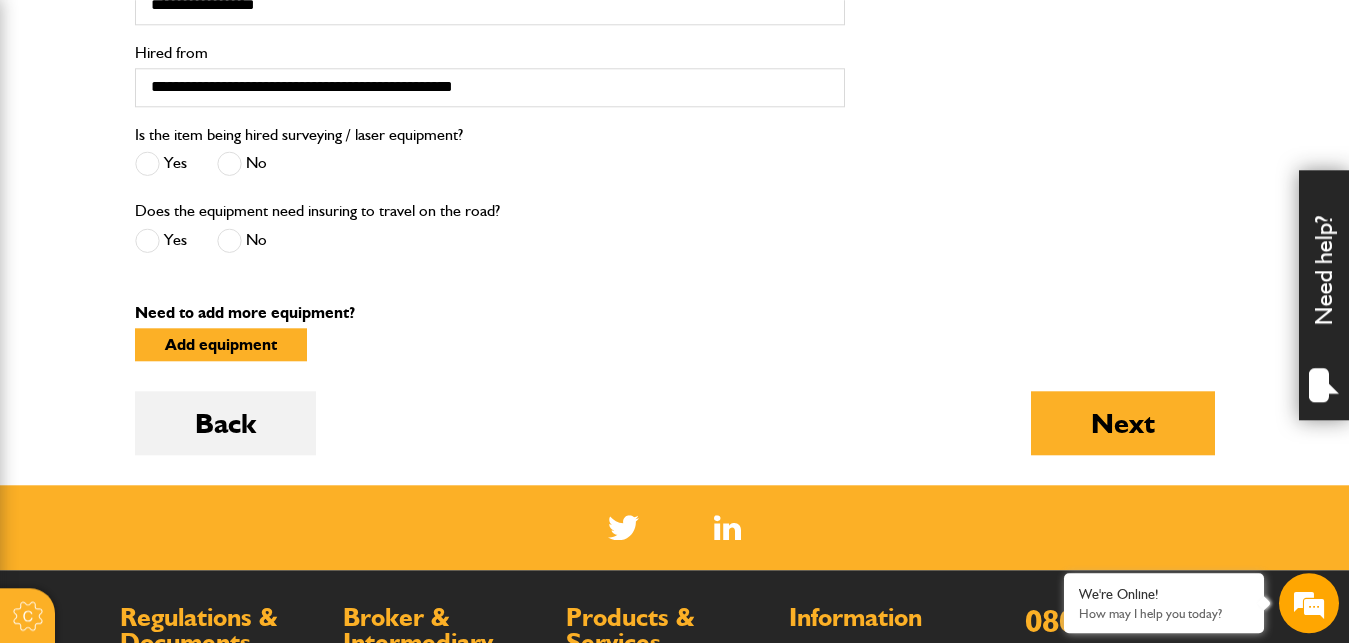 scroll, scrollTop: 918, scrollLeft: 0, axis: vertical 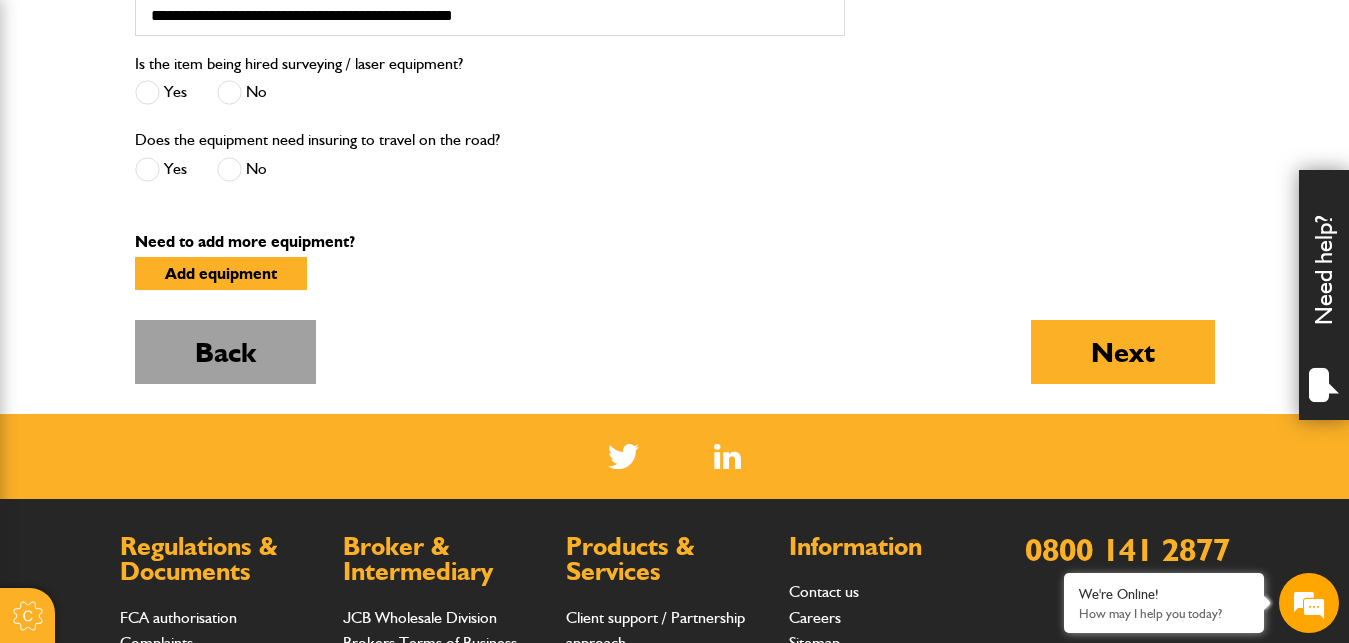 click on "Back" at bounding box center [225, 352] 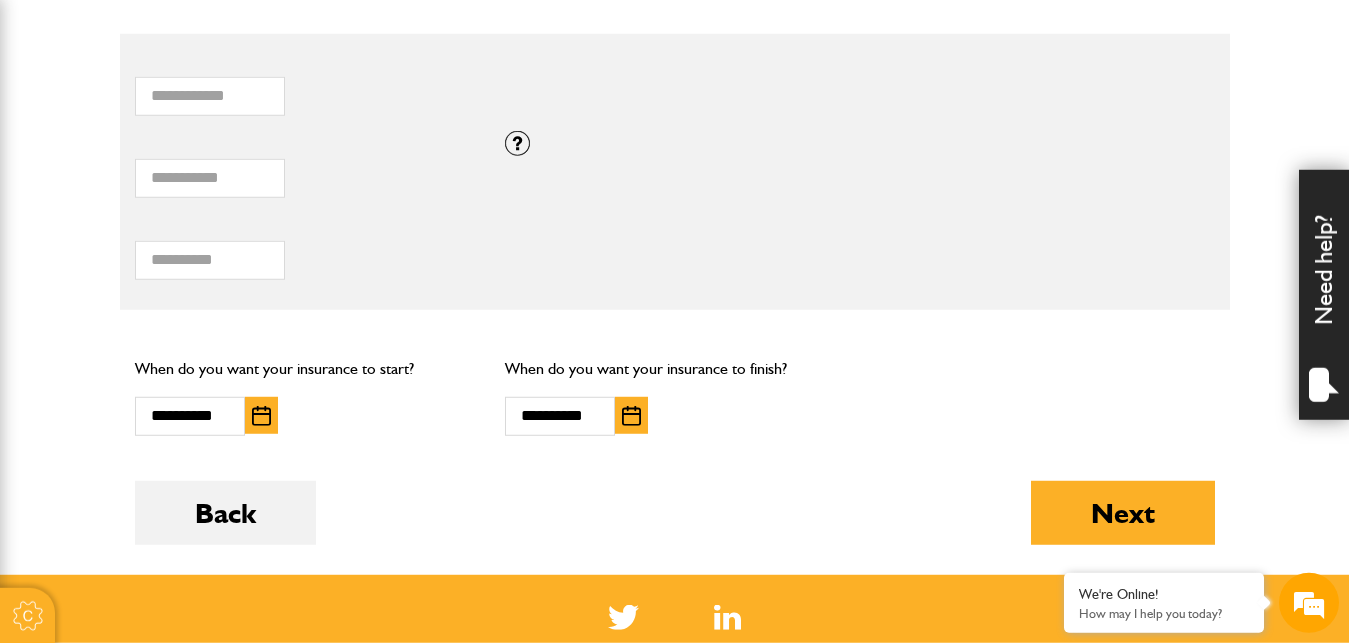 scroll, scrollTop: 1481, scrollLeft: 0, axis: vertical 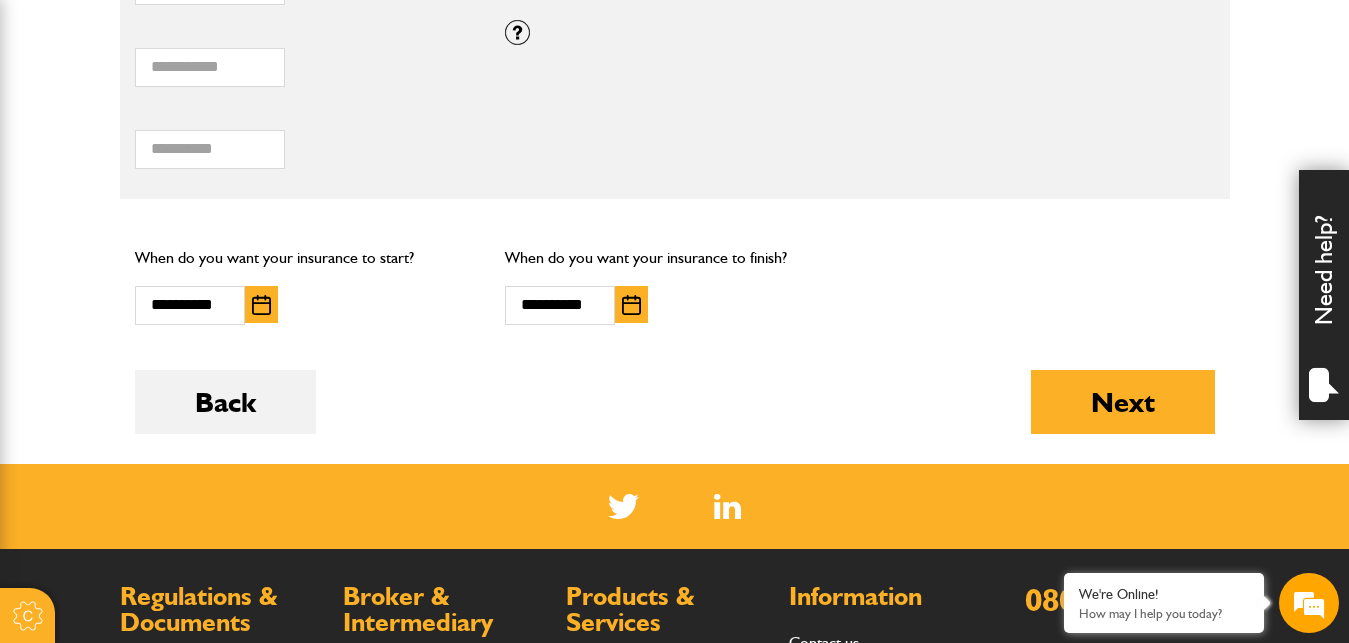 click at bounding box center (631, 305) 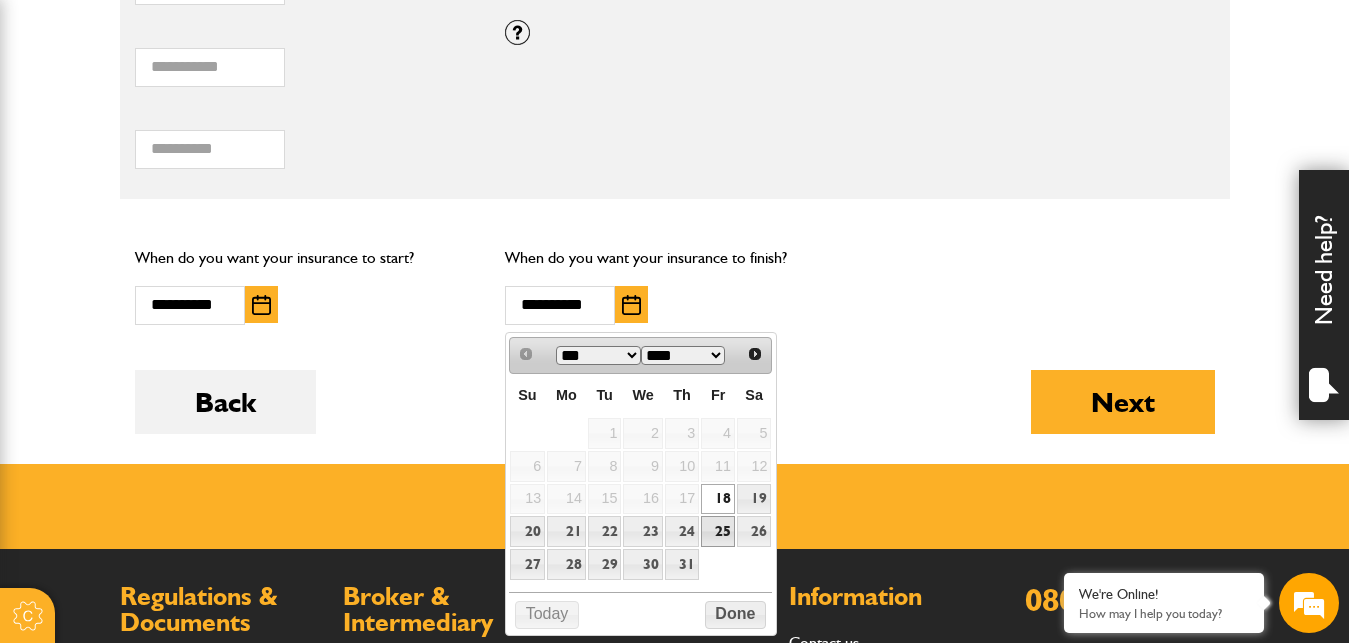click on "25" at bounding box center (718, 531) 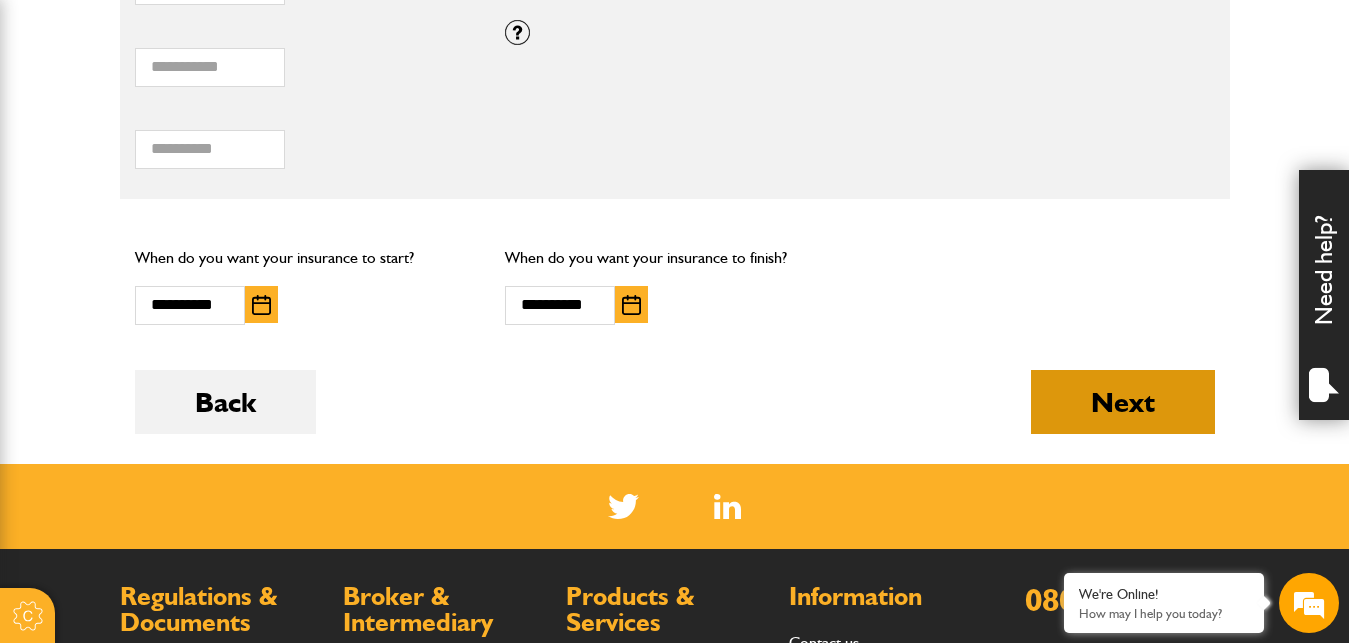 click on "Next" at bounding box center (1123, 402) 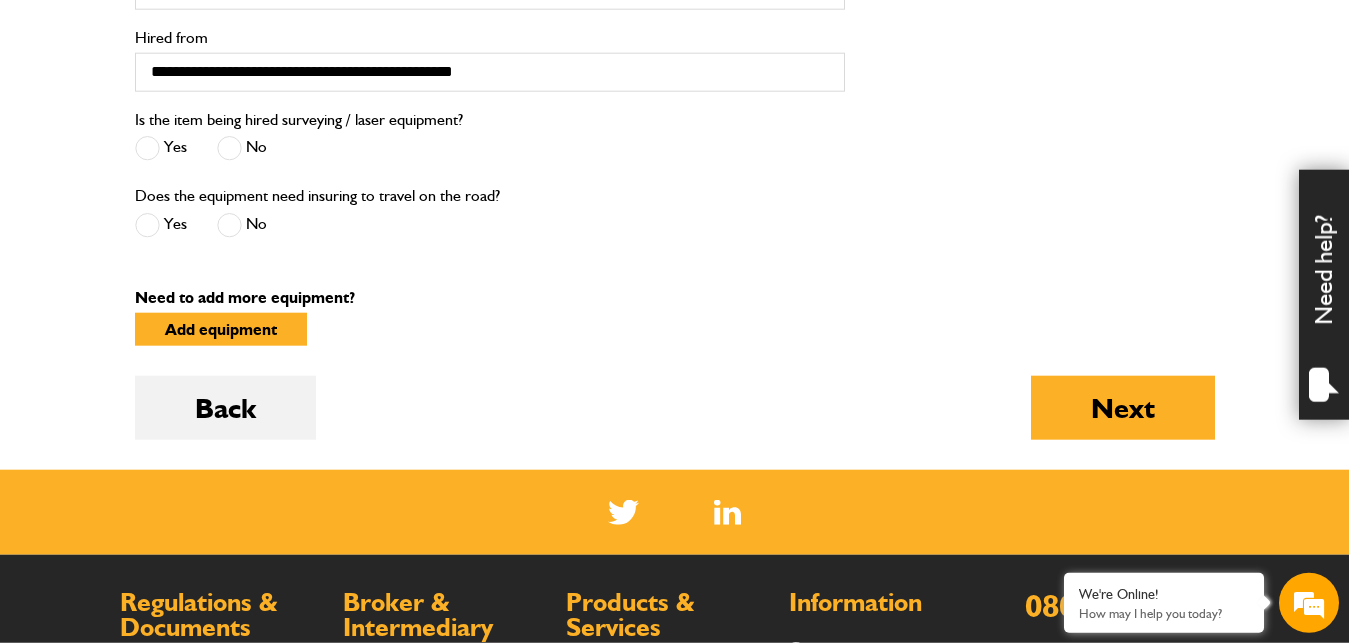 scroll, scrollTop: 869, scrollLeft: 0, axis: vertical 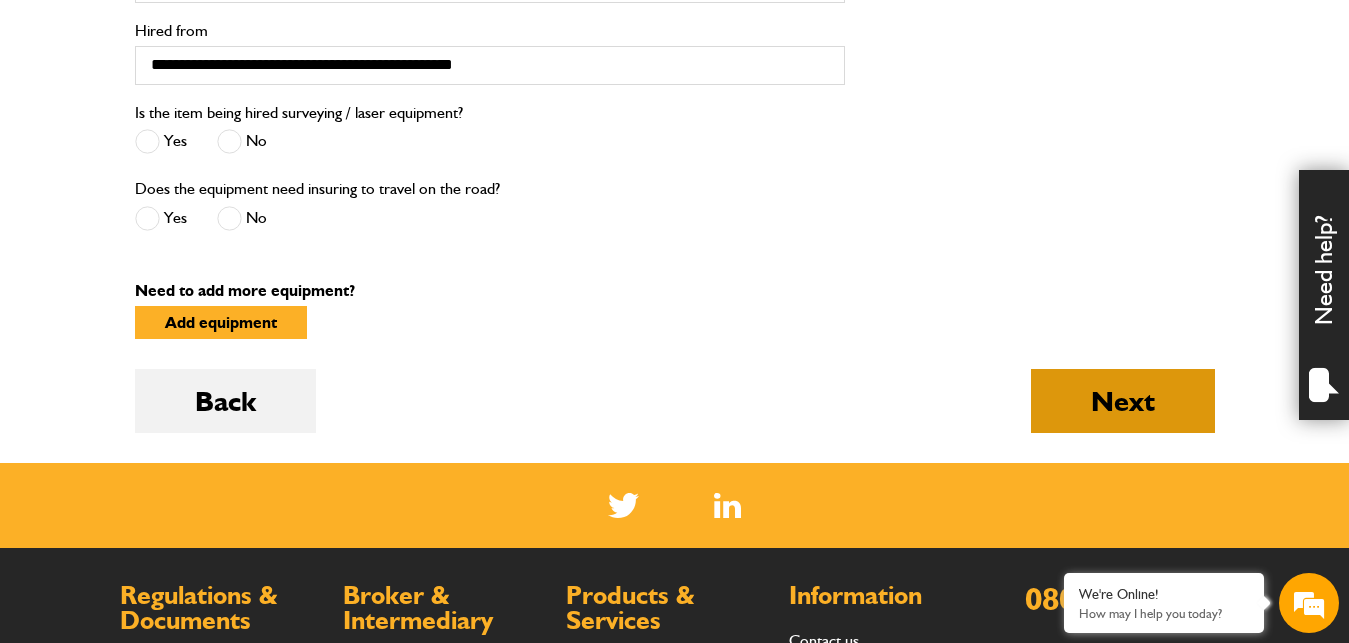 click on "Next" at bounding box center (1123, 401) 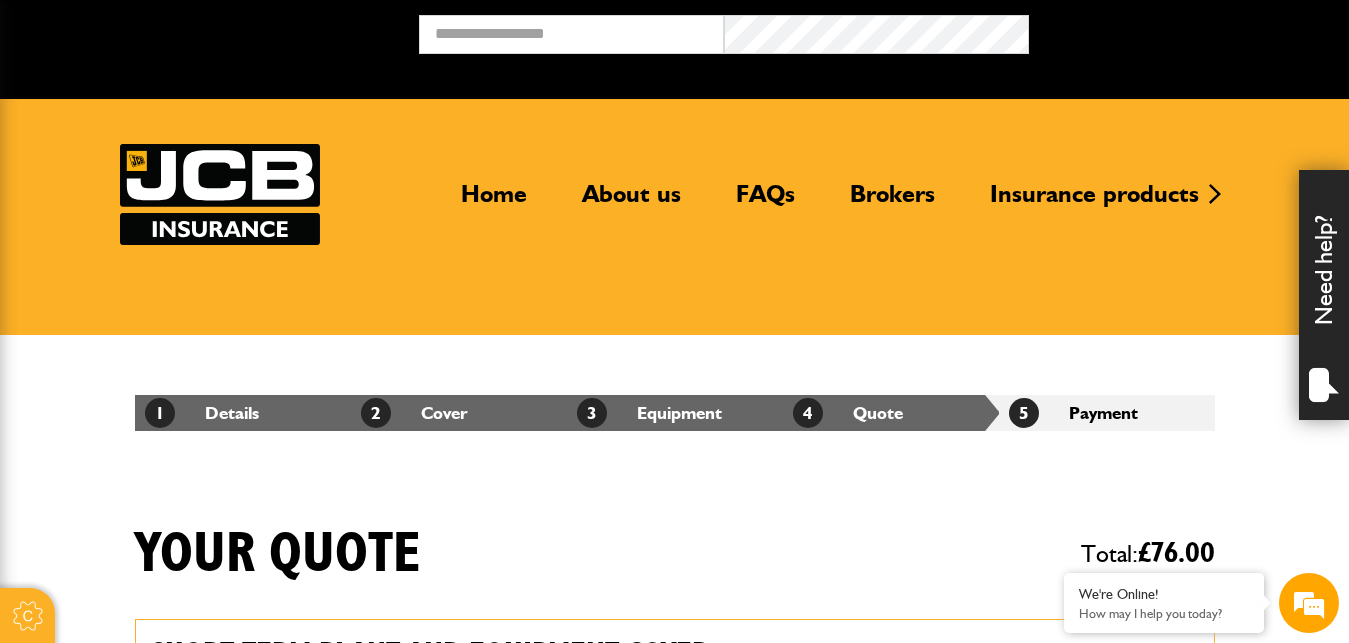scroll, scrollTop: 306, scrollLeft: 0, axis: vertical 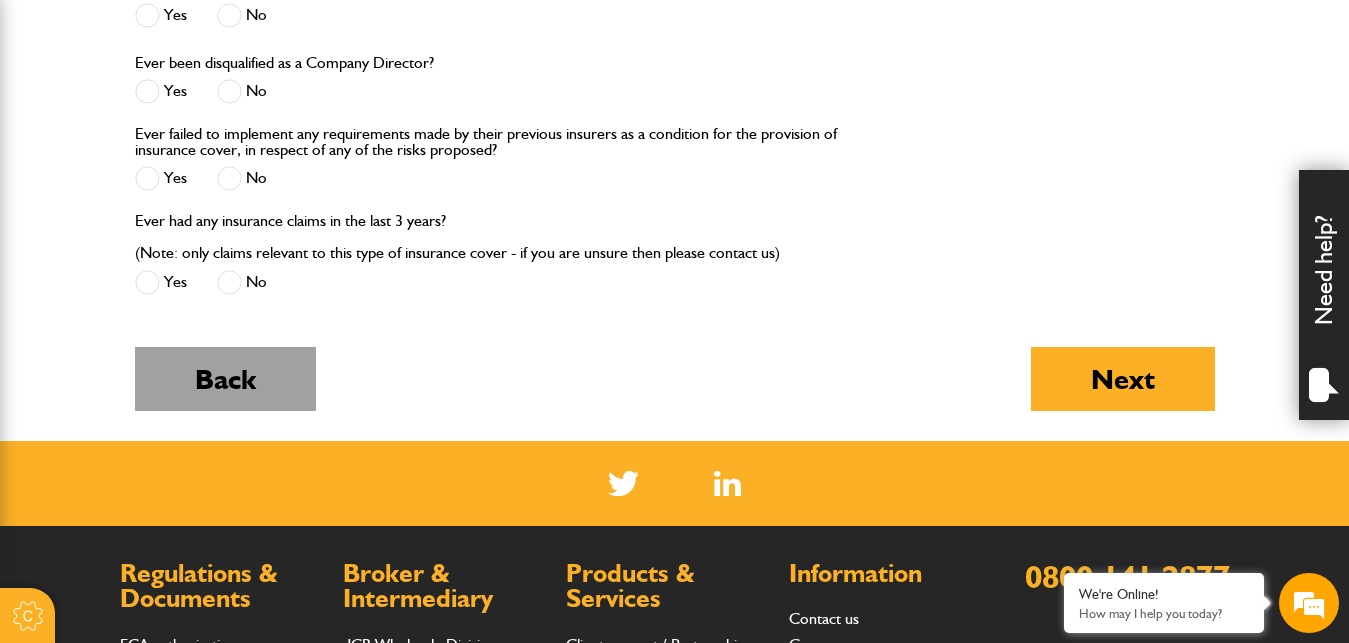 click on "Back" at bounding box center (225, 379) 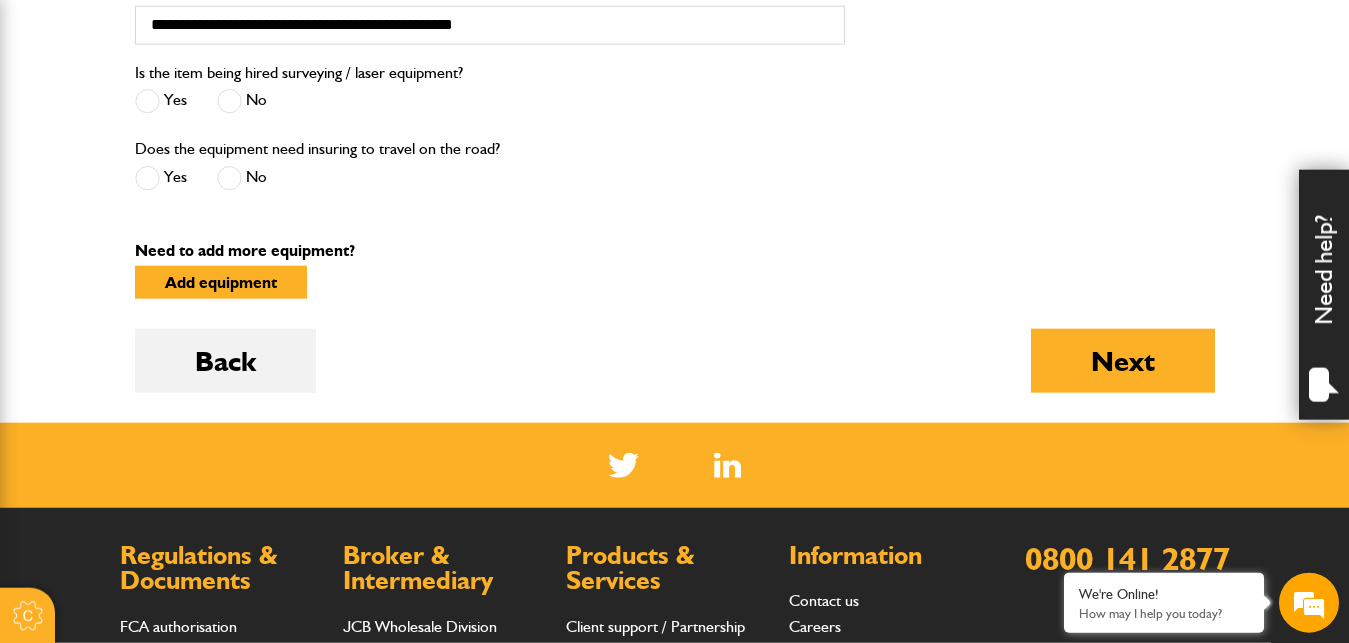 scroll, scrollTop: 918, scrollLeft: 0, axis: vertical 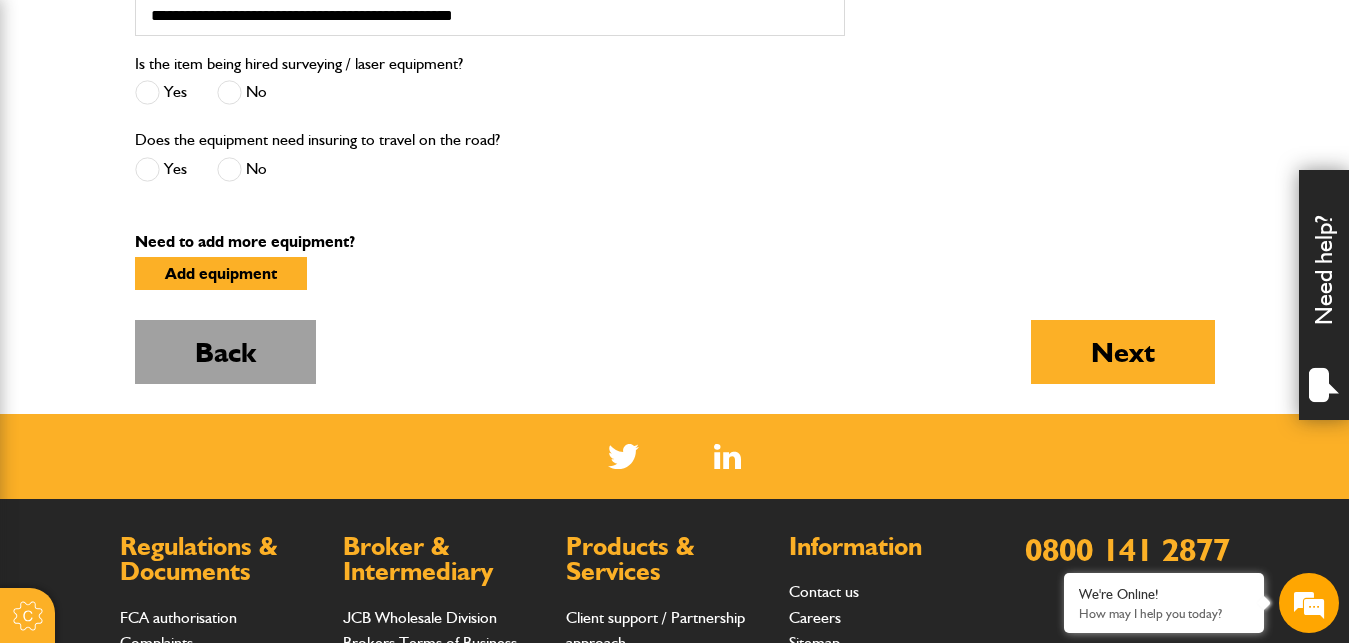 click on "Back" at bounding box center [225, 352] 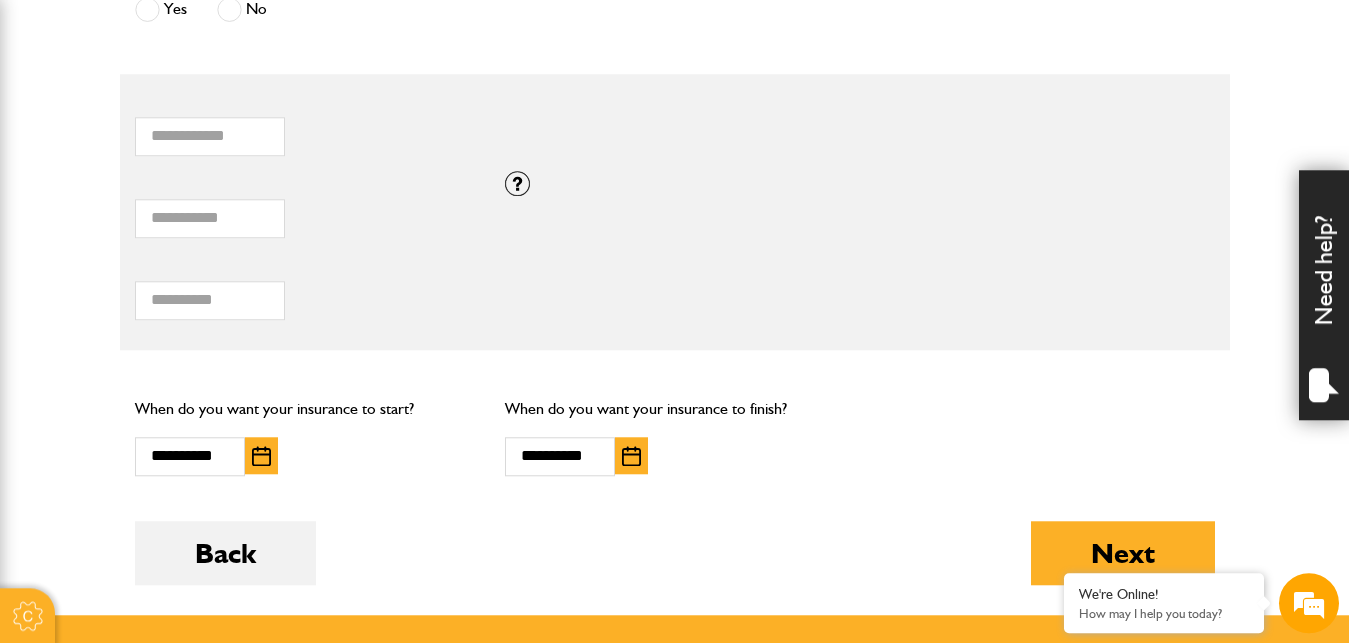 scroll, scrollTop: 1428, scrollLeft: 0, axis: vertical 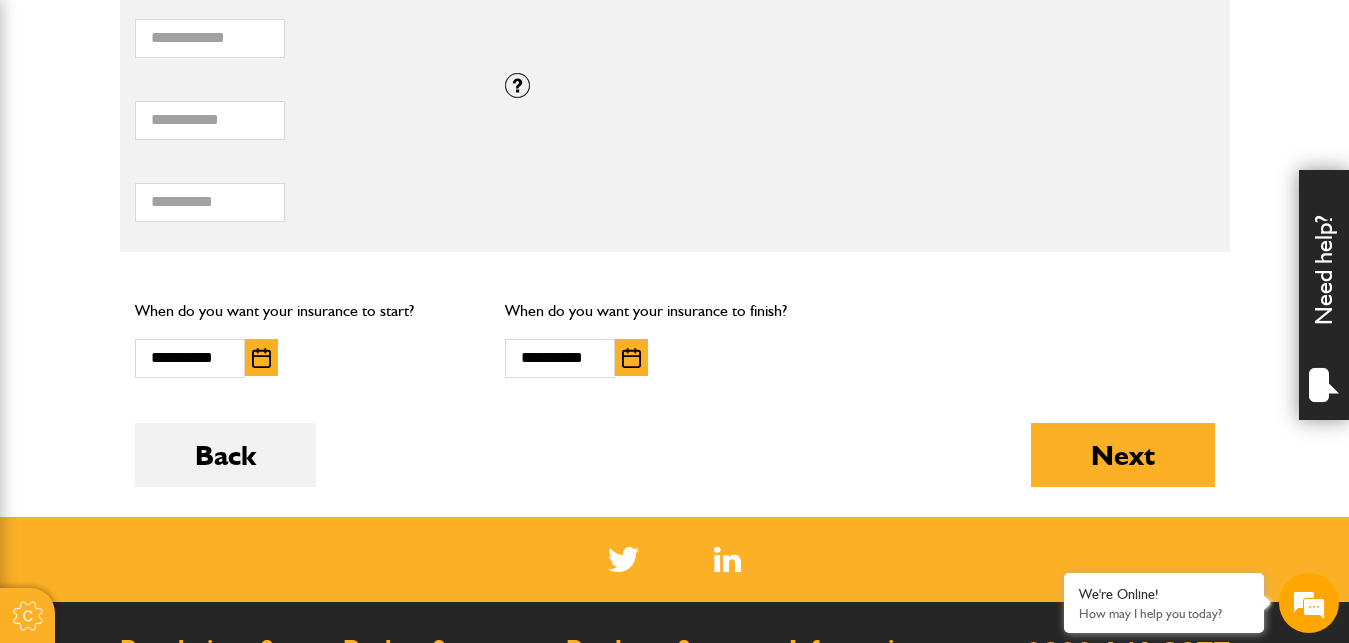 click at bounding box center (631, 358) 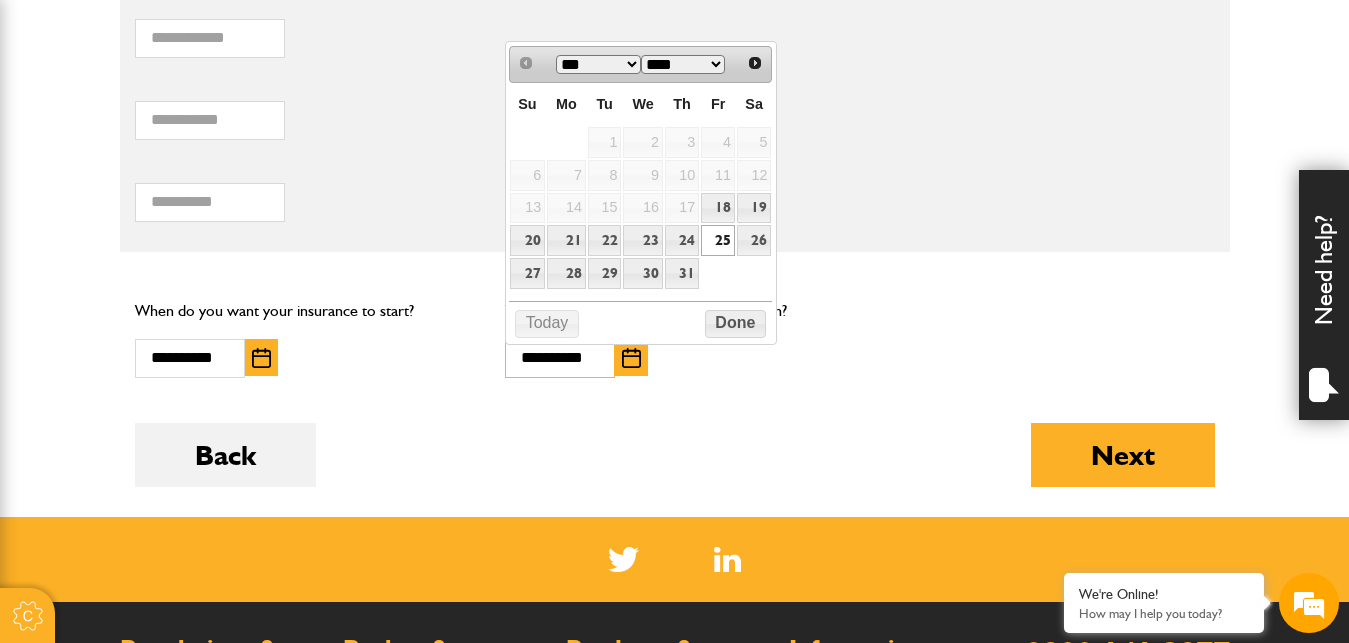 scroll, scrollTop: 0, scrollLeft: 0, axis: both 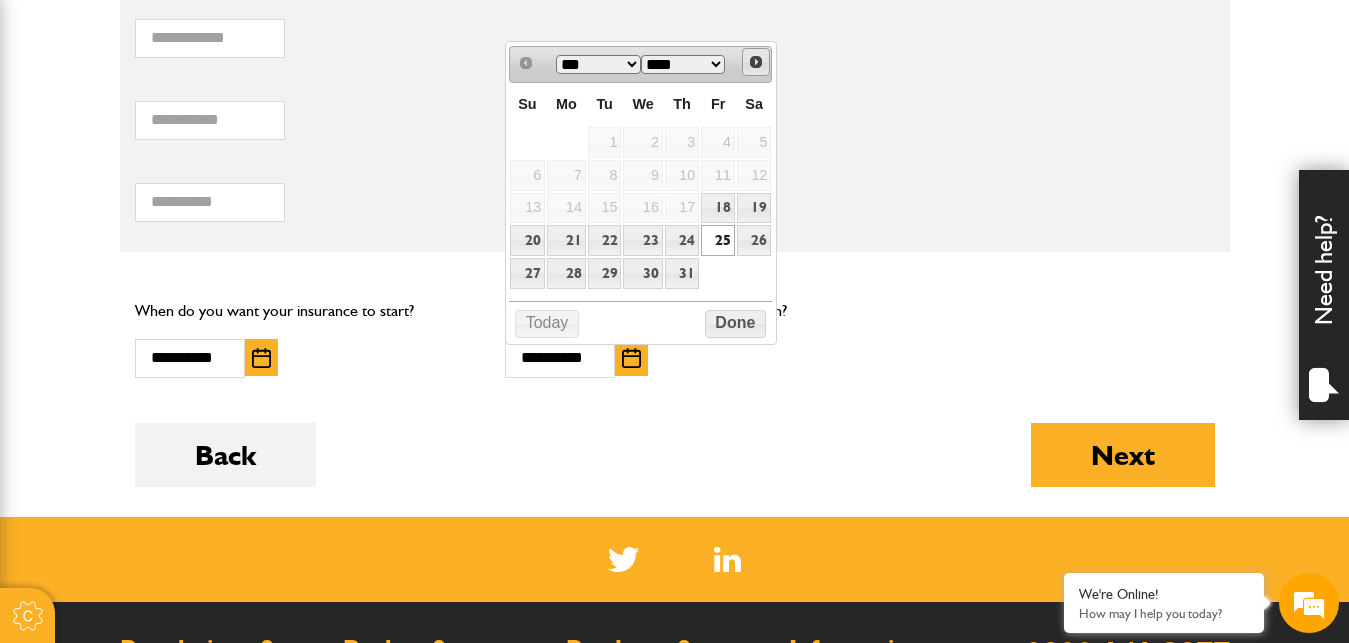 click on "Next" at bounding box center (756, 62) 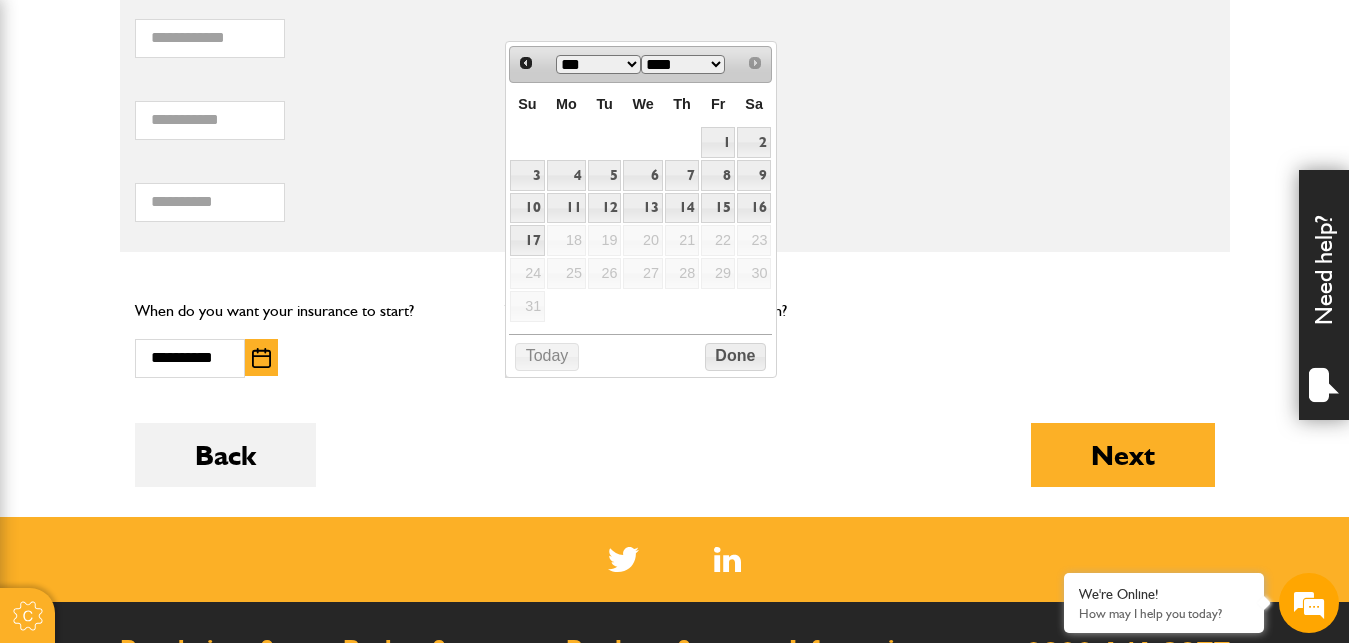 click on "Prev Next *** *** ****" at bounding box center [641, 64] 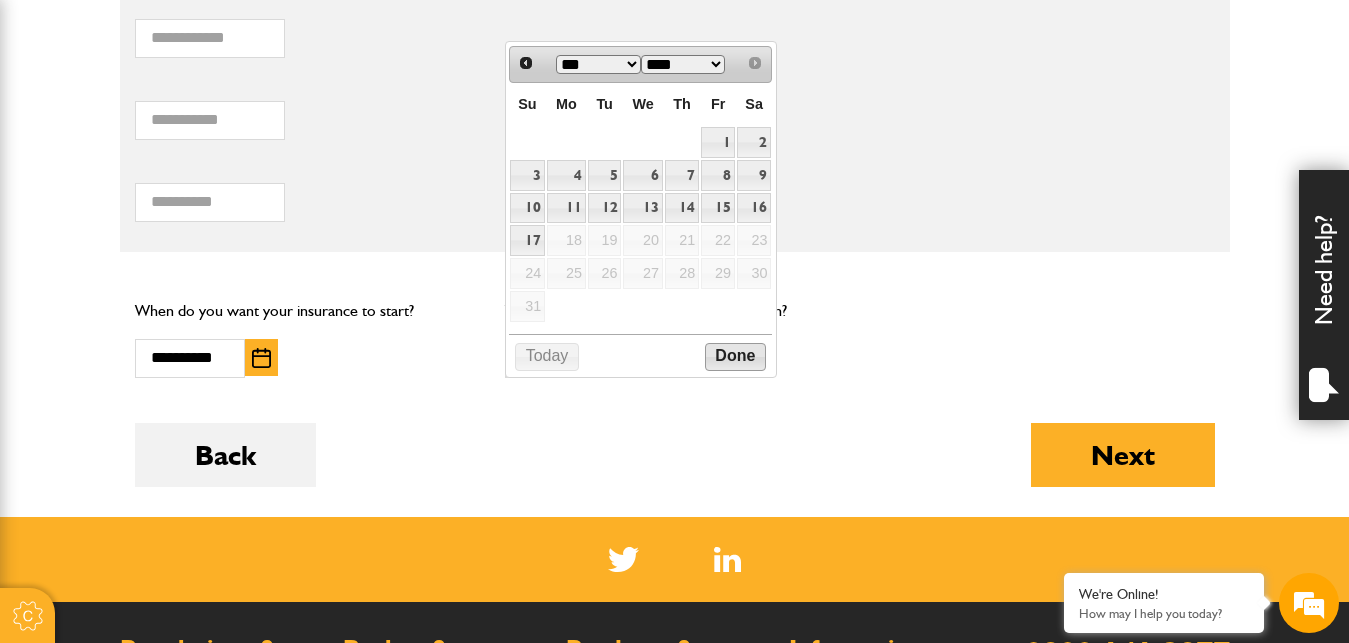 click on "Done" at bounding box center (735, 357) 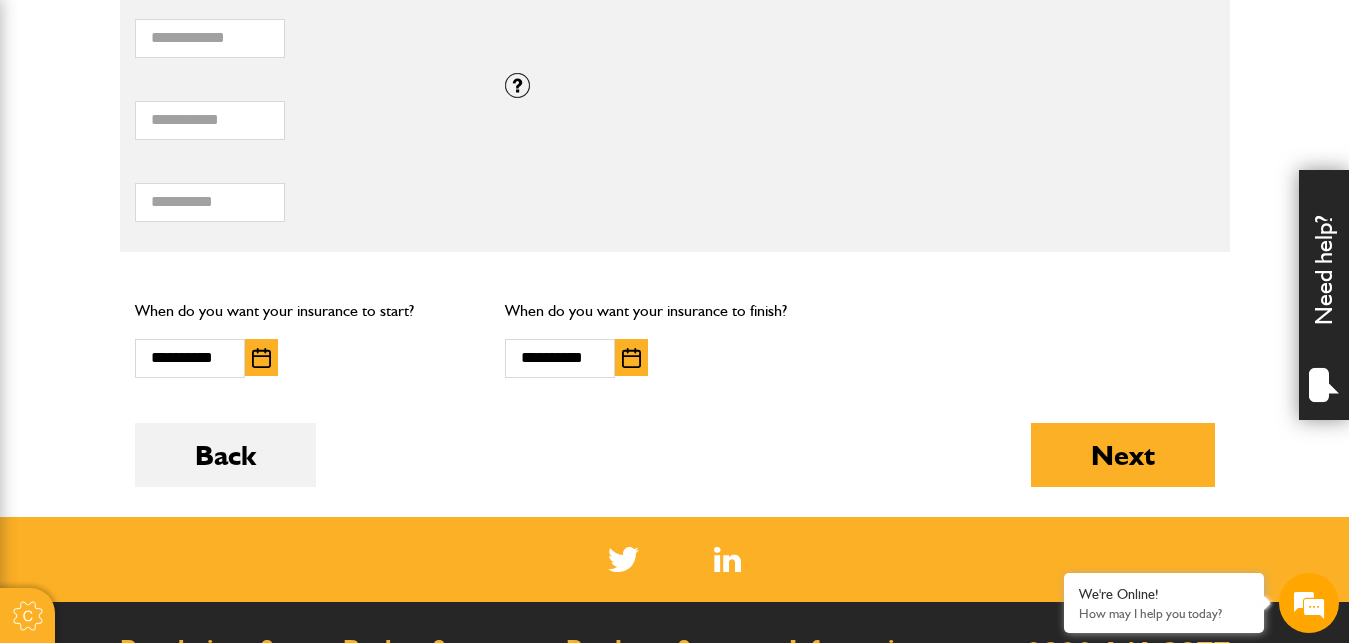 click at bounding box center (631, 358) 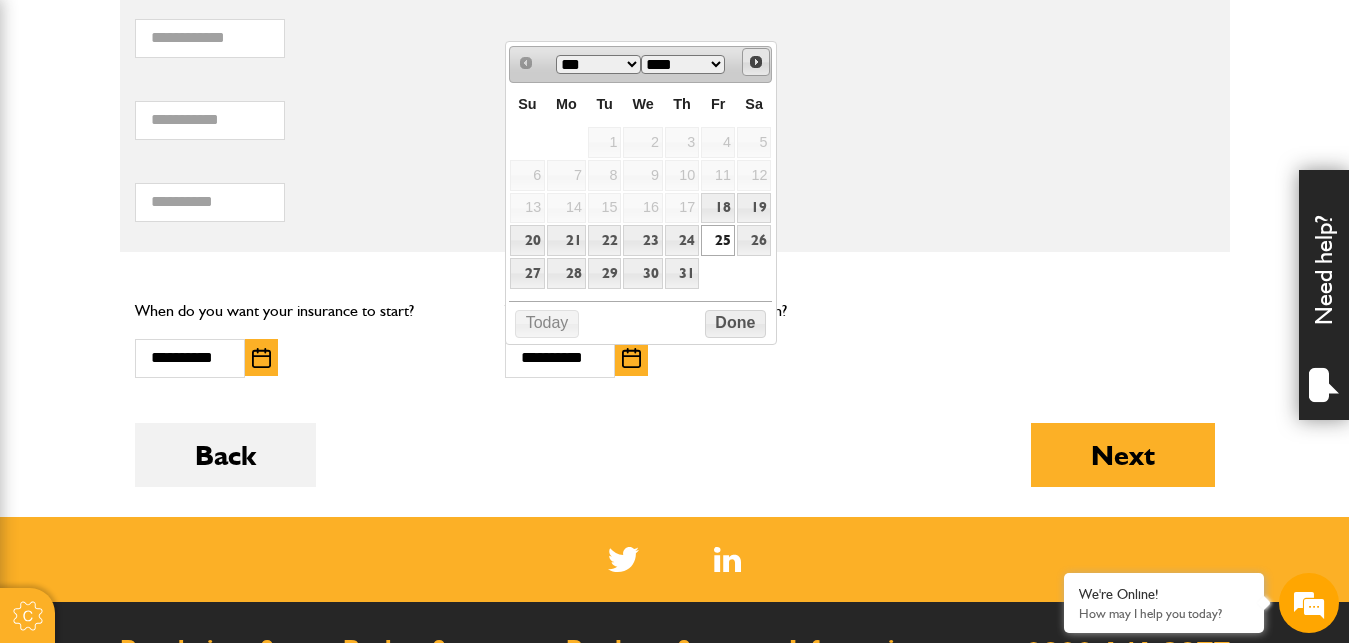 click on "Next" at bounding box center [756, 62] 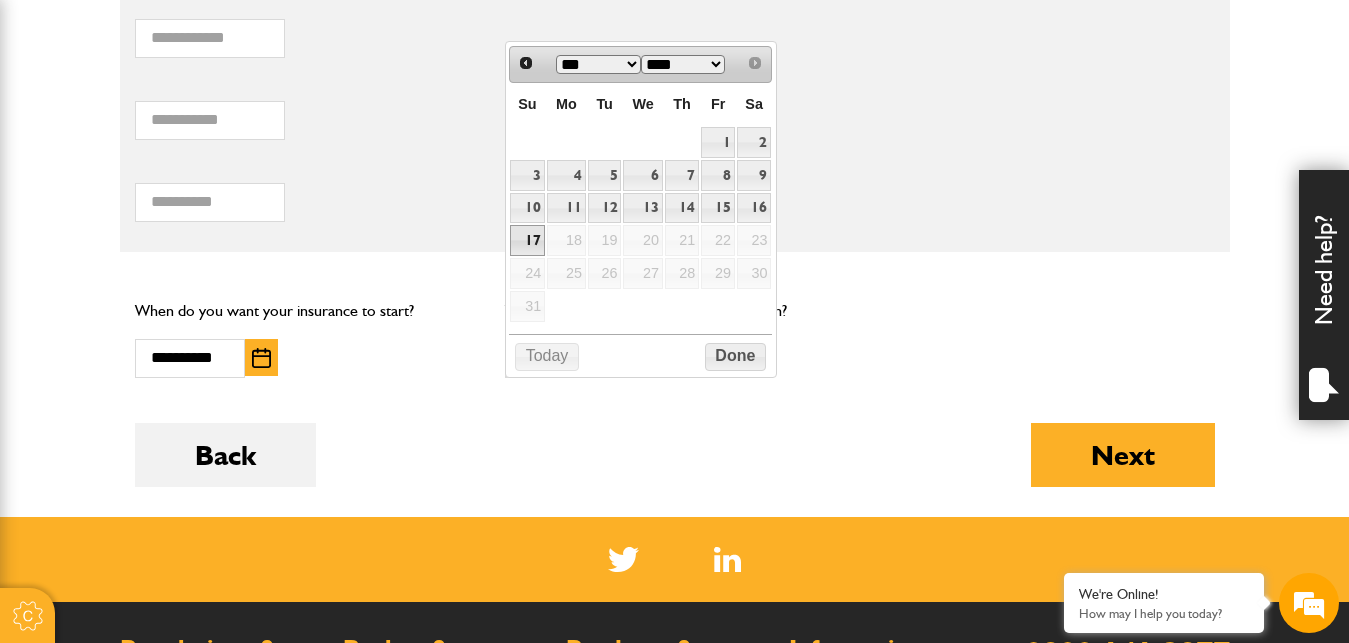 click on "17" at bounding box center (527, 240) 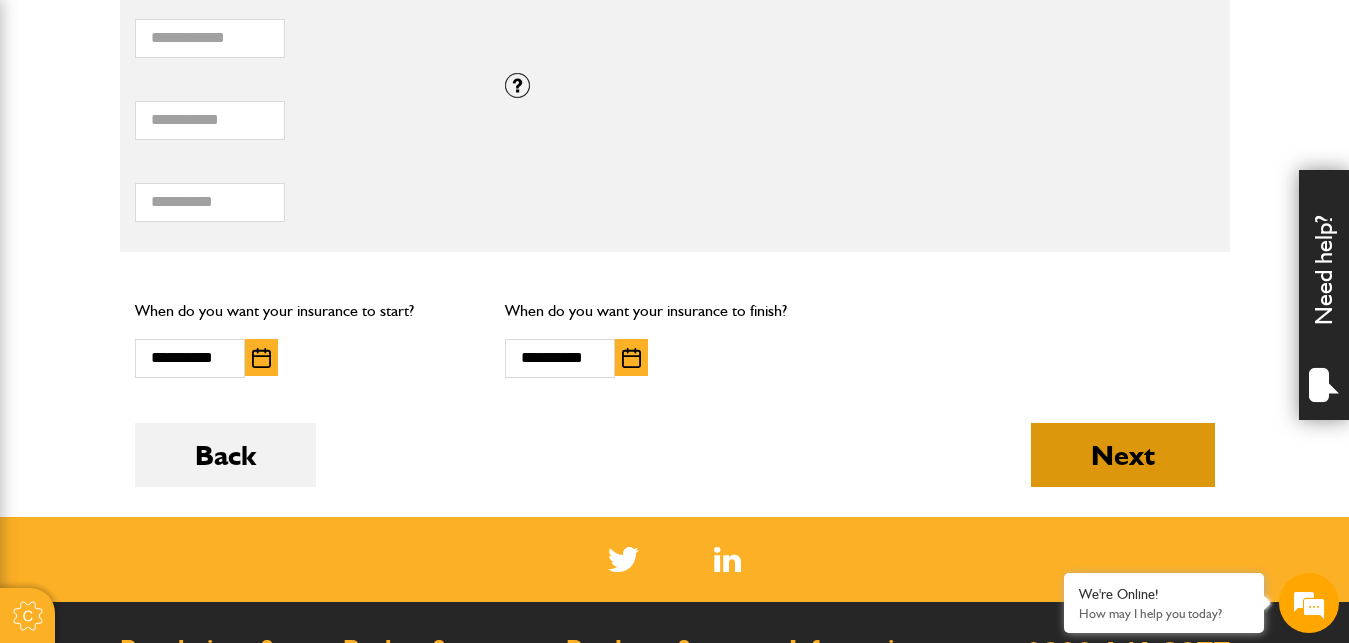 click on "Next" at bounding box center (1123, 455) 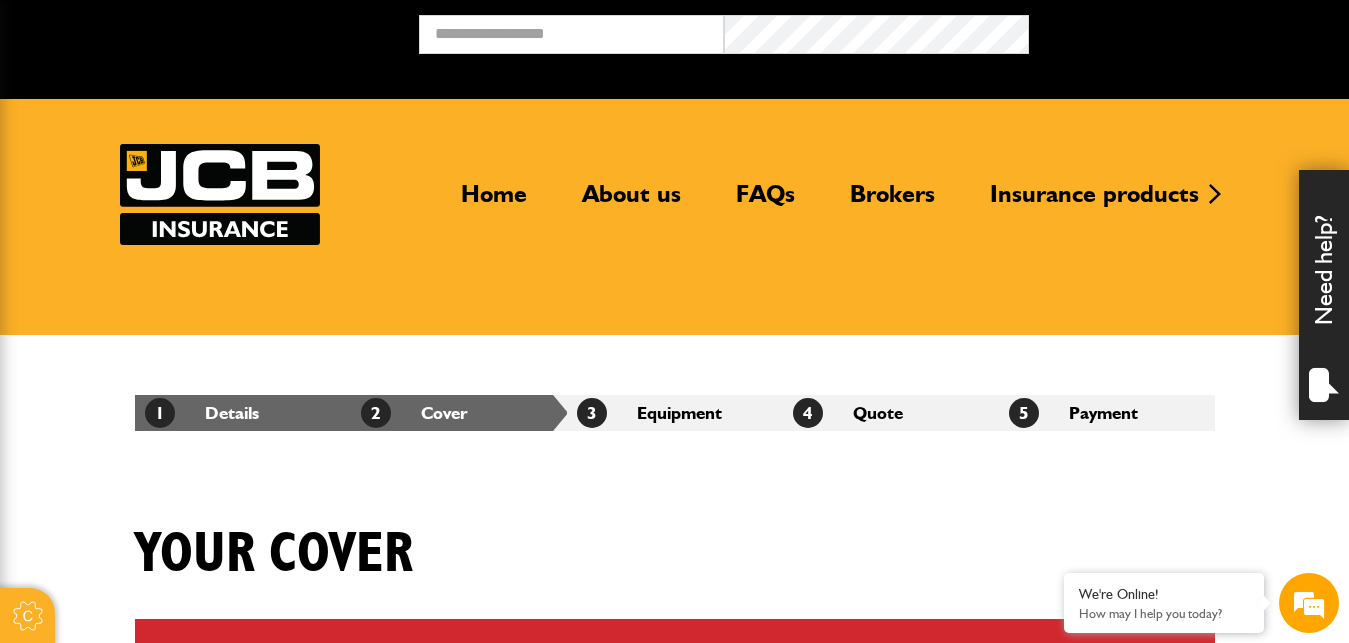 scroll, scrollTop: 156, scrollLeft: 0, axis: vertical 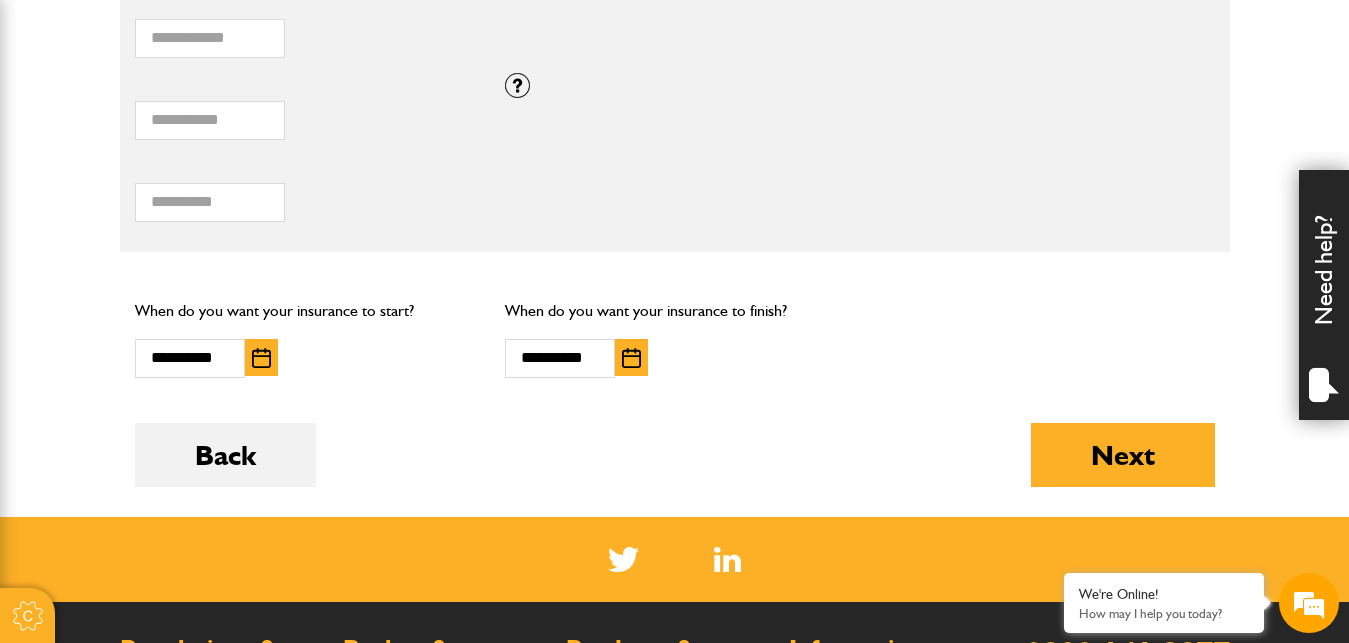 click at bounding box center [631, 358] 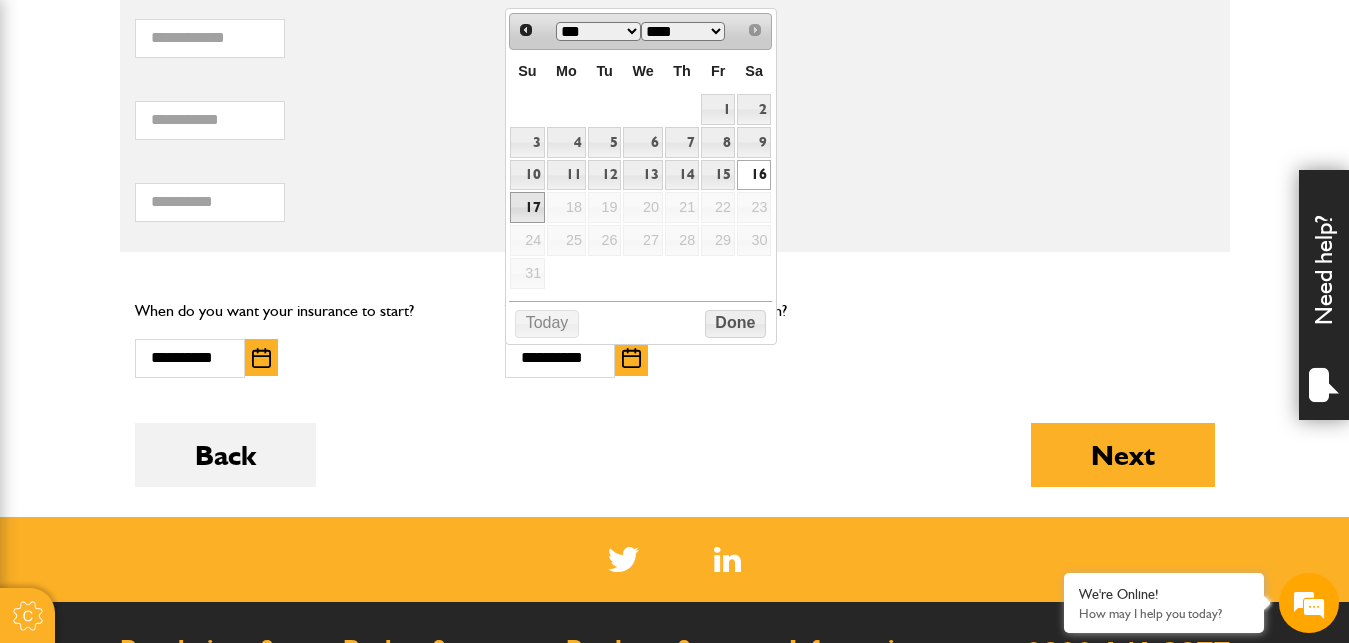 click on "17" at bounding box center (527, 207) 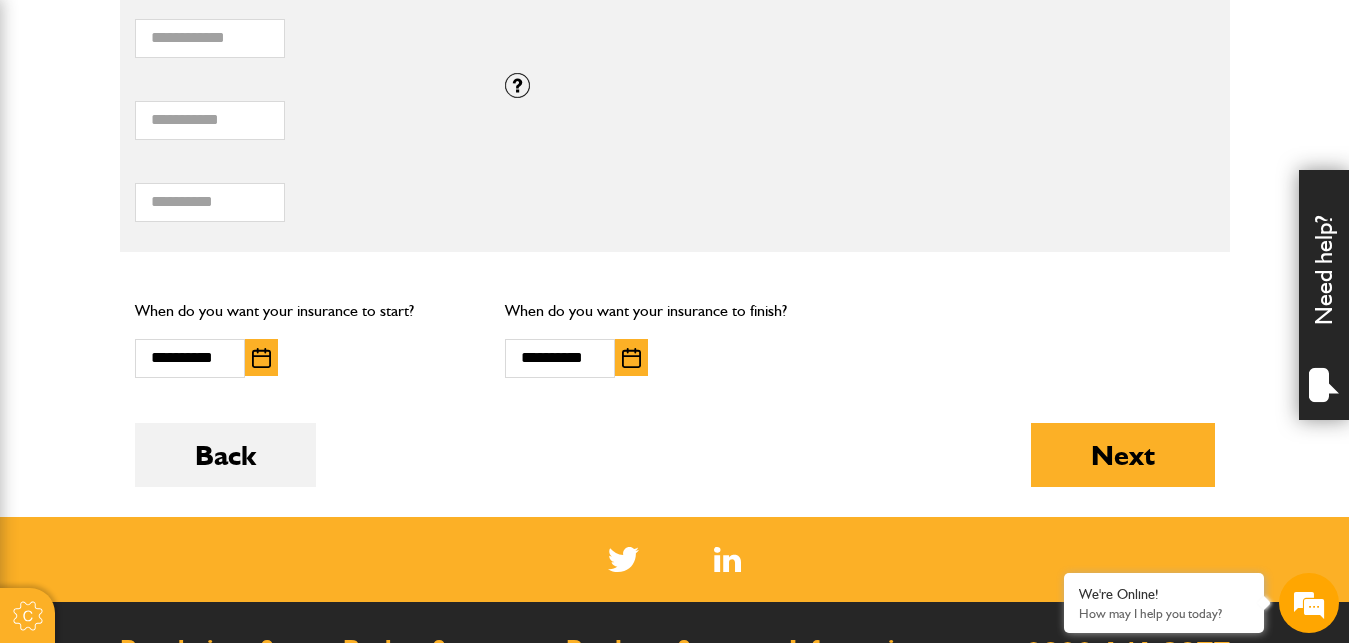 scroll, scrollTop: 0, scrollLeft: 0, axis: both 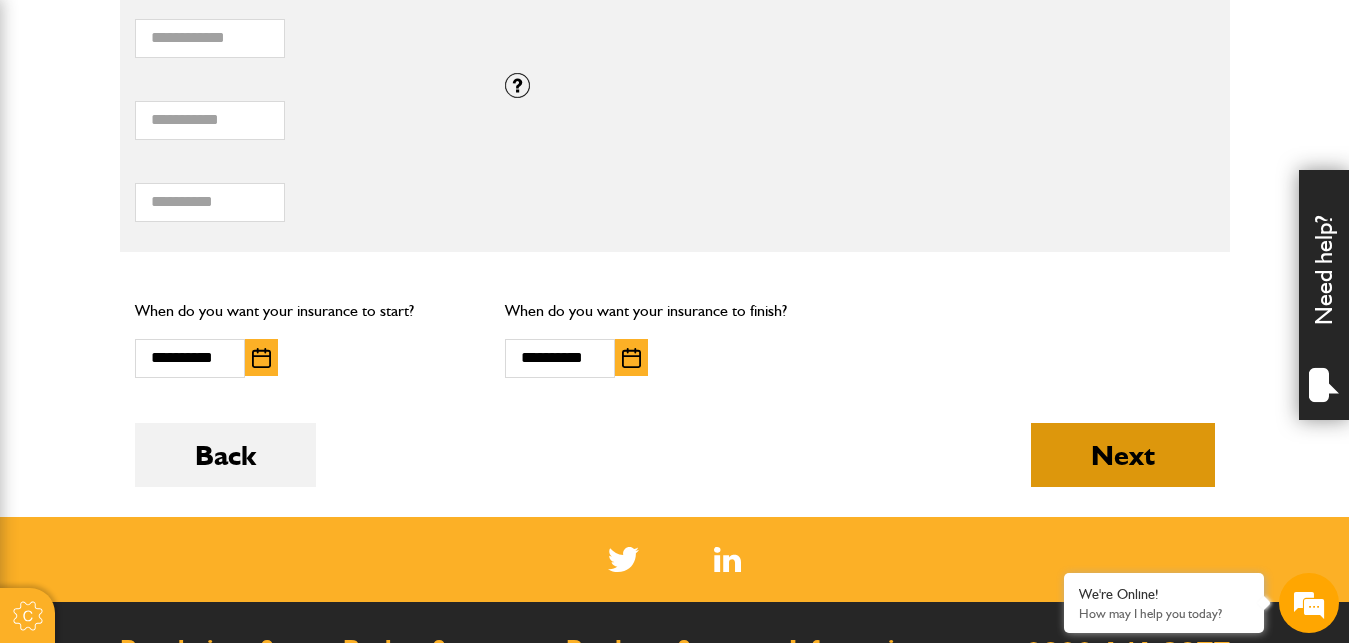 click on "Next" at bounding box center (1123, 455) 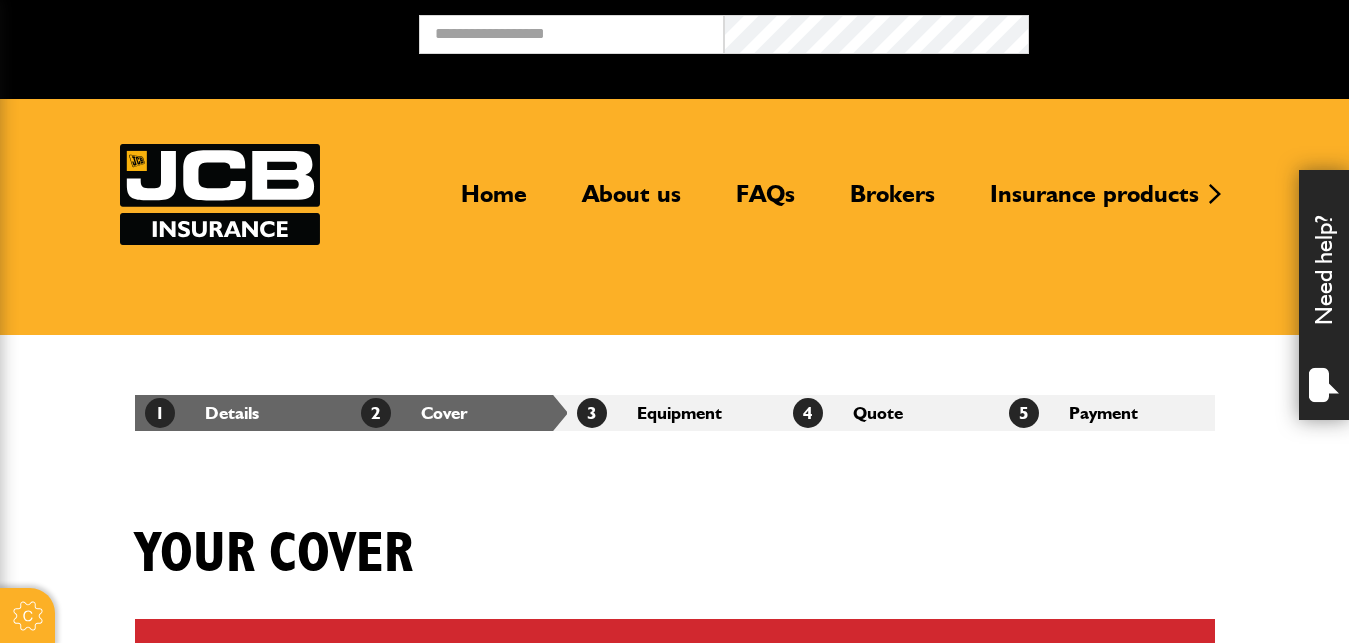 scroll, scrollTop: 0, scrollLeft: 0, axis: both 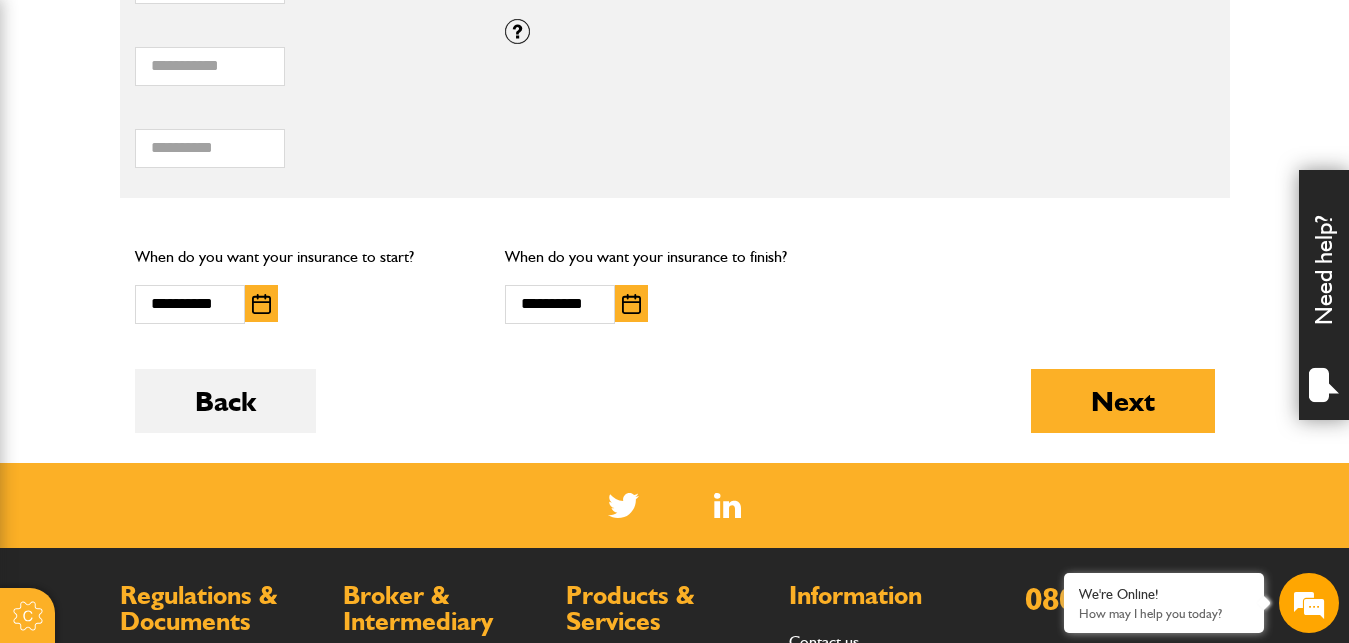 click at bounding box center [631, 304] 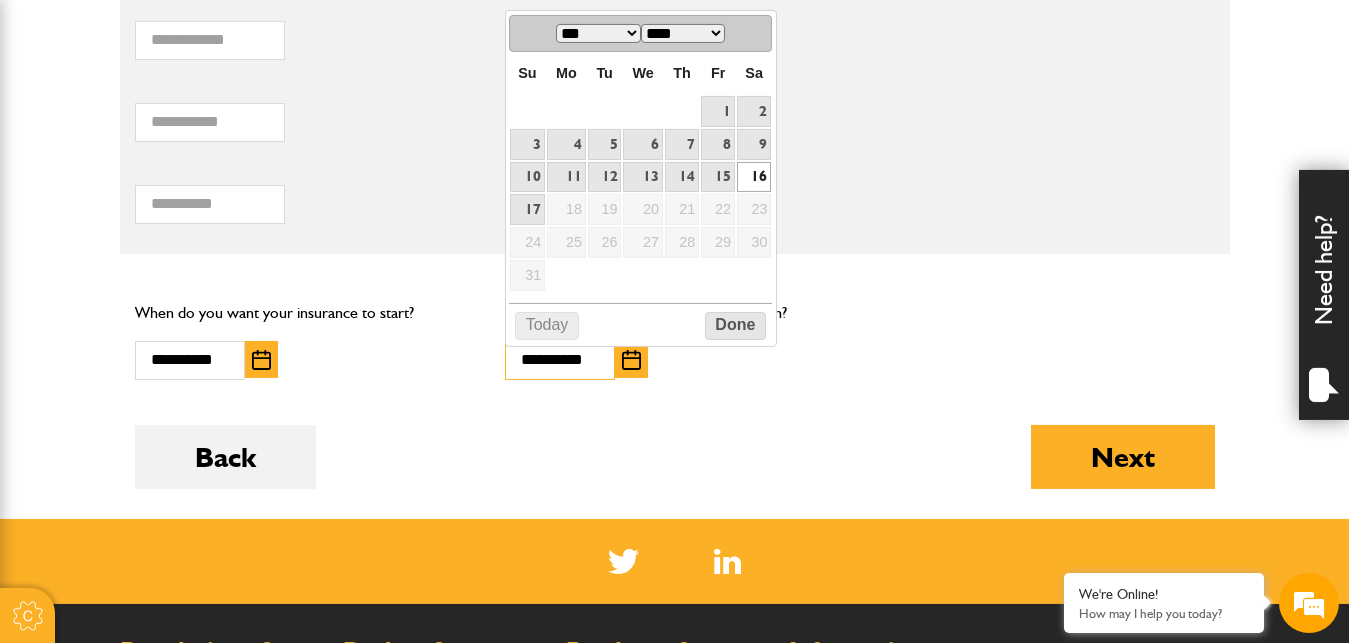 scroll, scrollTop: 1379, scrollLeft: 0, axis: vertical 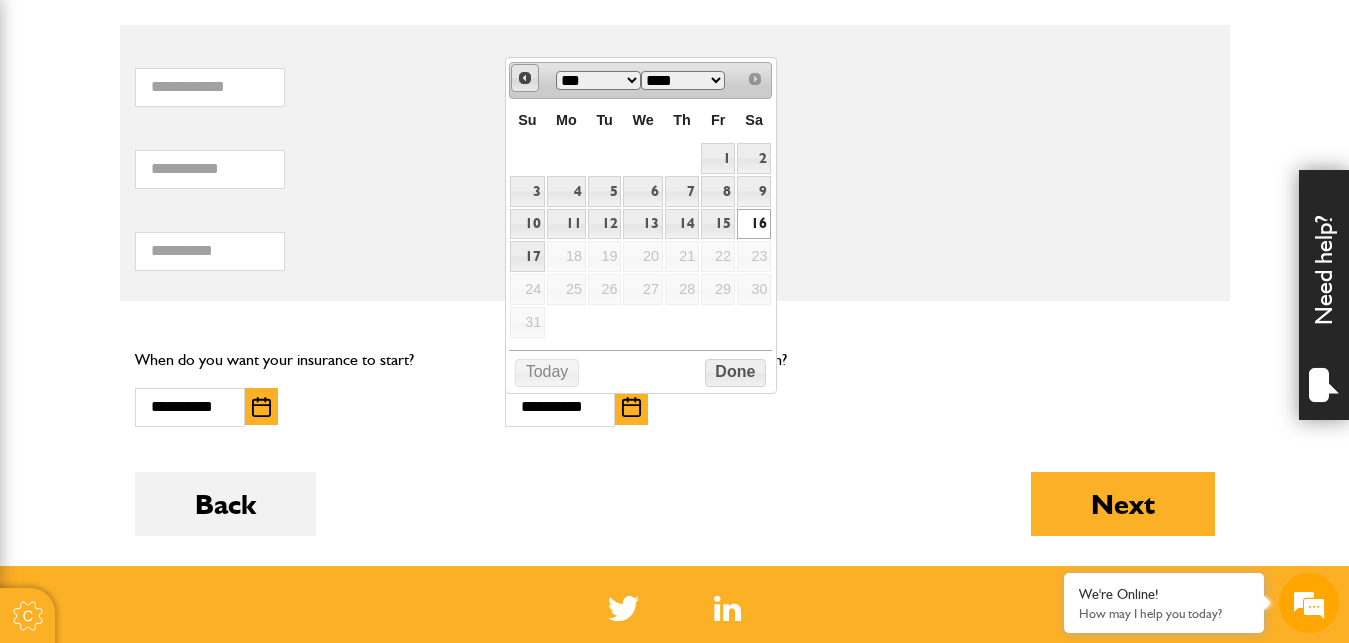 click on "Prev" at bounding box center [525, 78] 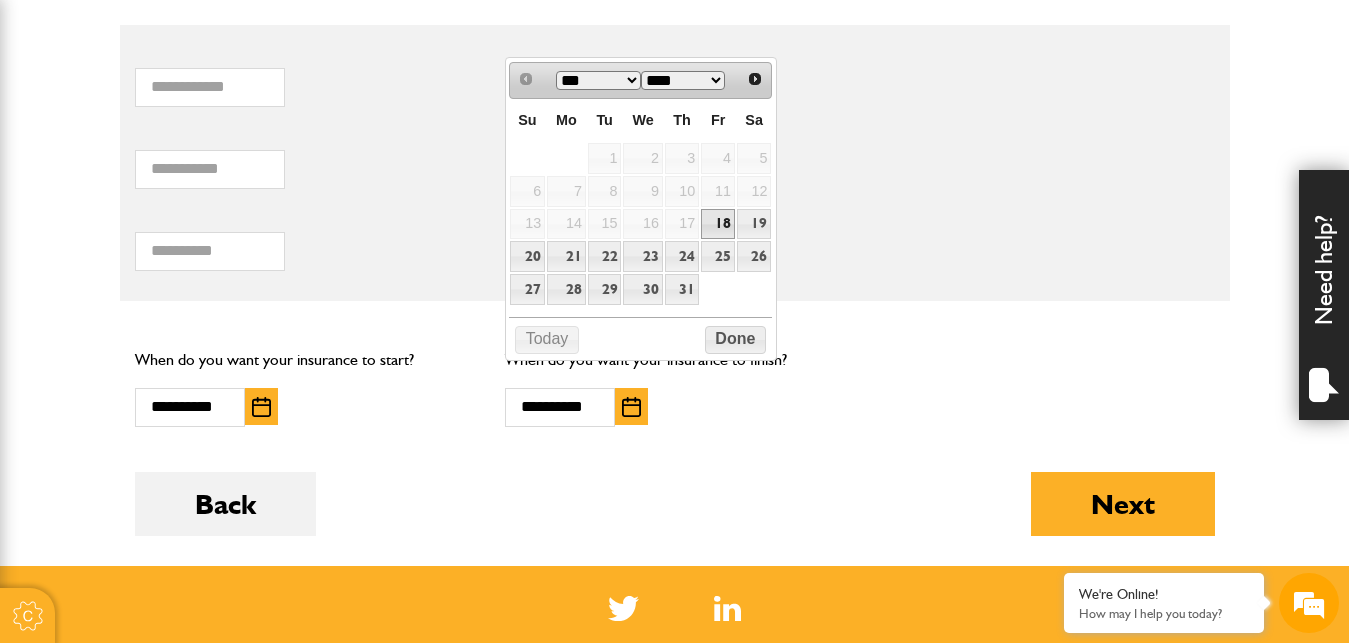 click on "18" at bounding box center (718, 224) 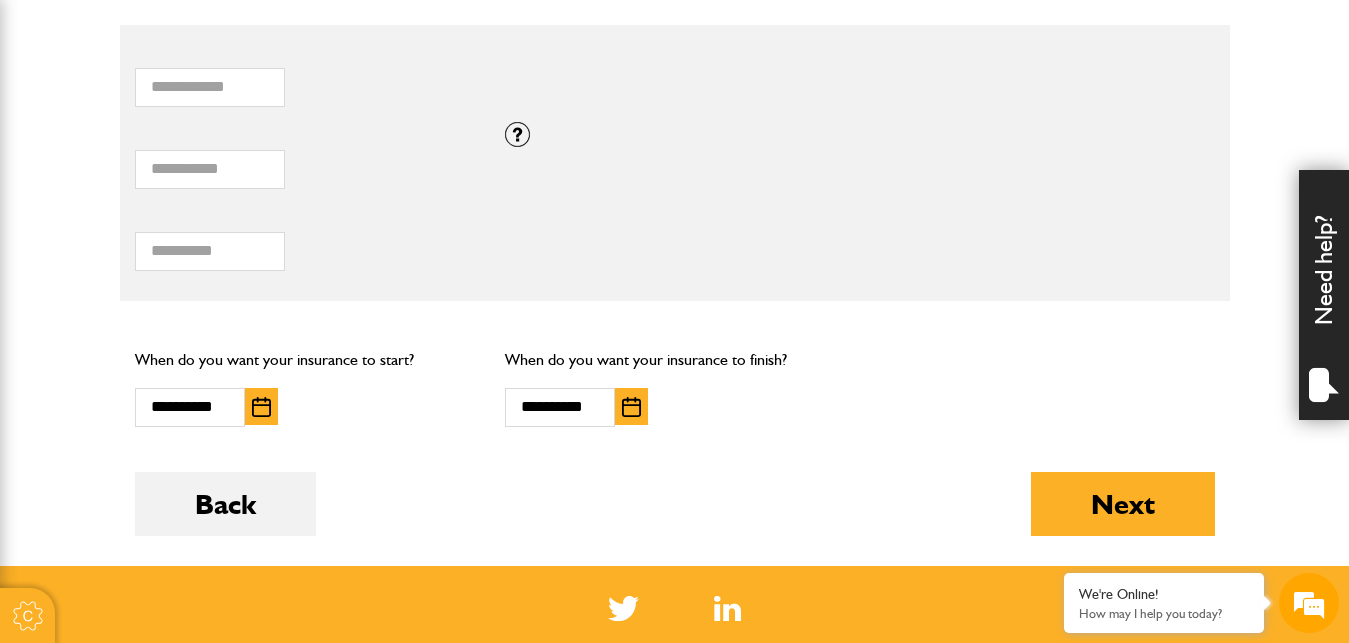 click at bounding box center [631, 407] 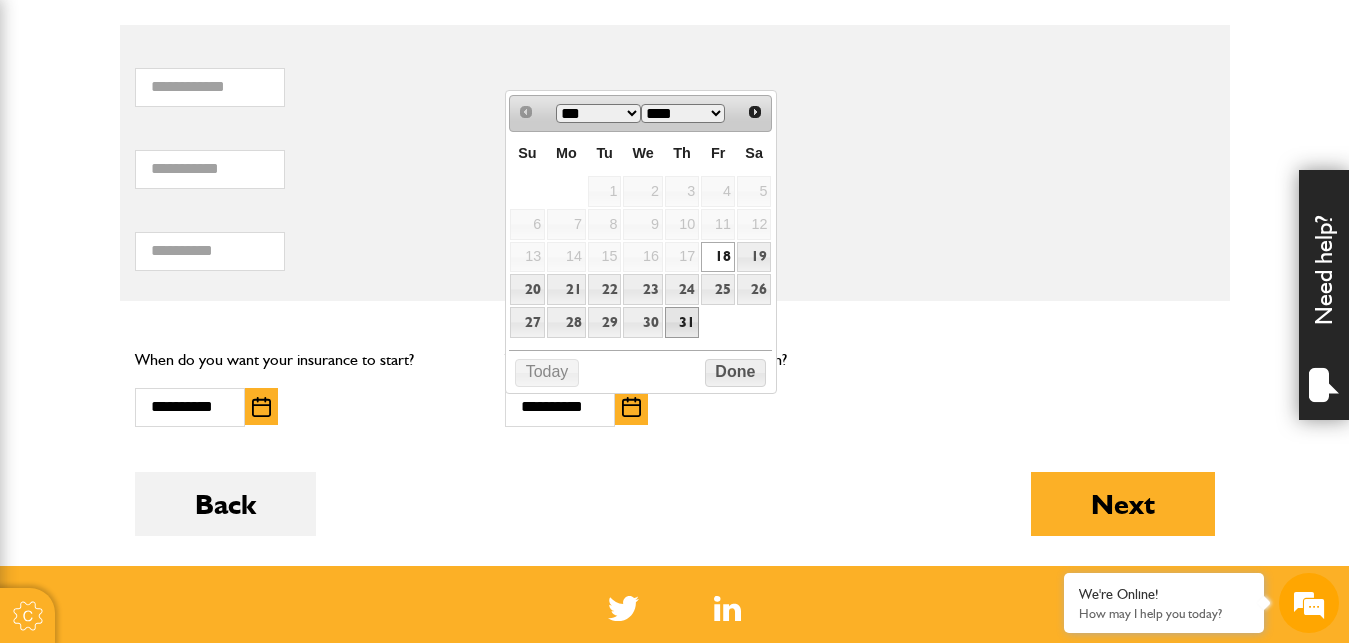 click on "31" at bounding box center [682, 322] 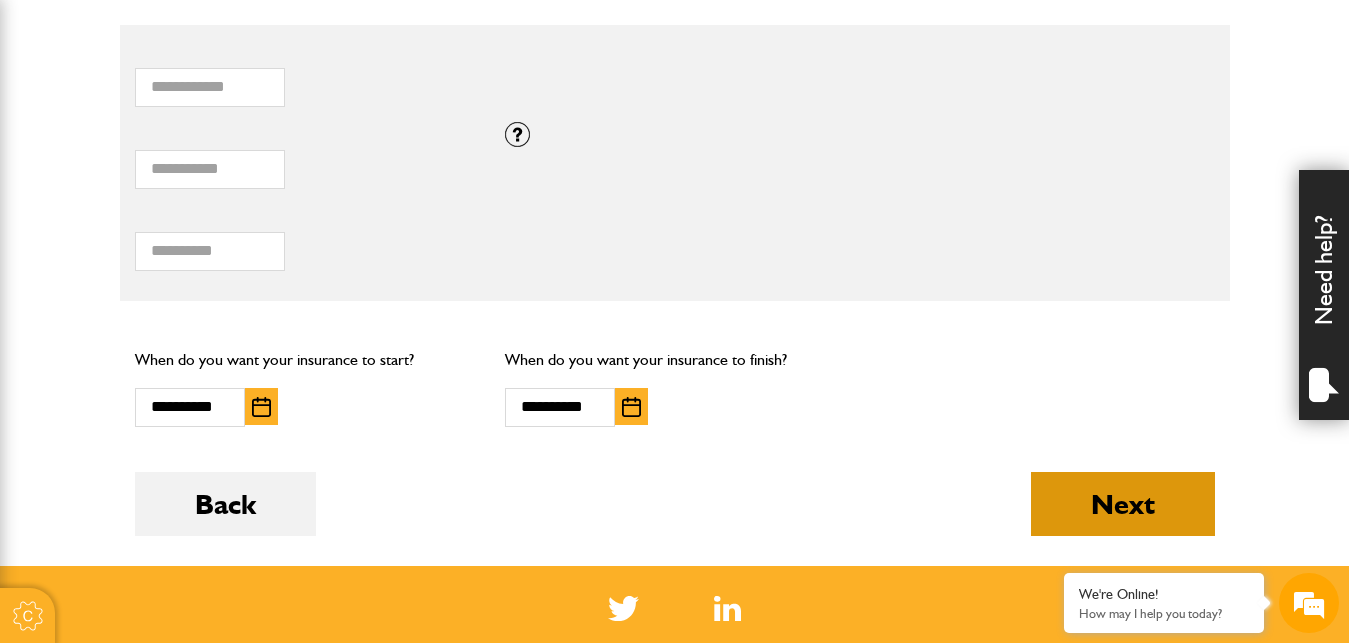 click on "Next" at bounding box center (1123, 504) 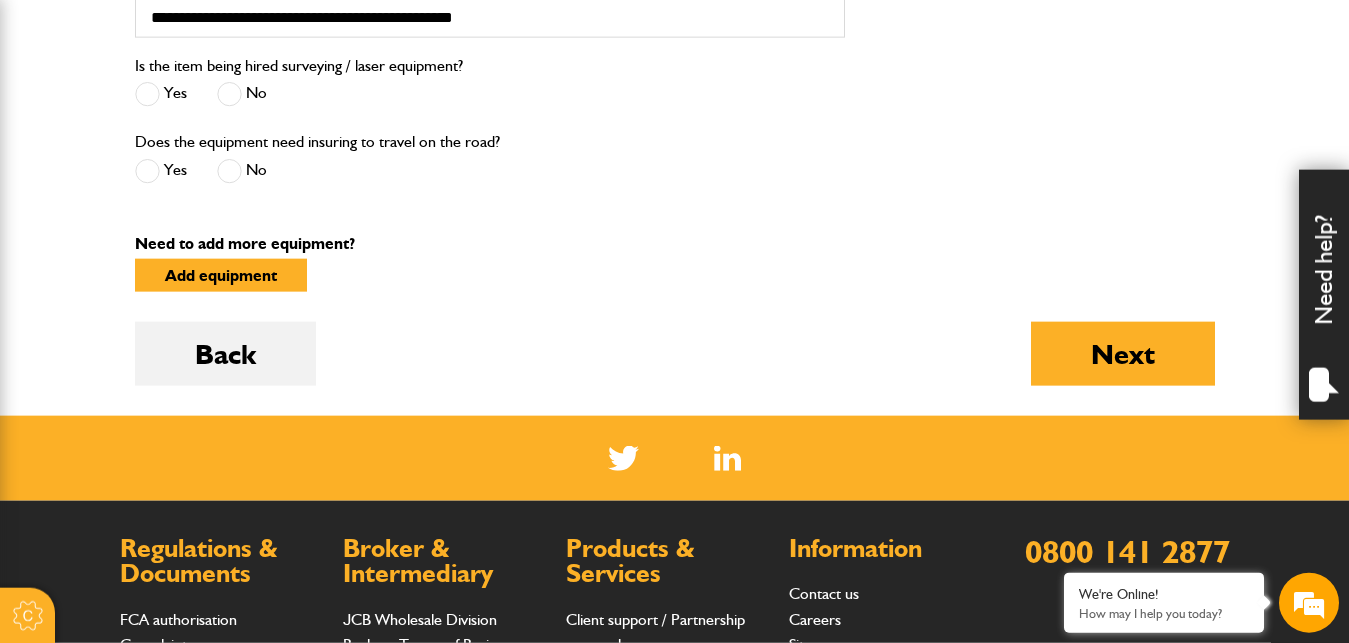 scroll, scrollTop: 917, scrollLeft: 0, axis: vertical 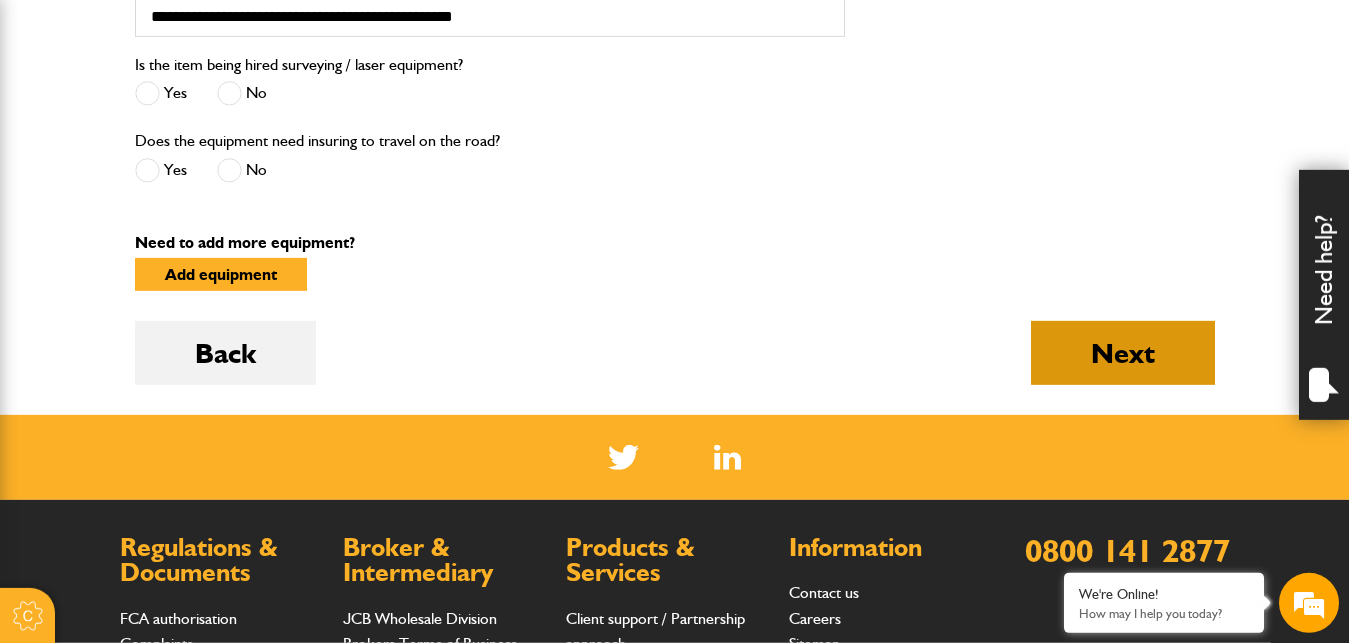 click on "Next" at bounding box center (1123, 353) 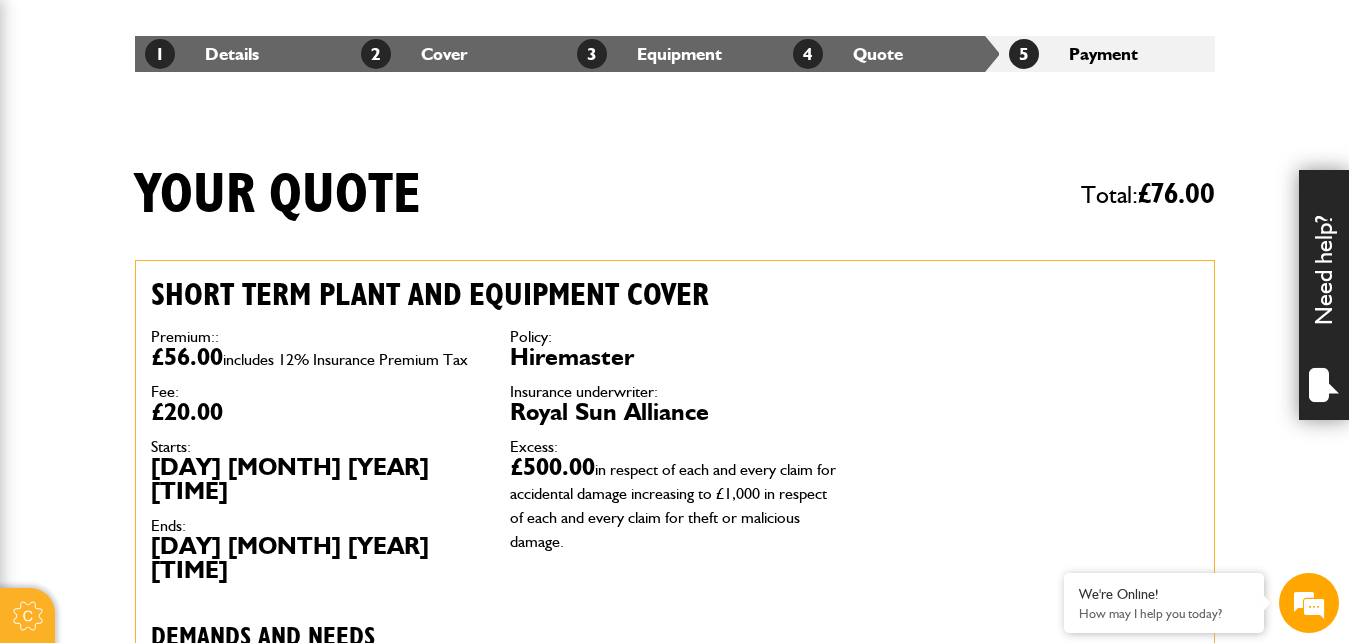 scroll, scrollTop: 360, scrollLeft: 0, axis: vertical 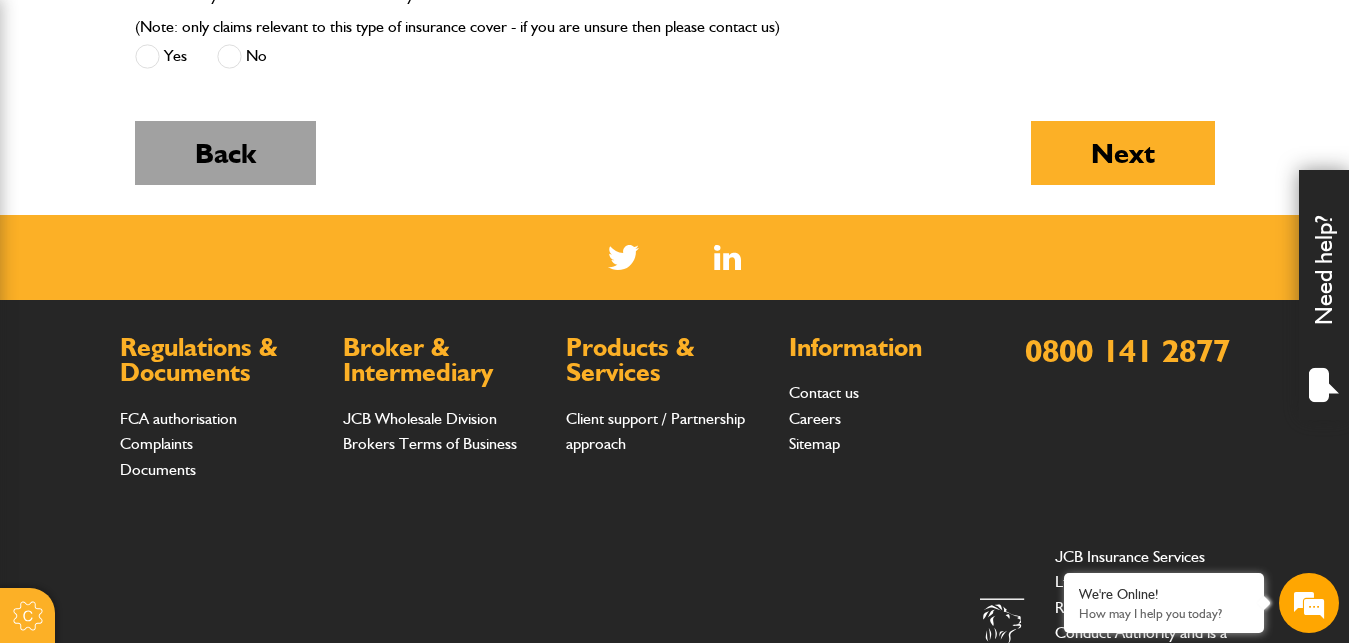 click on "Back" at bounding box center (225, 153) 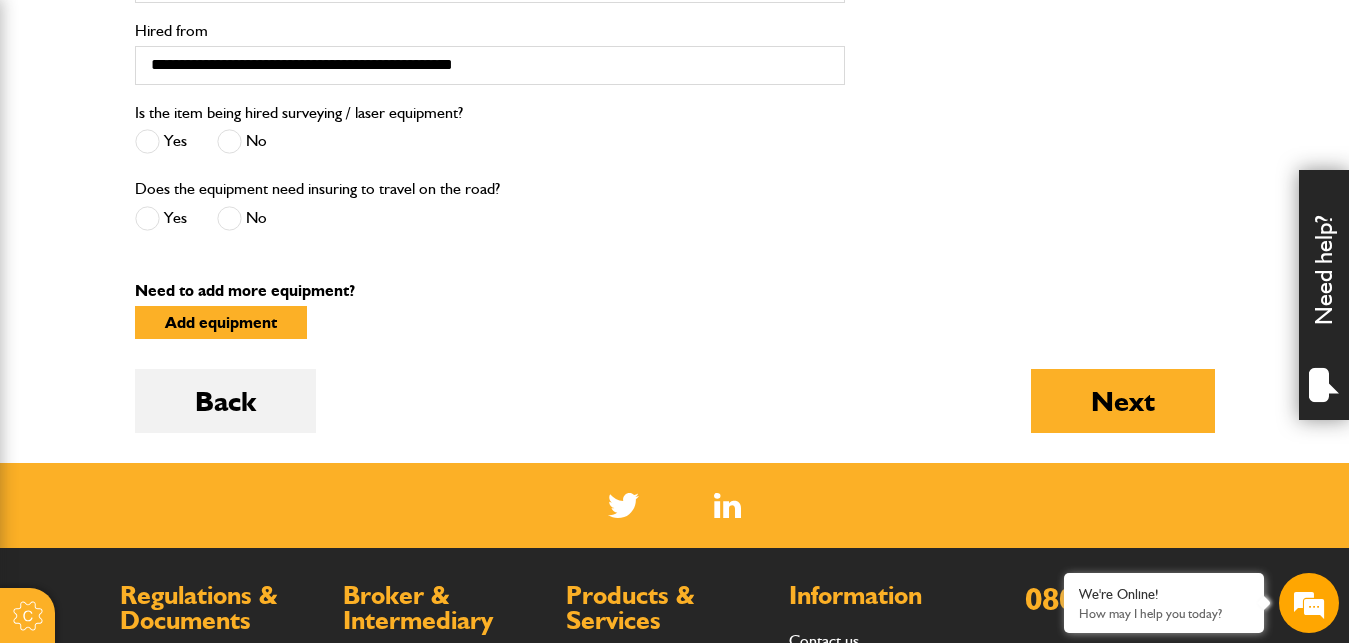 scroll, scrollTop: 870, scrollLeft: 0, axis: vertical 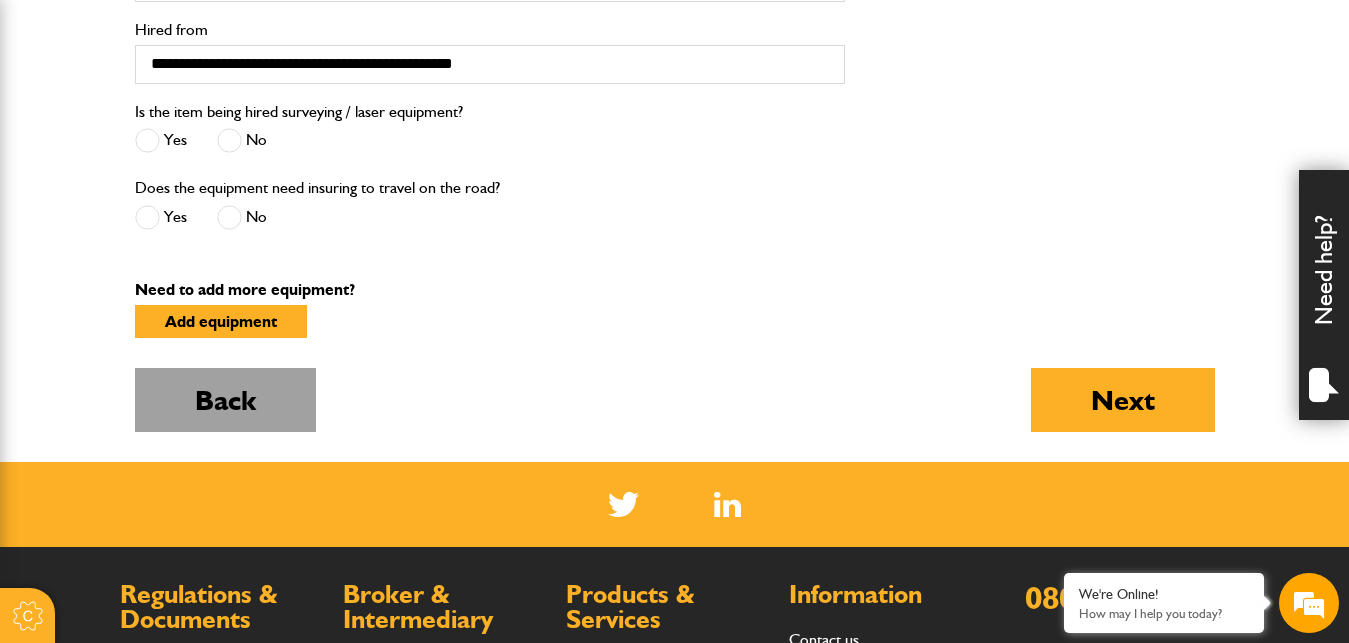 click on "Back" at bounding box center [225, 400] 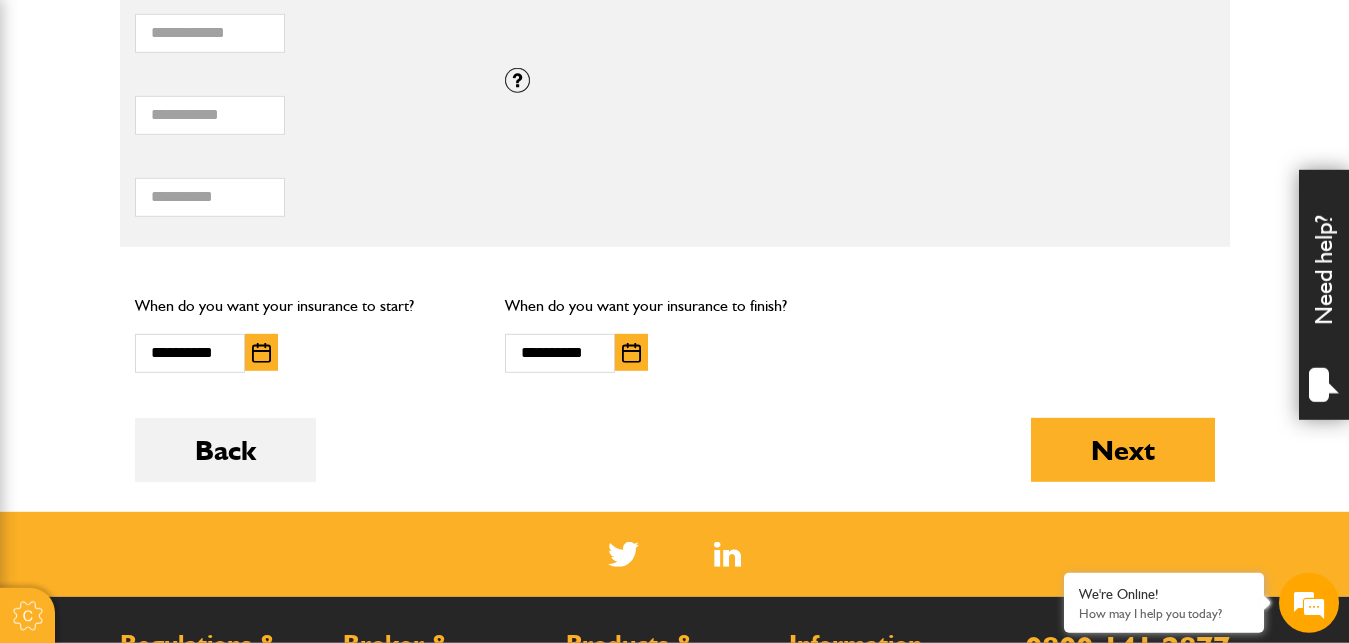 scroll, scrollTop: 1481, scrollLeft: 0, axis: vertical 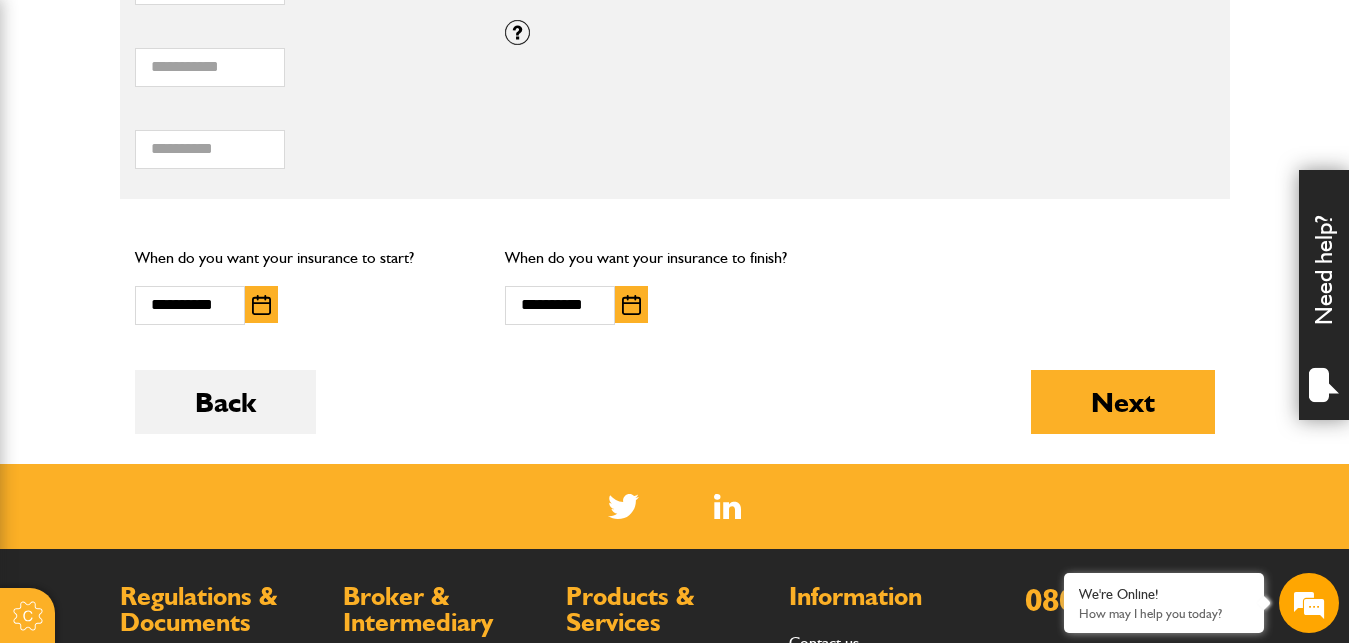 click at bounding box center [631, 305] 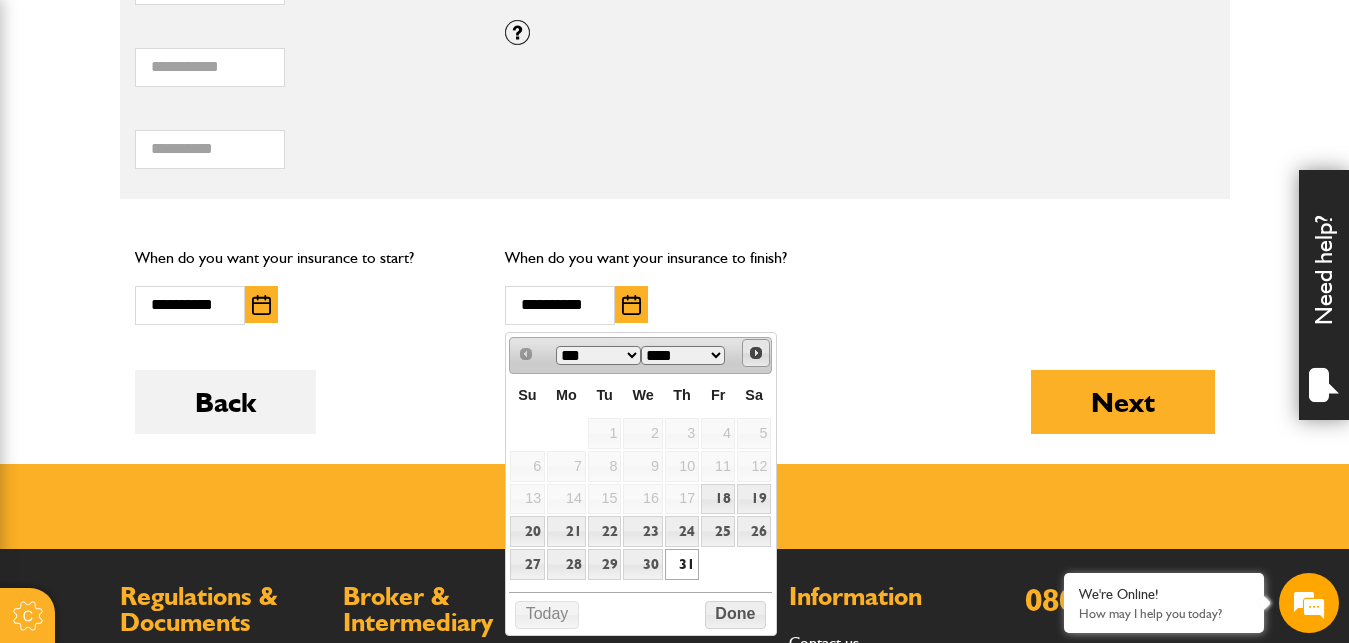 click on "Next" at bounding box center (756, 353) 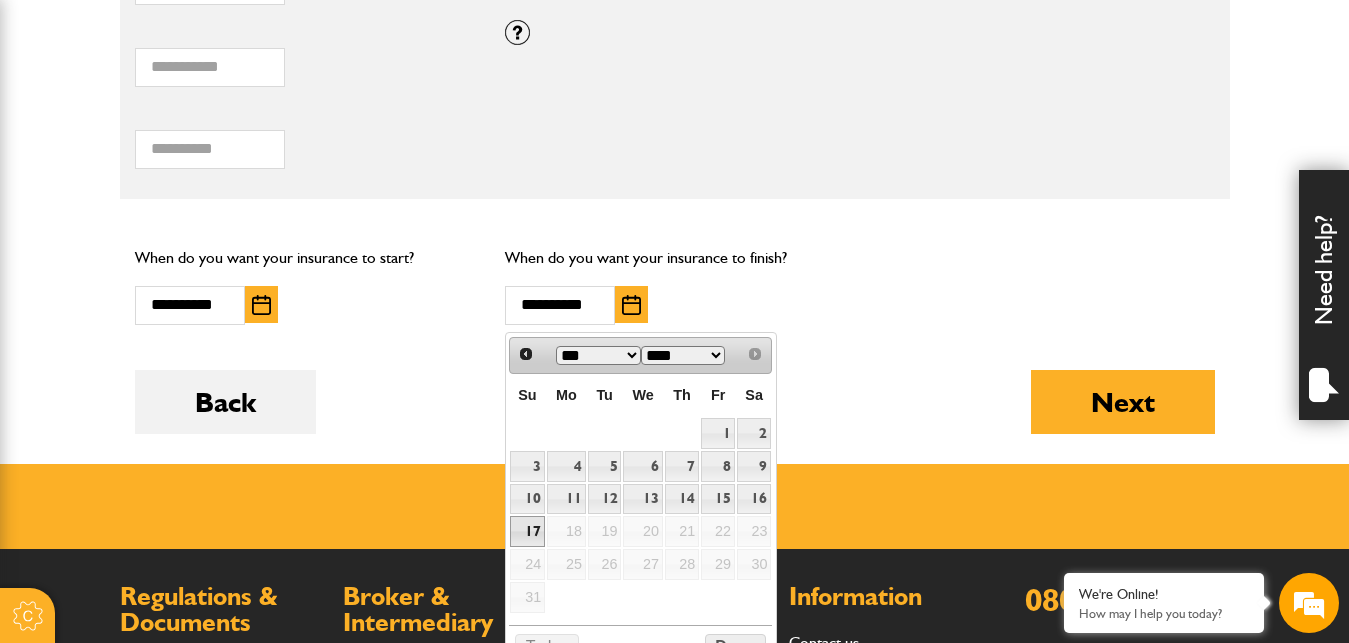 click on "17" at bounding box center (527, 531) 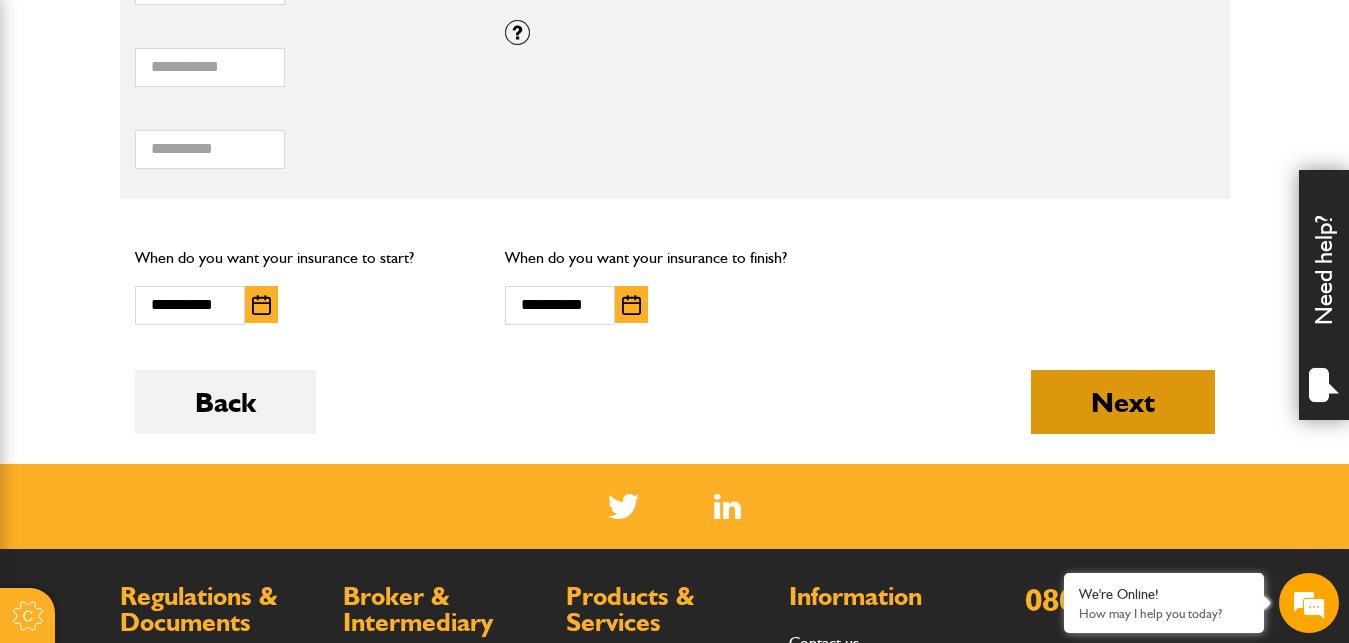 click on "Next" at bounding box center (1123, 402) 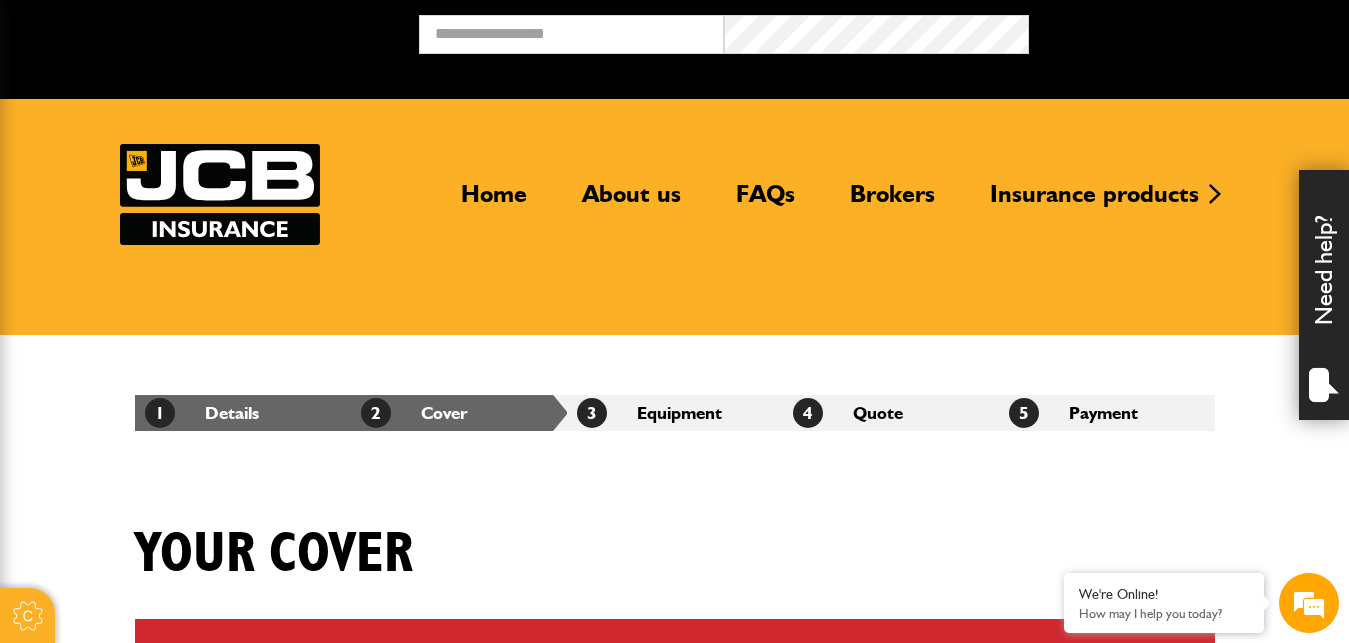 scroll, scrollTop: 0, scrollLeft: 0, axis: both 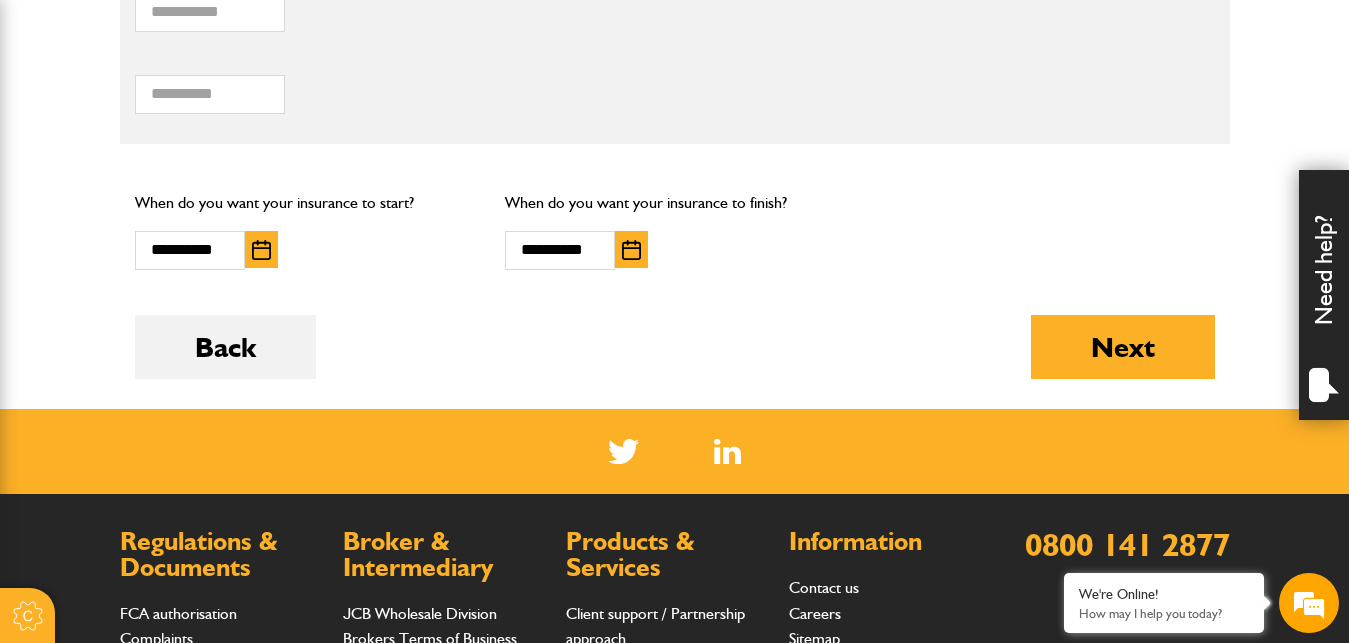 click at bounding box center [631, 250] 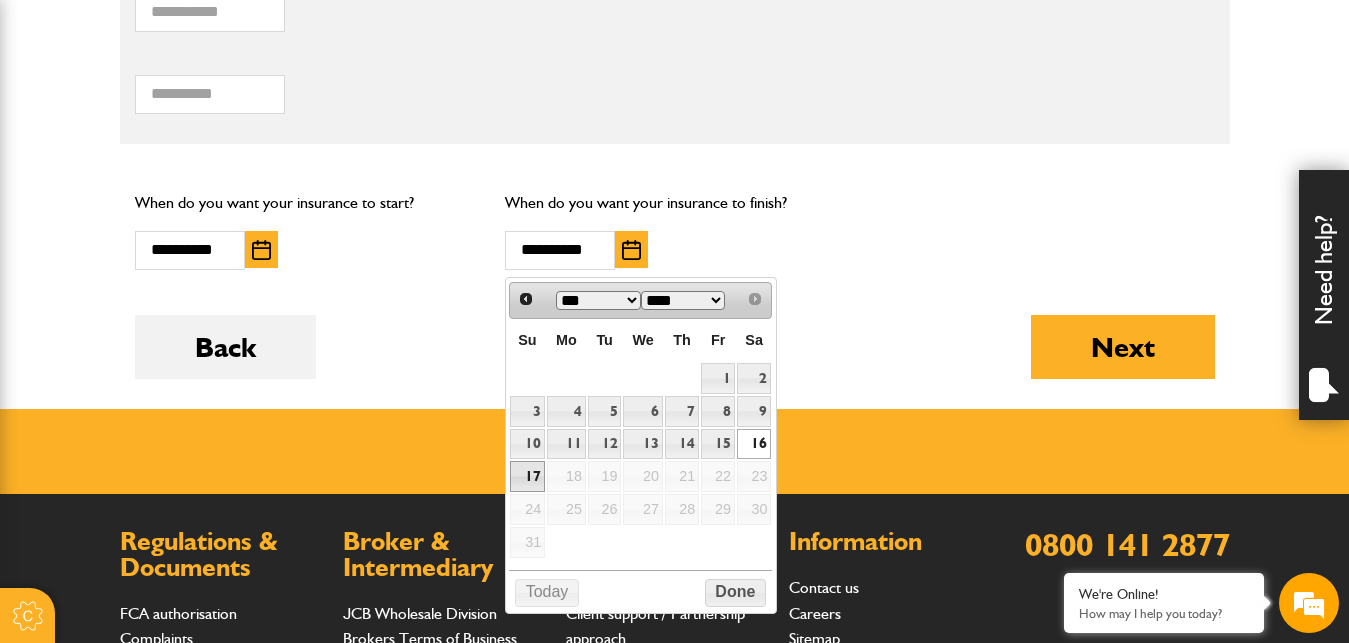 click on "17" at bounding box center [527, 476] 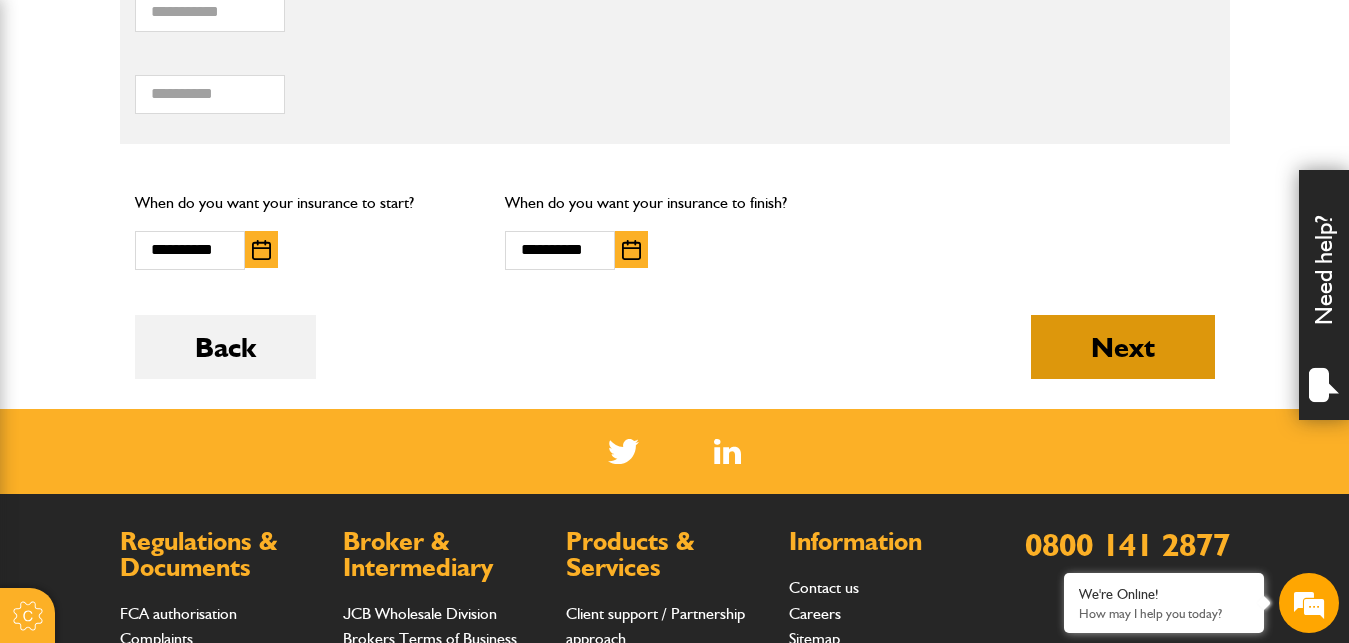 click on "Next" at bounding box center (1123, 347) 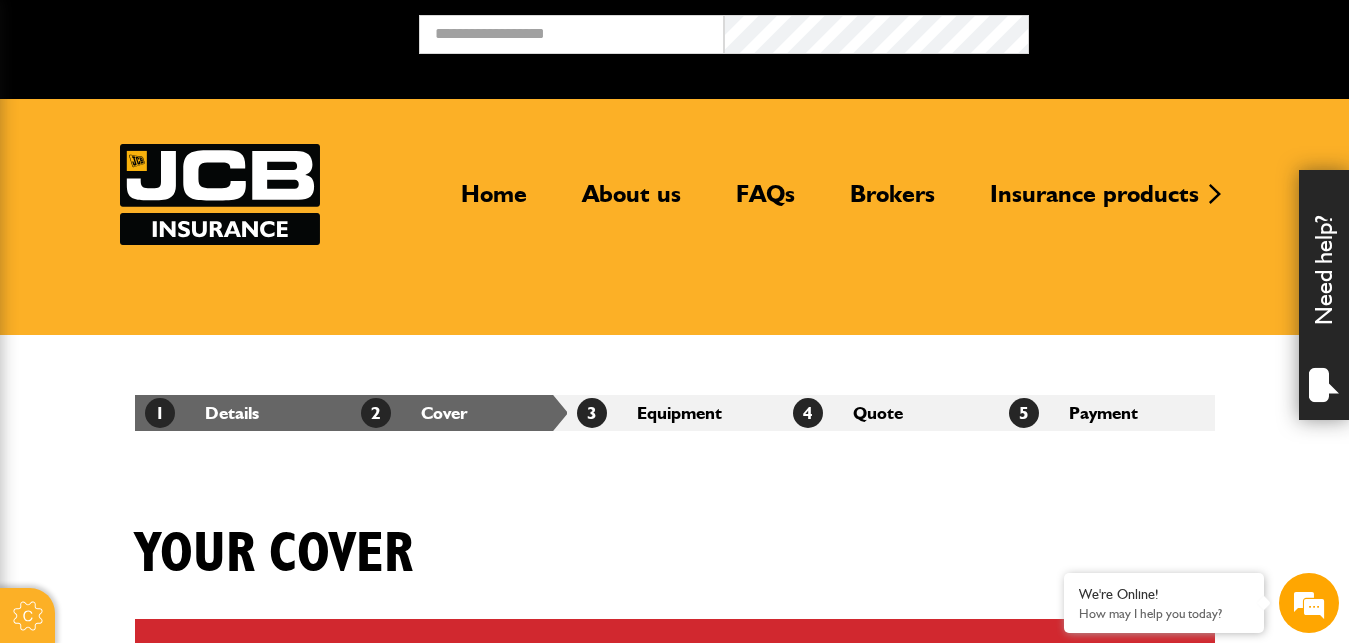 scroll, scrollTop: 0, scrollLeft: 0, axis: both 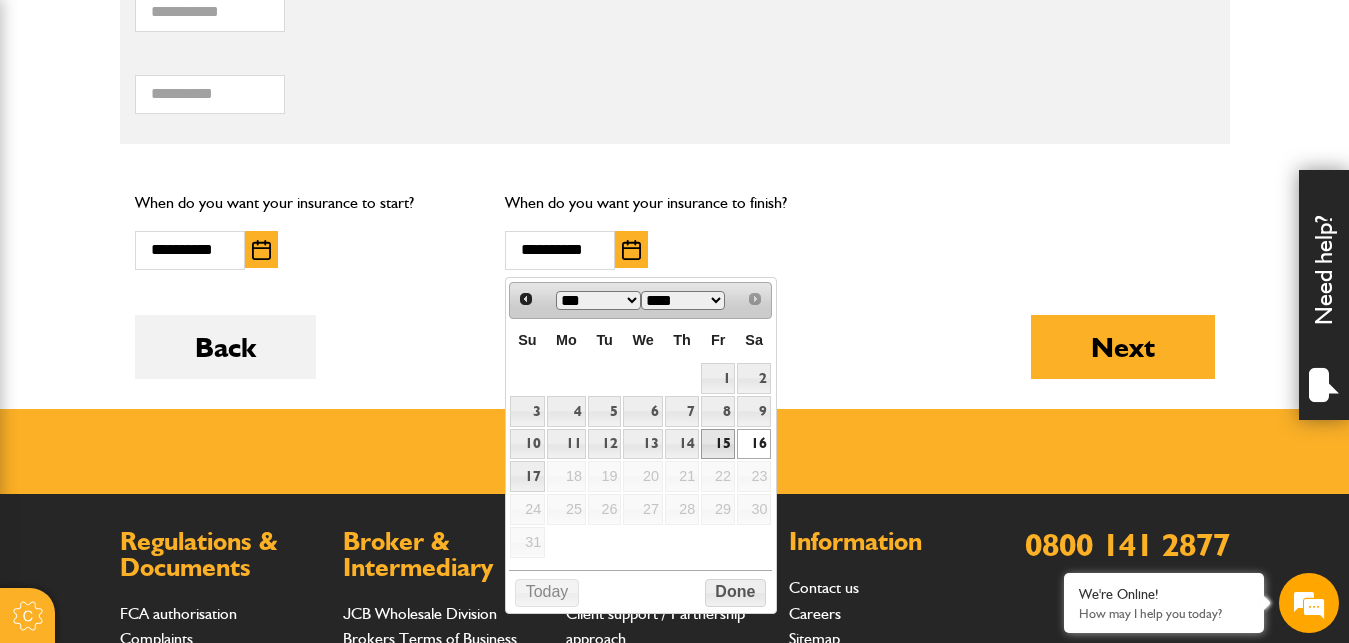 click on "15" at bounding box center [718, 444] 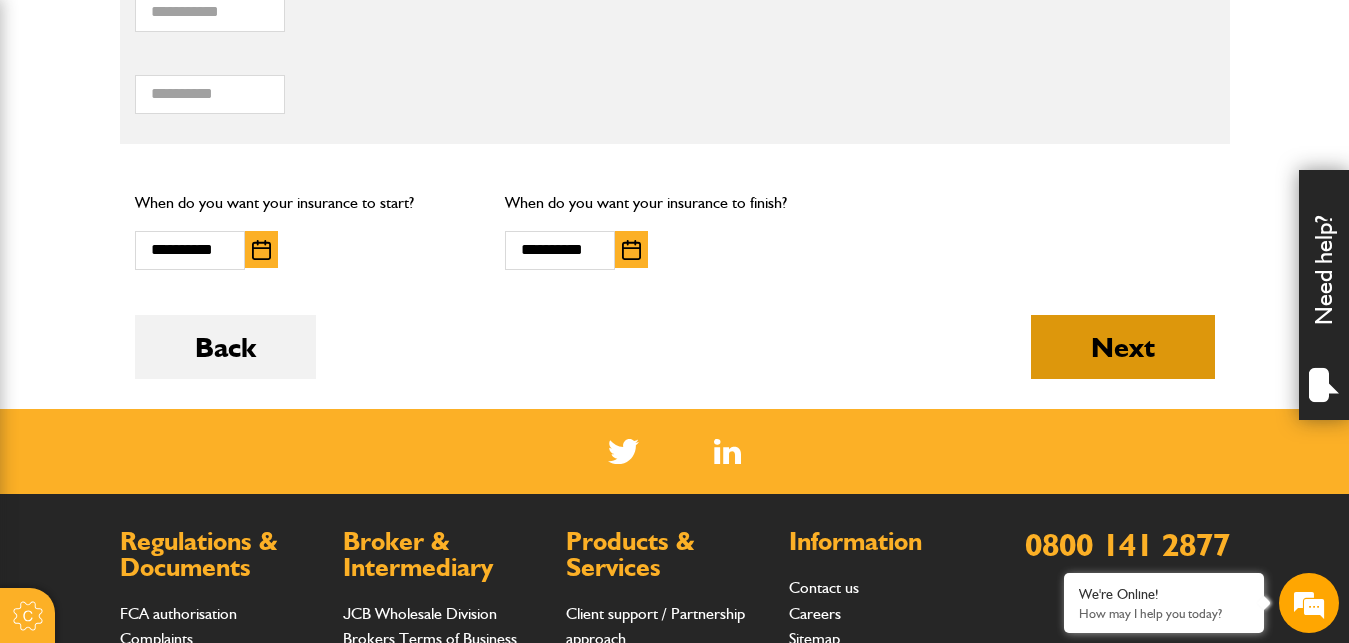 click on "Next" at bounding box center [1123, 347] 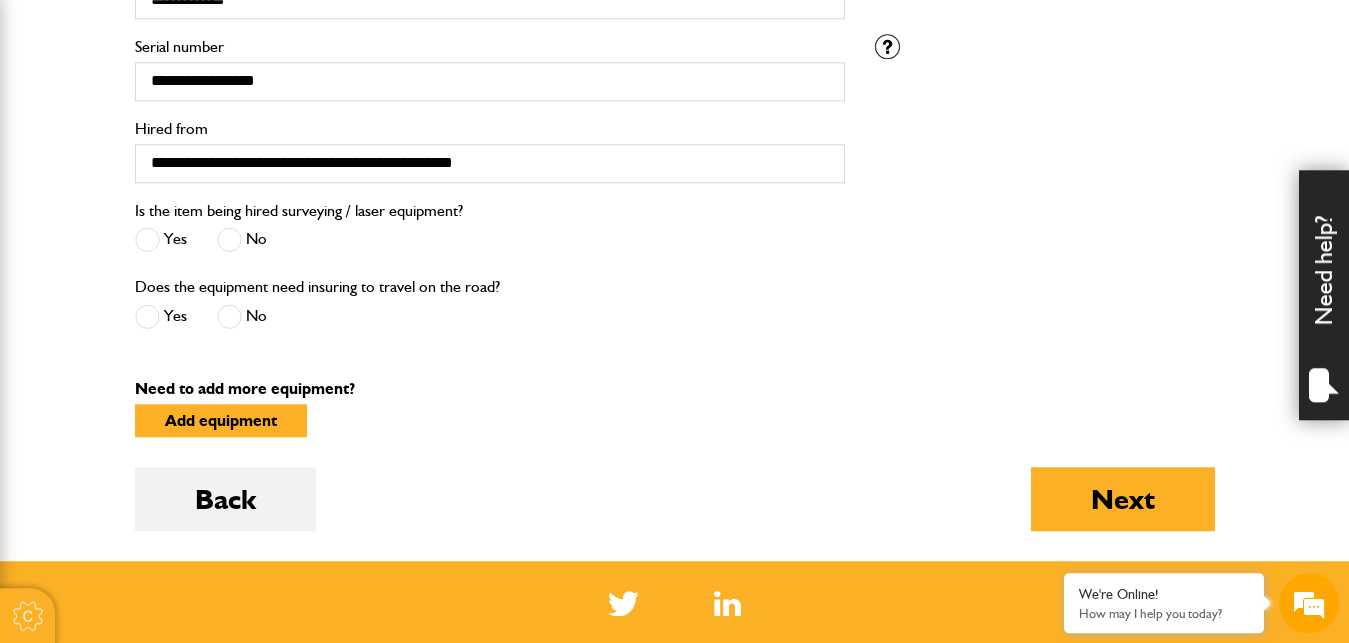 scroll, scrollTop: 869, scrollLeft: 0, axis: vertical 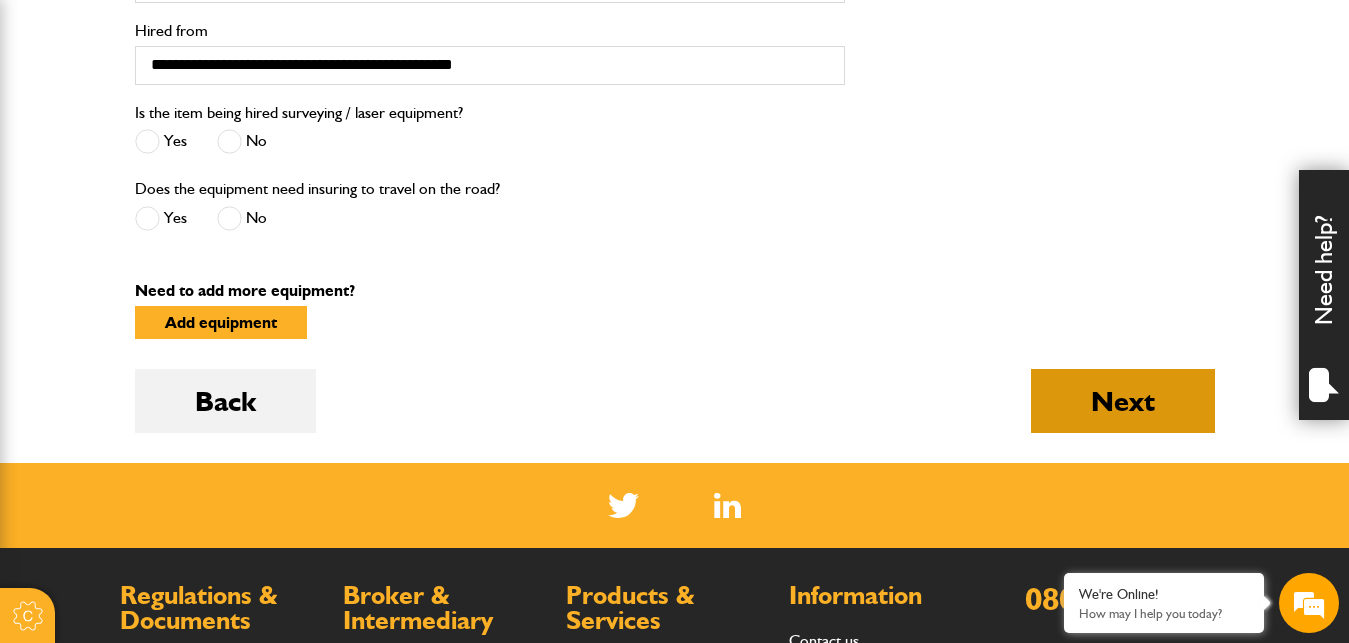 click on "Next" at bounding box center [1123, 401] 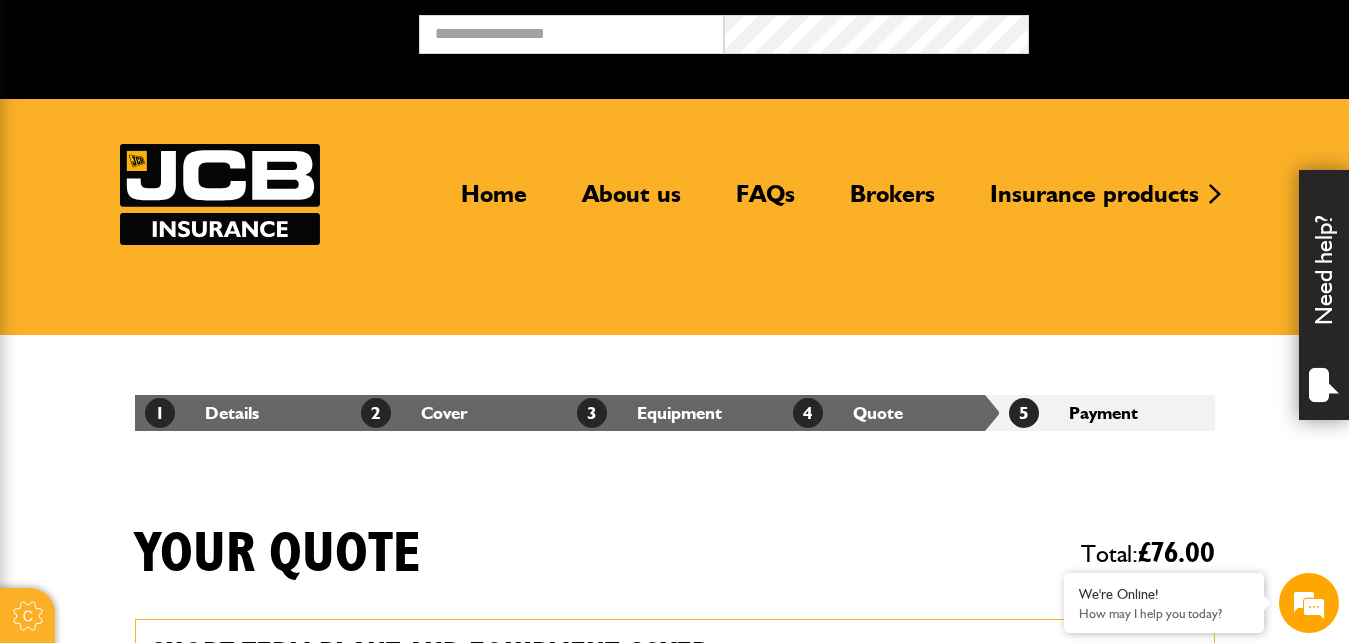 scroll, scrollTop: 360, scrollLeft: 0, axis: vertical 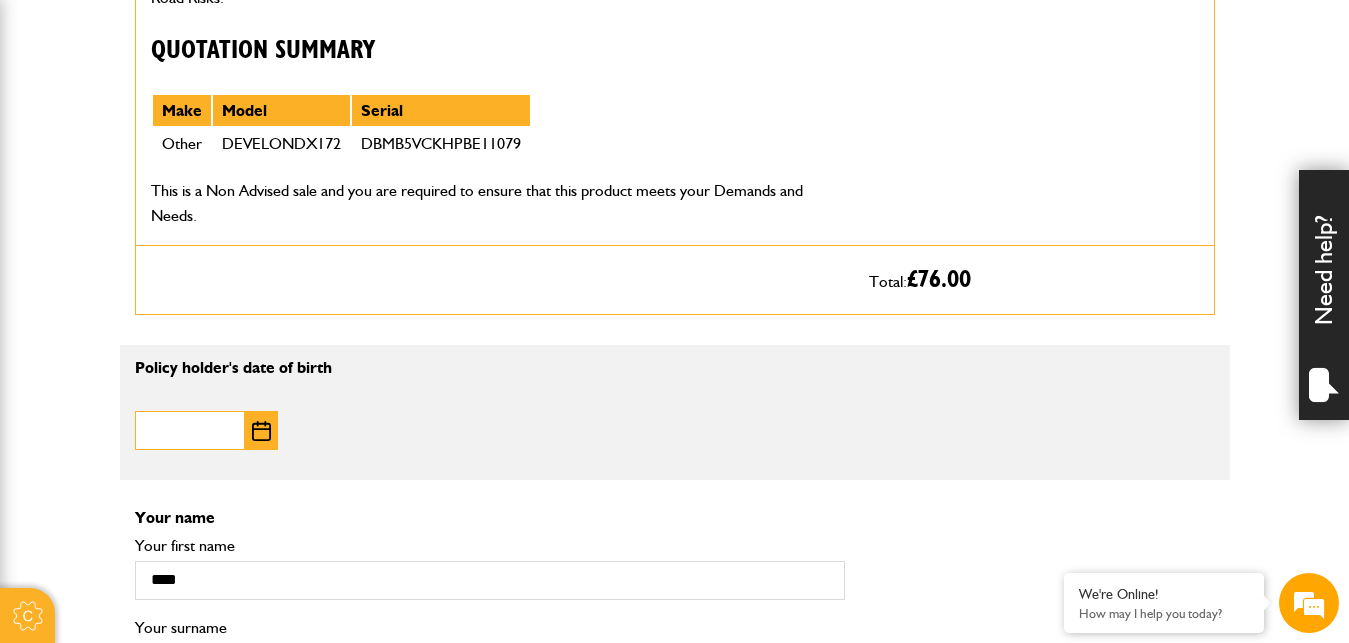 click on "Date of birth" at bounding box center [190, 430] 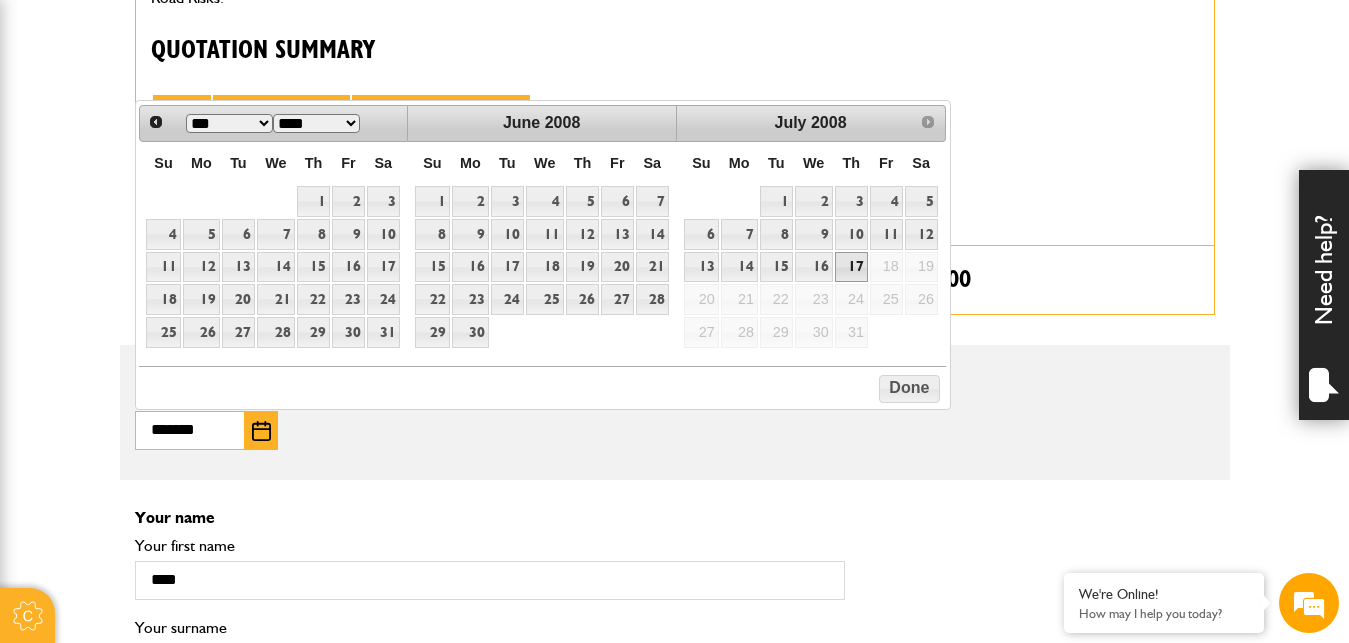 type on "*******" 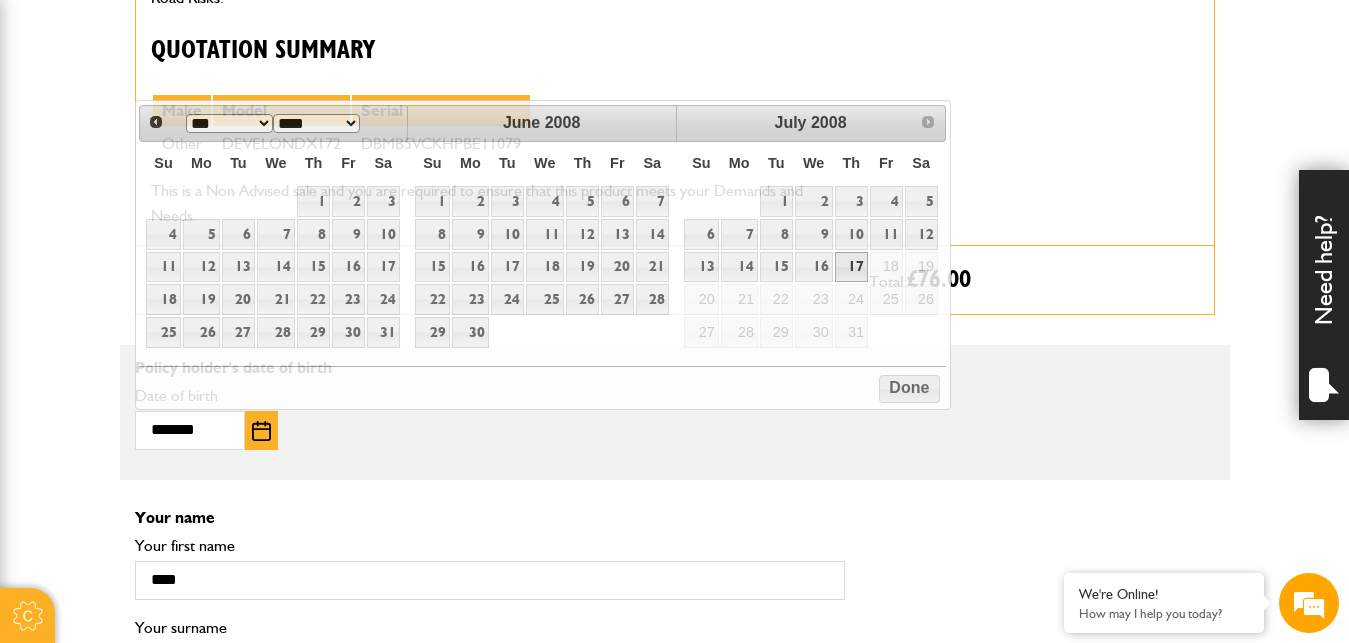 click on "Cookie Options You can control which cookies we use with the form below. Please see our  cookie policy  for more information. Allow all Essential These cookies are needed for essential functions. They can't be switched off and they don't store any of your information. Analytics These cookies gather anonymous usage information and they don't store any of your information. Switching off these cookies will mean we can't gather information to improve your experience of using our site. Functional These cookies enable basic functionality. Switching off these cookies will mean that areas of our website can't work properly. Advertising These cookies help us to learn what you're interested in so we can show you relevant adverts. Switching off these cookies will mean we can't show you any personalised adverts. Personalisation These cookies help us to learn what you're interested in so we can show you relevant content while you use our site. Save preferences
Broker Login" at bounding box center (674, 911) 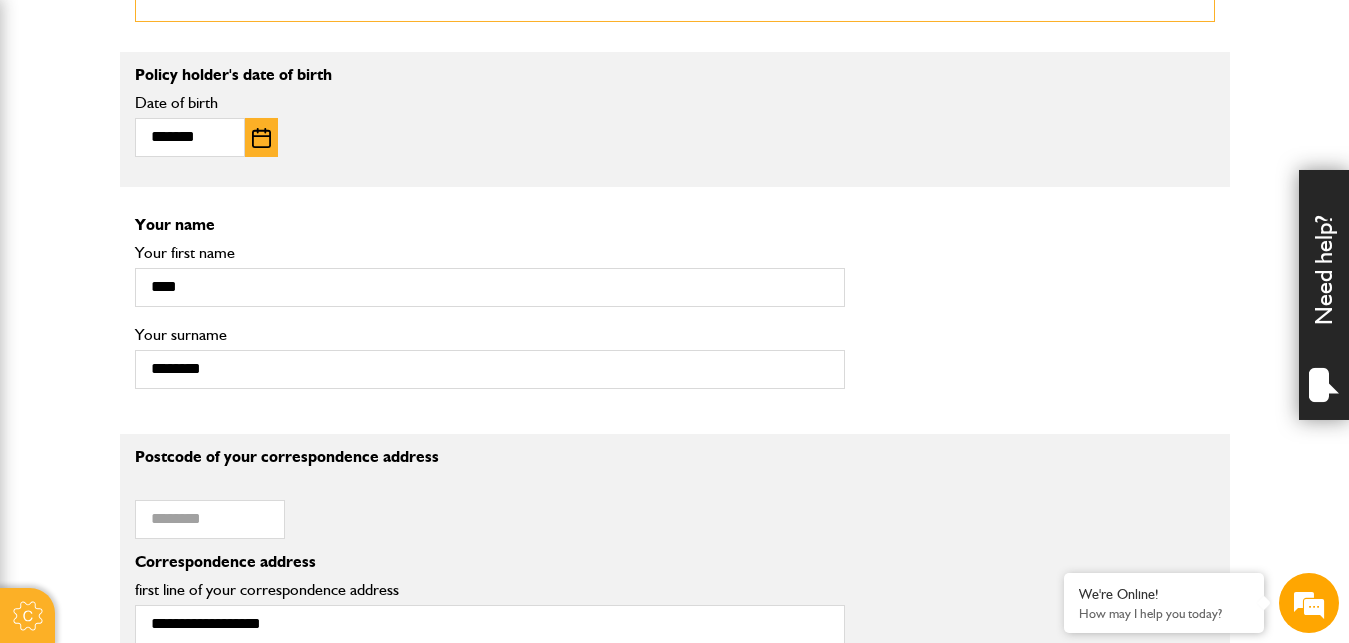 scroll, scrollTop: 1481, scrollLeft: 0, axis: vertical 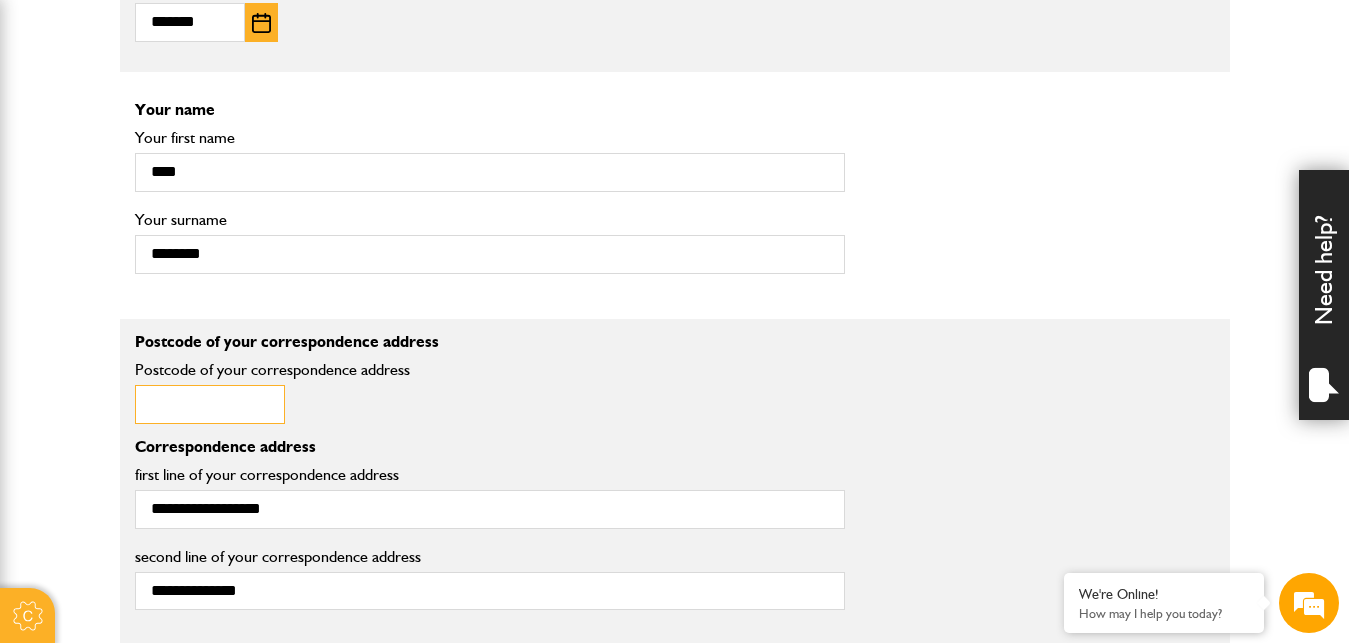 click on "Postcode of your correspondence address" at bounding box center [210, 404] 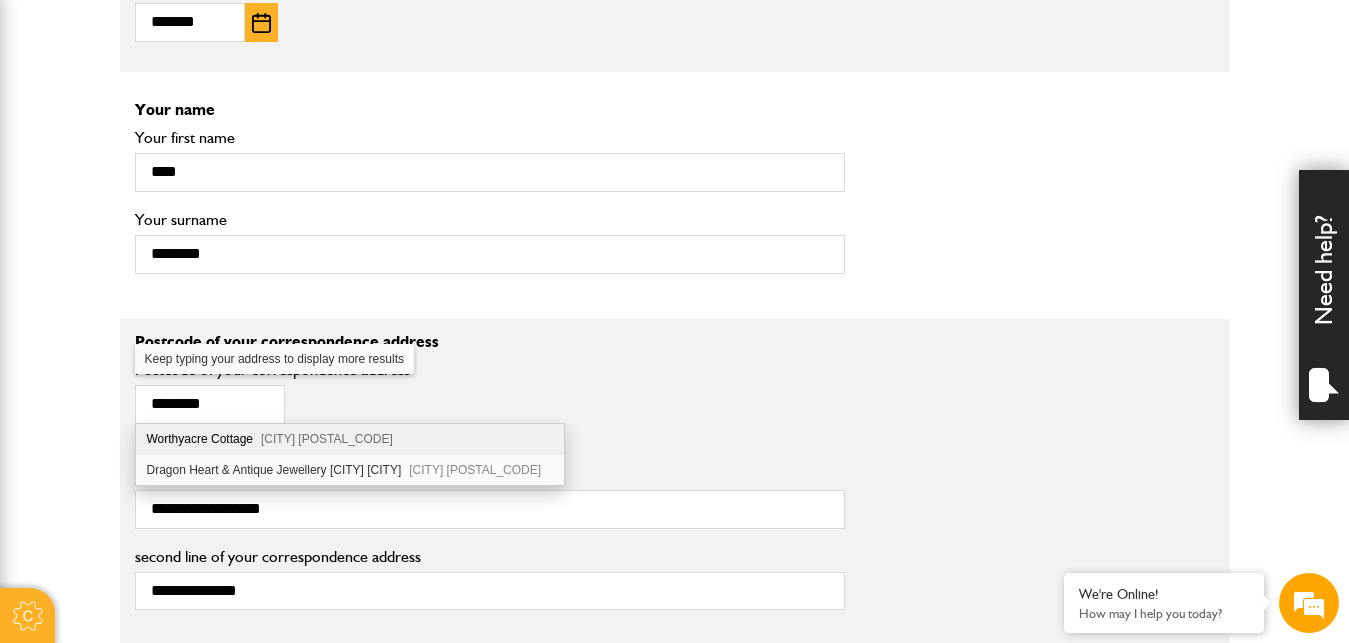 click on "Worthyacre Cottage Camelford PL32 9RJ" at bounding box center (350, 439) 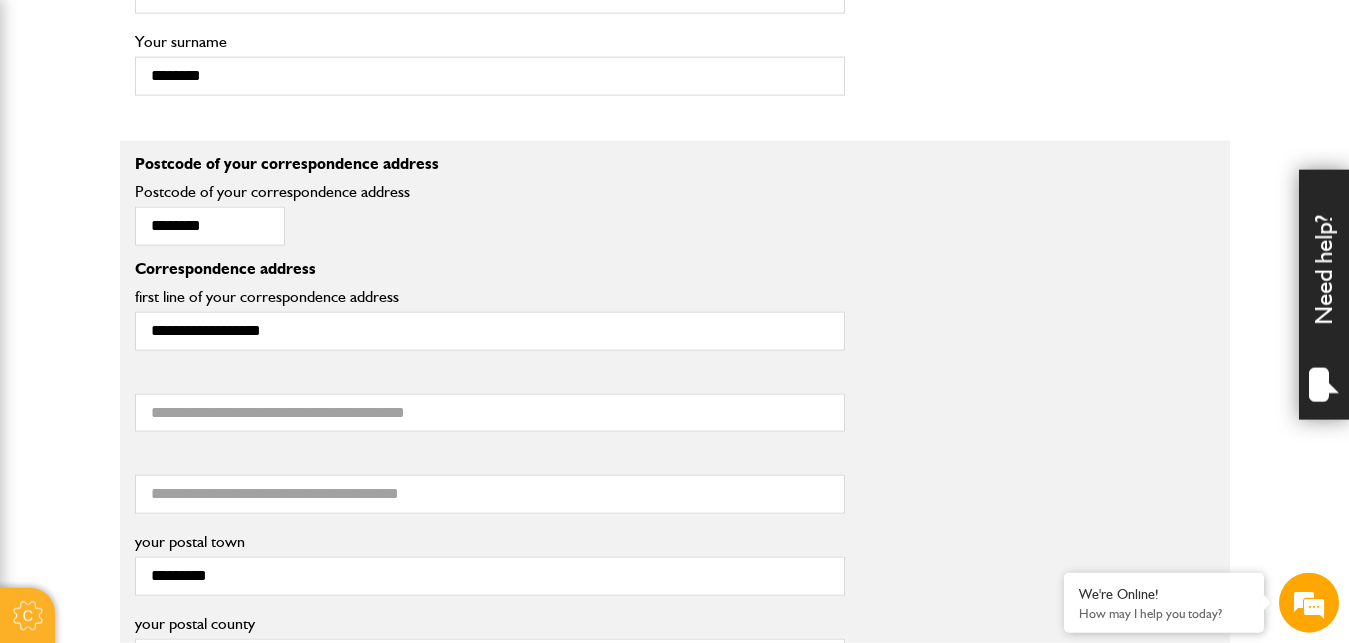 scroll, scrollTop: 1685, scrollLeft: 0, axis: vertical 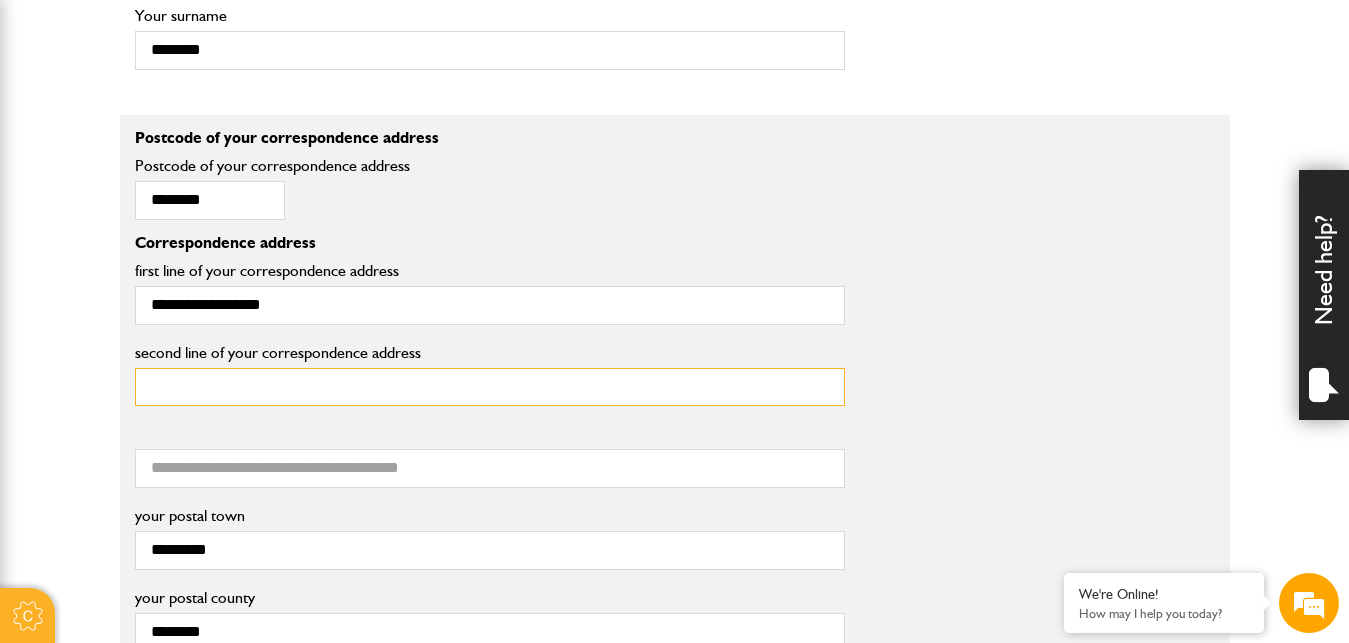 click on "second line of your correspondence address" at bounding box center [490, 387] 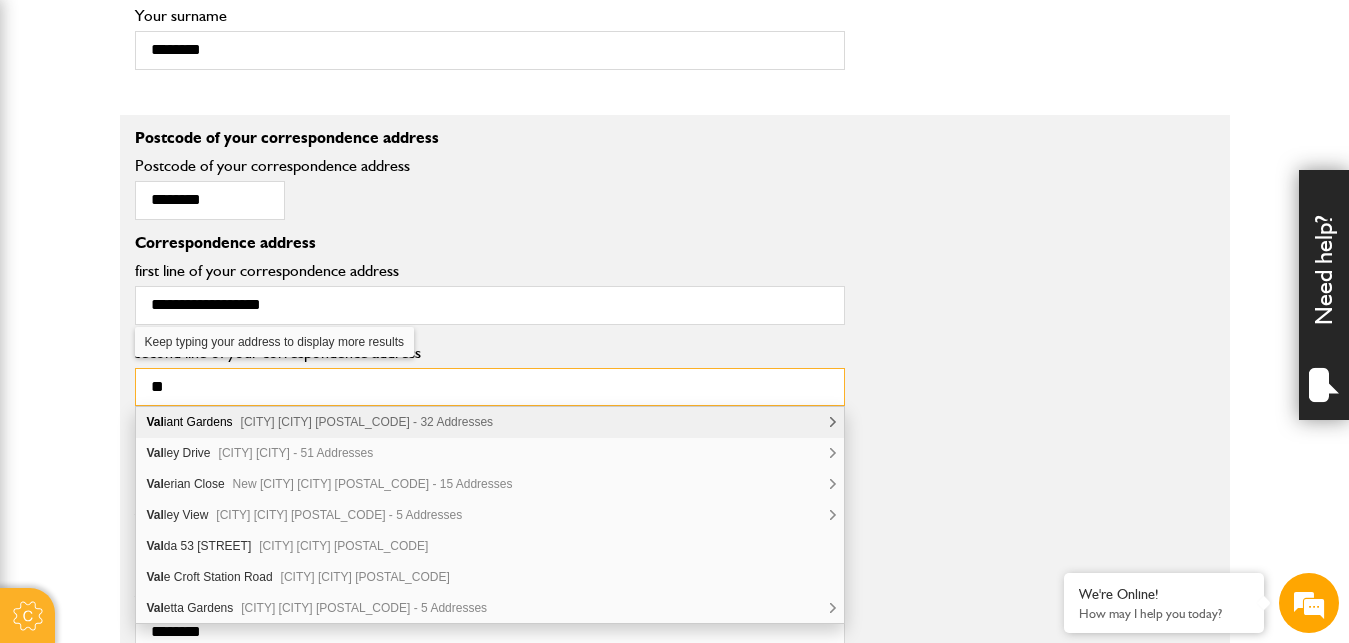 type on "*" 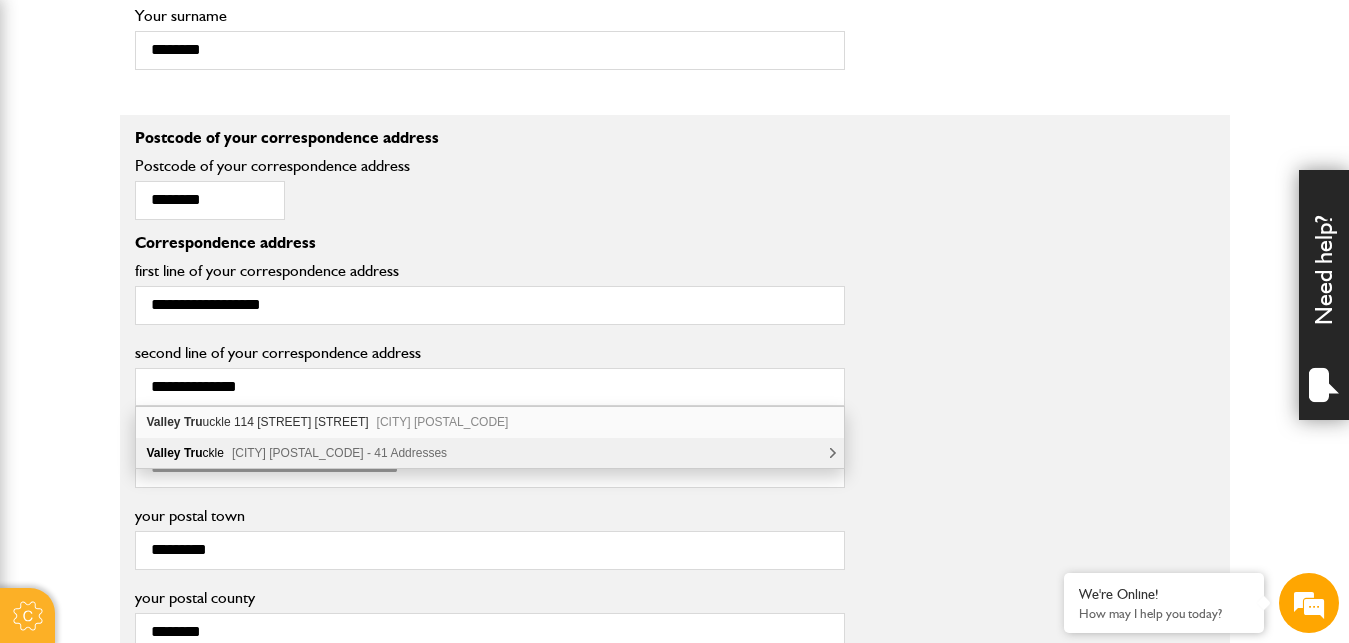 click on "Valley" at bounding box center [164, 453] 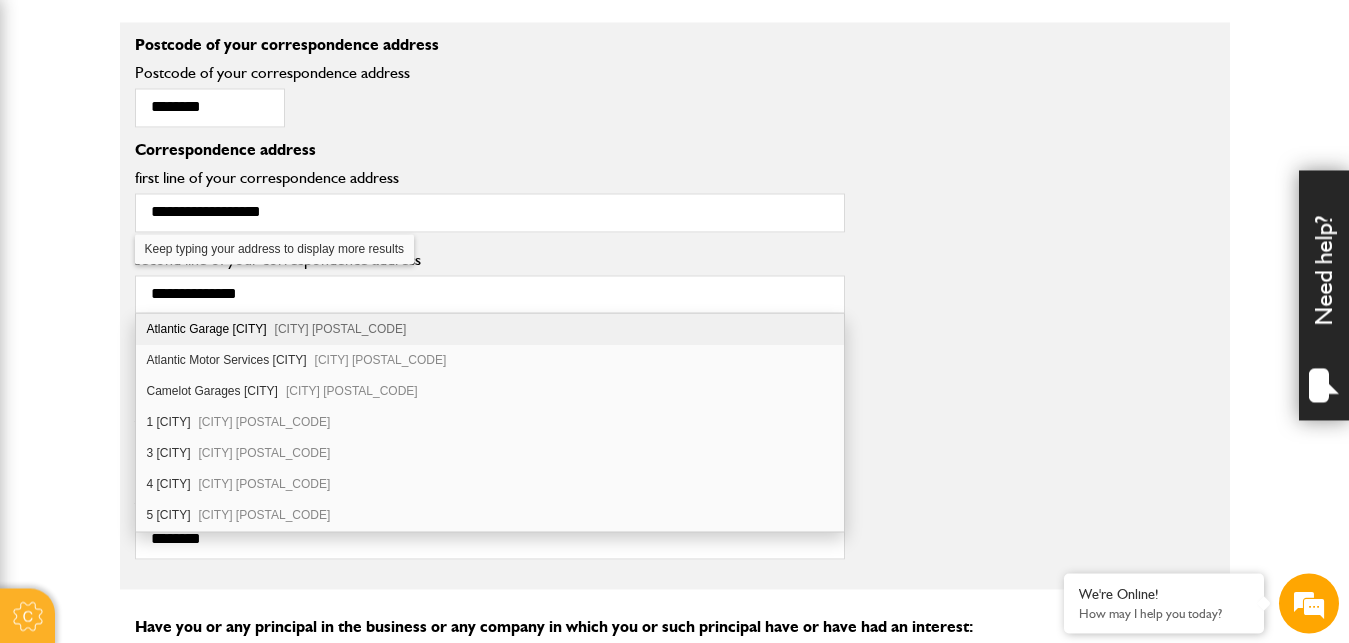 scroll, scrollTop: 1787, scrollLeft: 0, axis: vertical 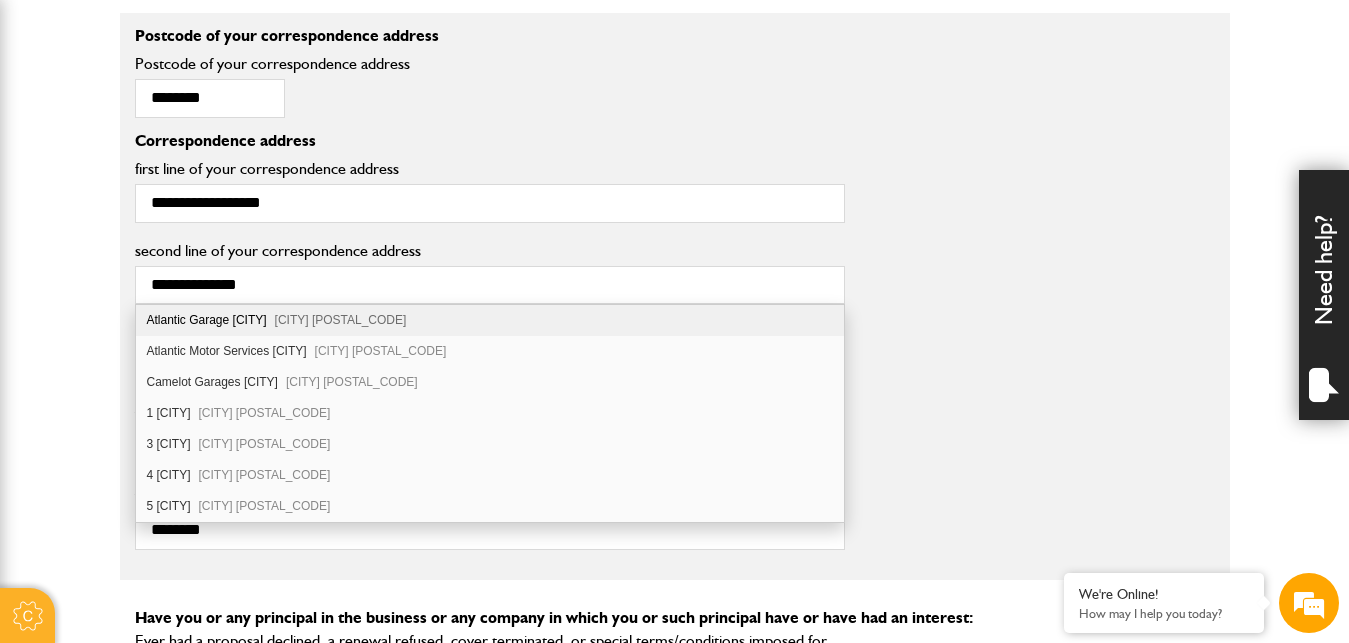 click on "Cookie Options You can control which cookies we use with the form below. Please see our  cookie policy  for more information. Allow all Essential These cookies are needed for essential functions. They can't be switched off and they don't store any of your information. Analytics These cookies gather anonymous usage information and they don't store any of your information. Switching off these cookies will mean we can't gather information to improve your experience of using our site. Functional These cookies enable basic functionality. Switching off these cookies will mean that areas of our website can't work properly. Advertising These cookies help us to learn what you're interested in so we can show you relevant adverts. Switching off these cookies will mean we can't show you any personalised adverts. Personalisation These cookies help us to learn what you're interested in so we can show you relevant content while you use our site. Save preferences
Broker Login" at bounding box center [674, 197] 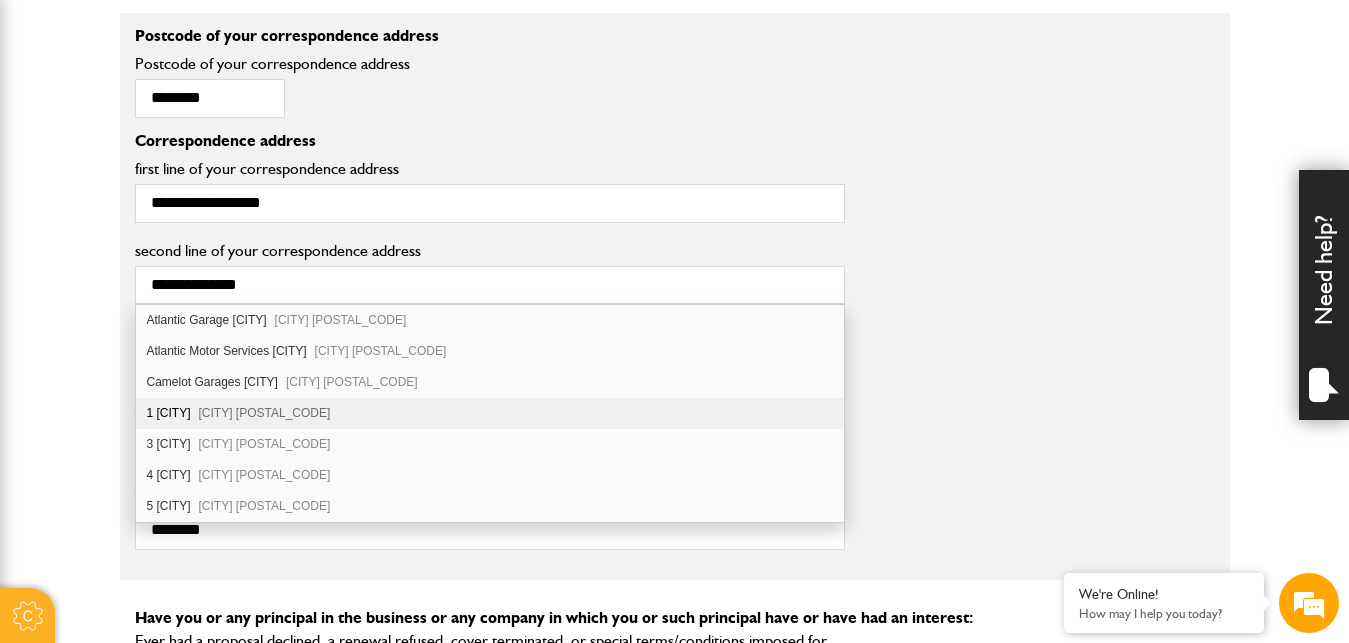 click on "*********
your postal town" at bounding box center (675, 442) 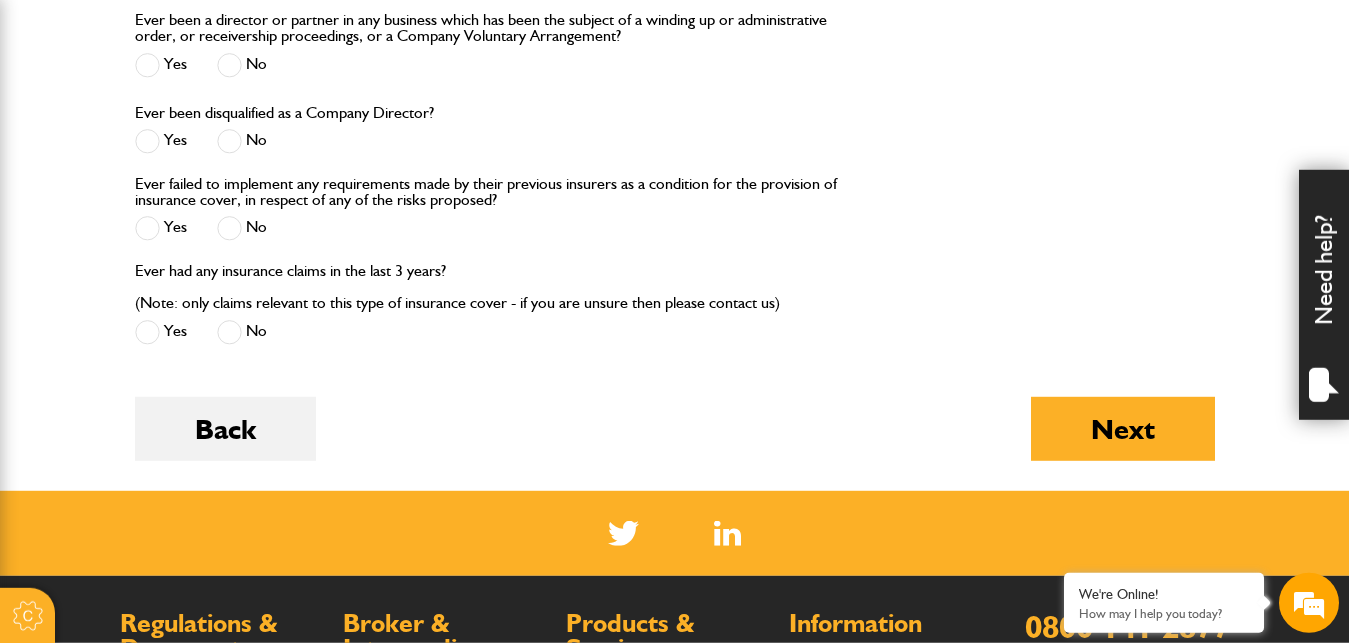 scroll, scrollTop: 2909, scrollLeft: 0, axis: vertical 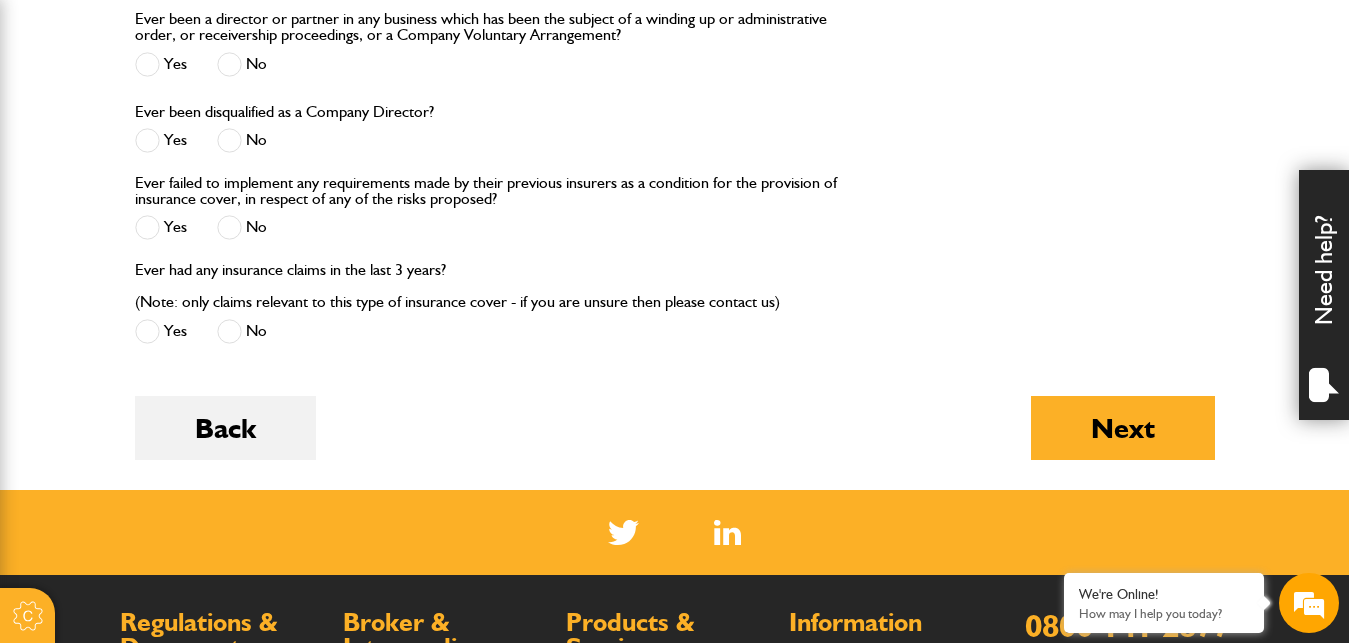 click on "Next" at bounding box center [1123, 428] 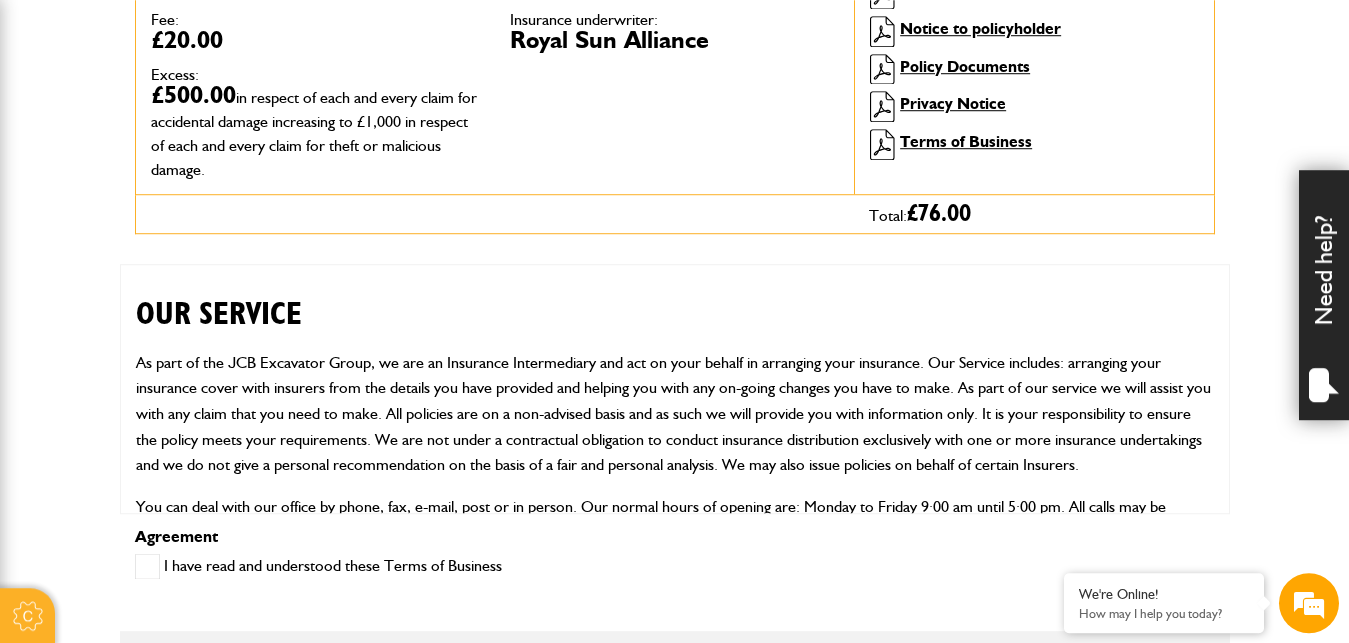 scroll, scrollTop: 767, scrollLeft: 0, axis: vertical 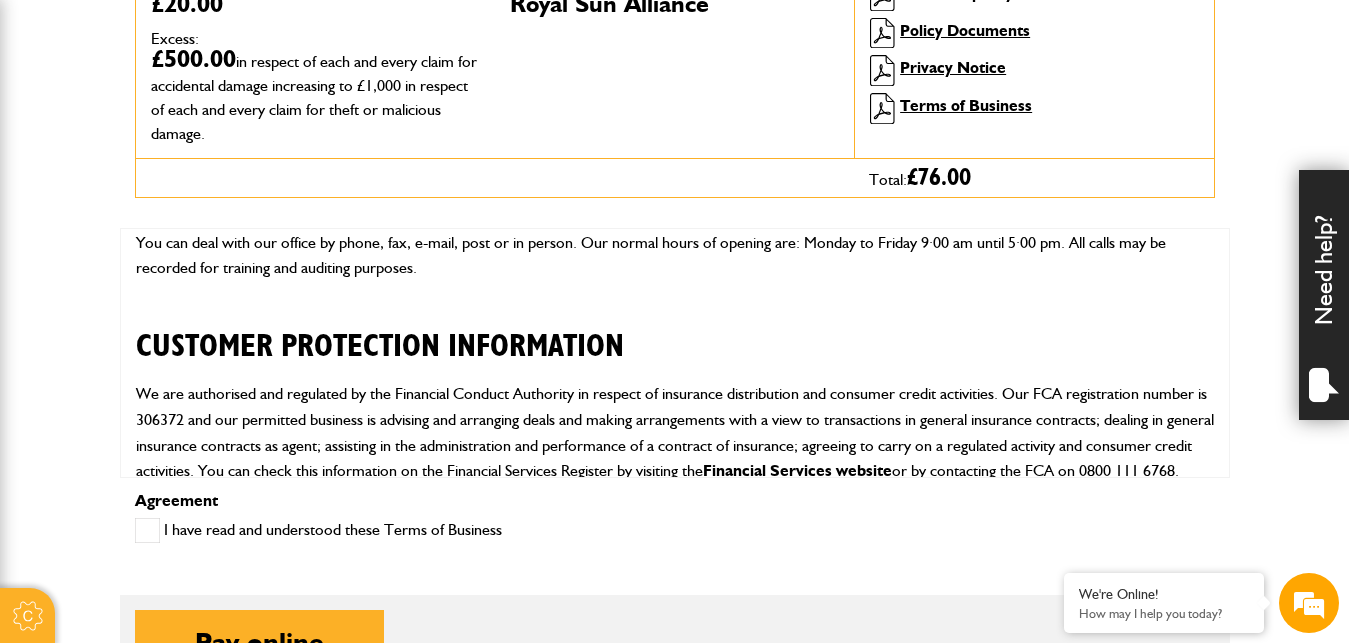 click at bounding box center (147, 530) 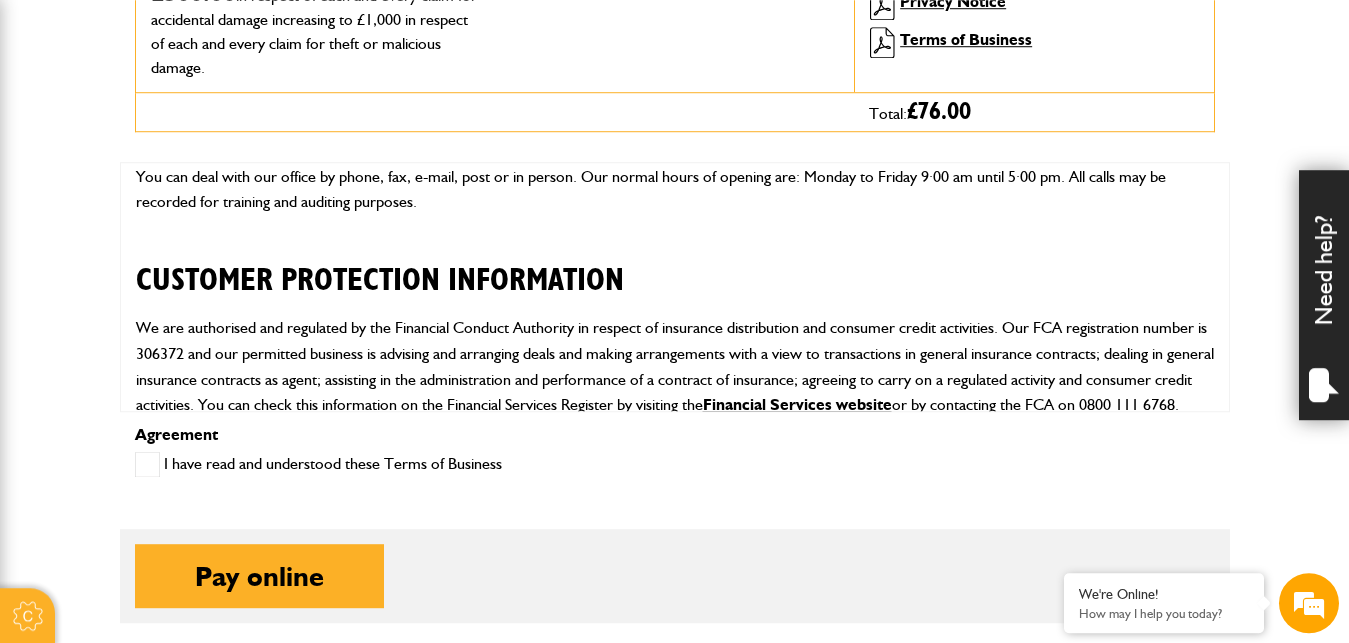 scroll, scrollTop: 869, scrollLeft: 0, axis: vertical 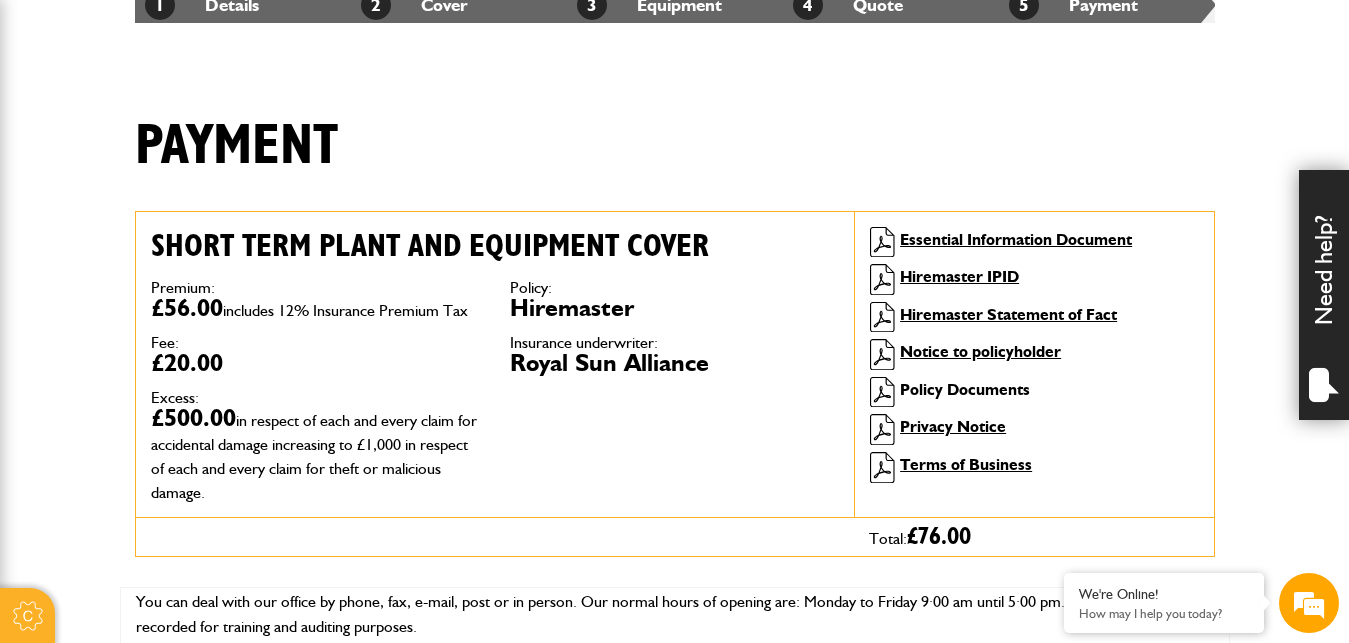 click on "Policy Documents" at bounding box center [965, 389] 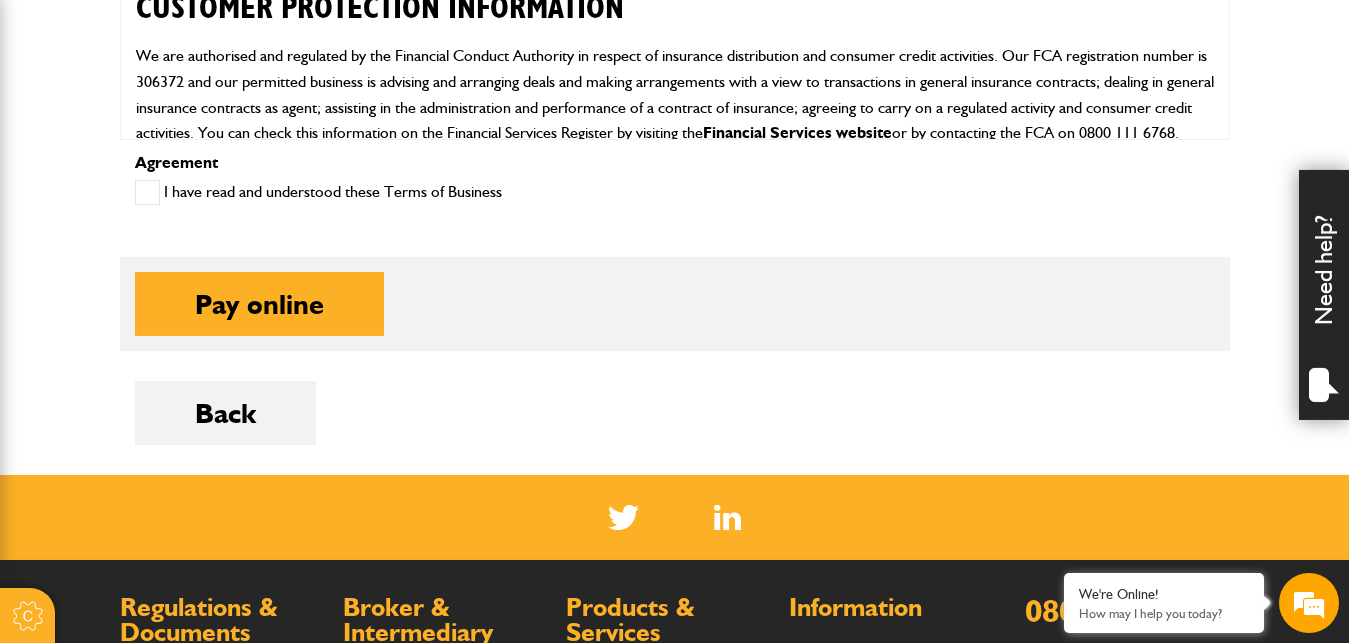 scroll, scrollTop: 1122, scrollLeft: 0, axis: vertical 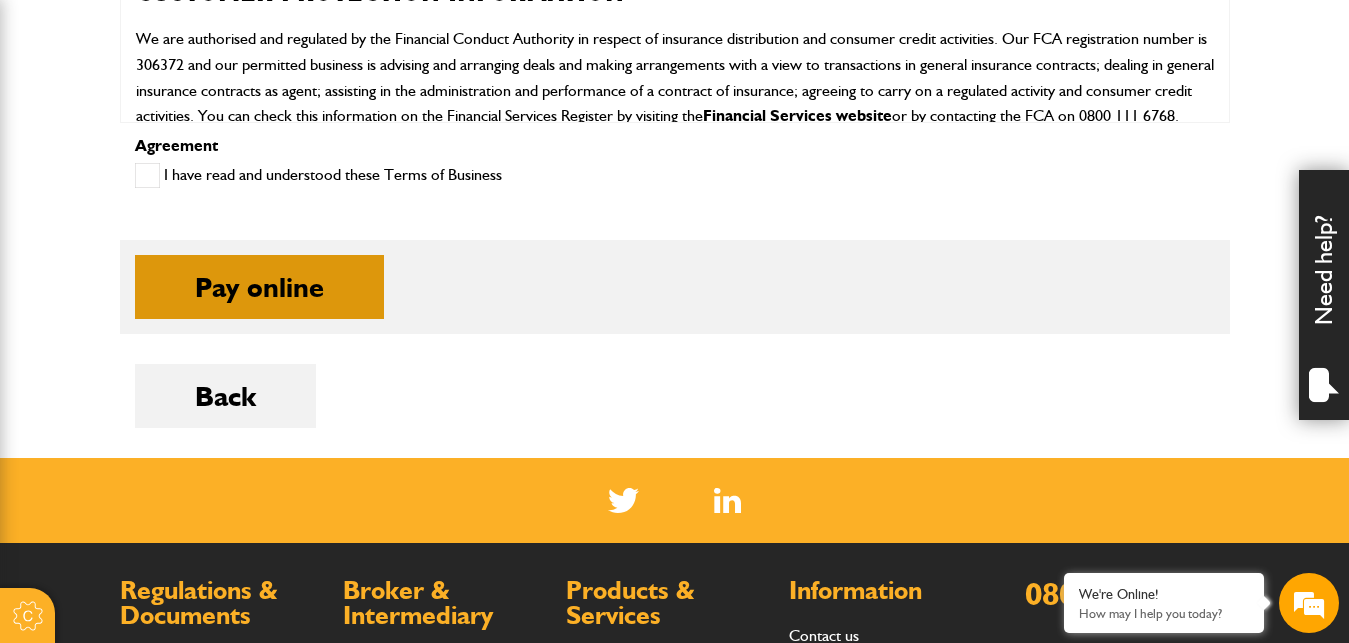 click on "Pay online" at bounding box center [259, 287] 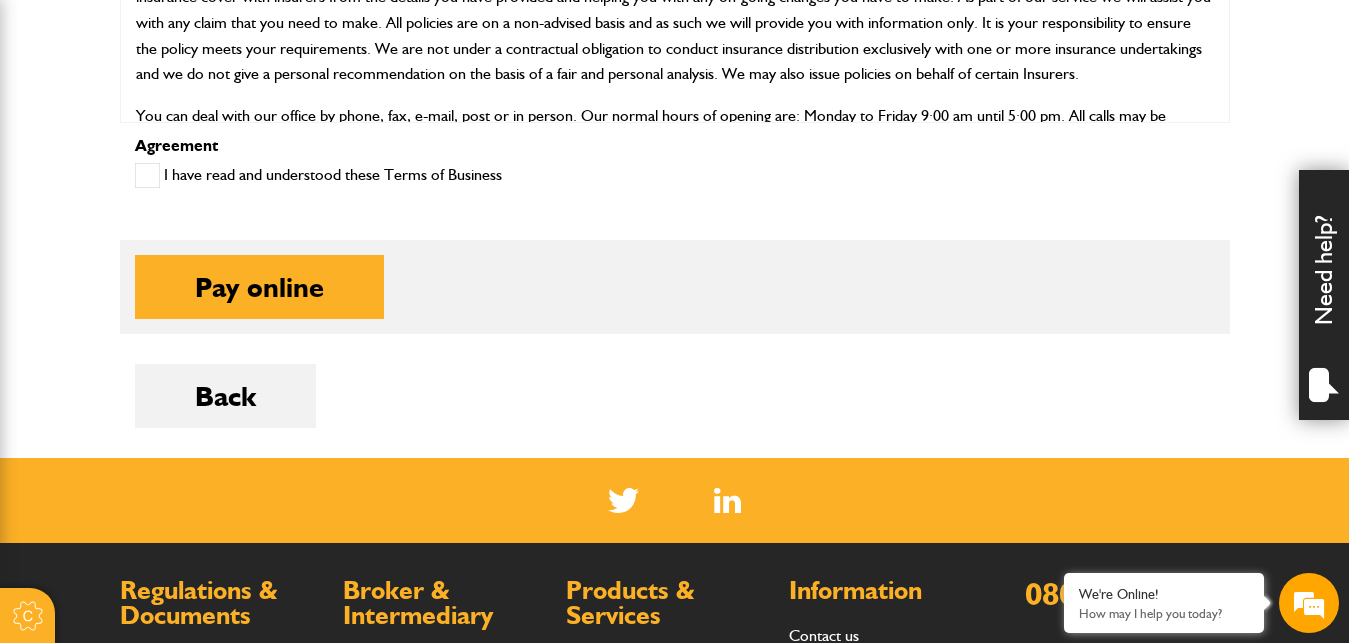 scroll, scrollTop: 1122, scrollLeft: 0, axis: vertical 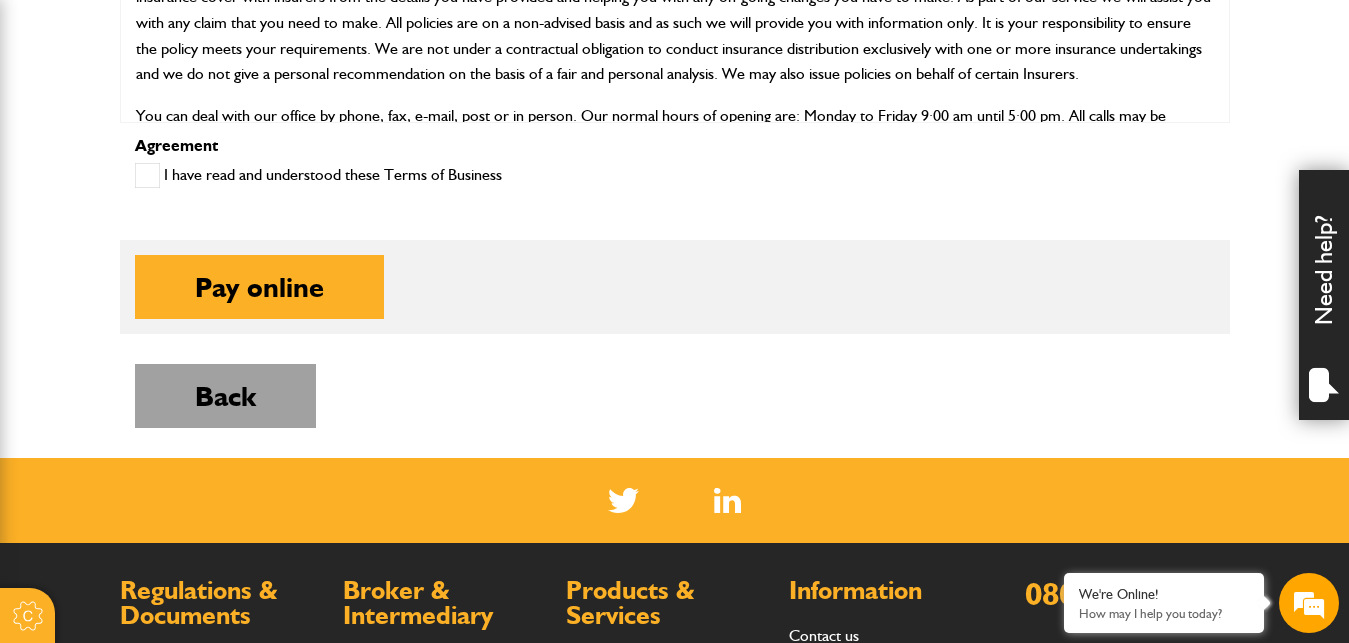 click on "Back" at bounding box center (225, 396) 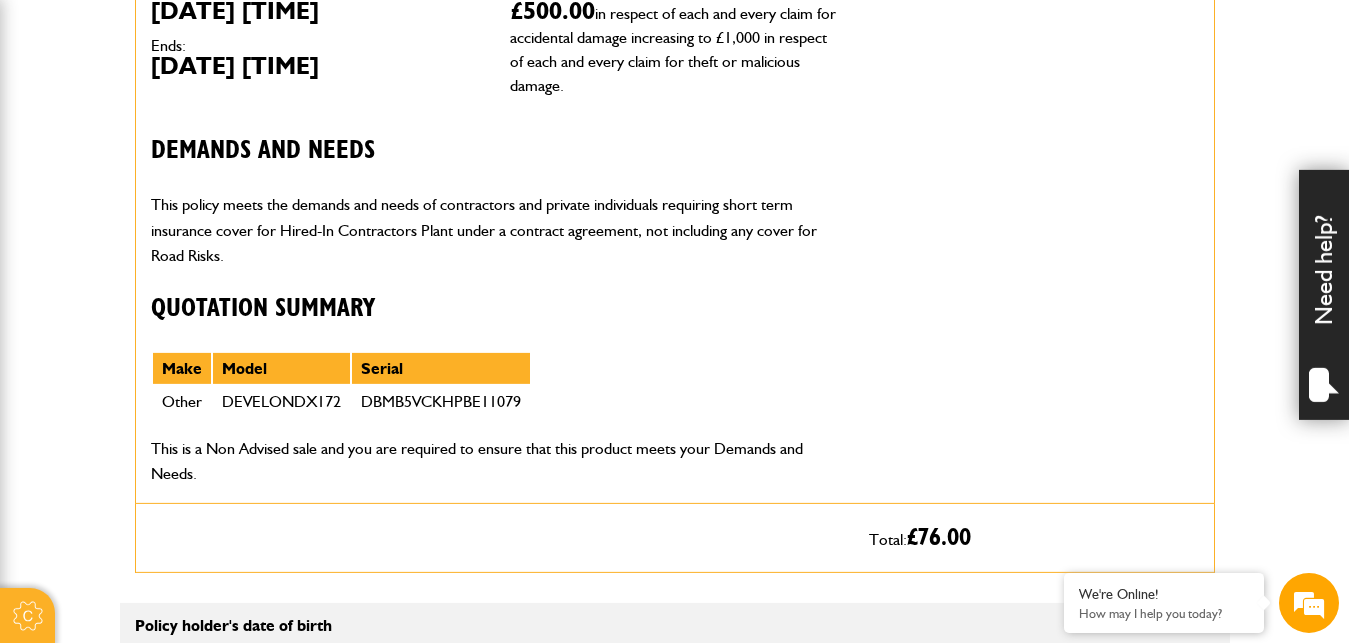 scroll, scrollTop: 816, scrollLeft: 0, axis: vertical 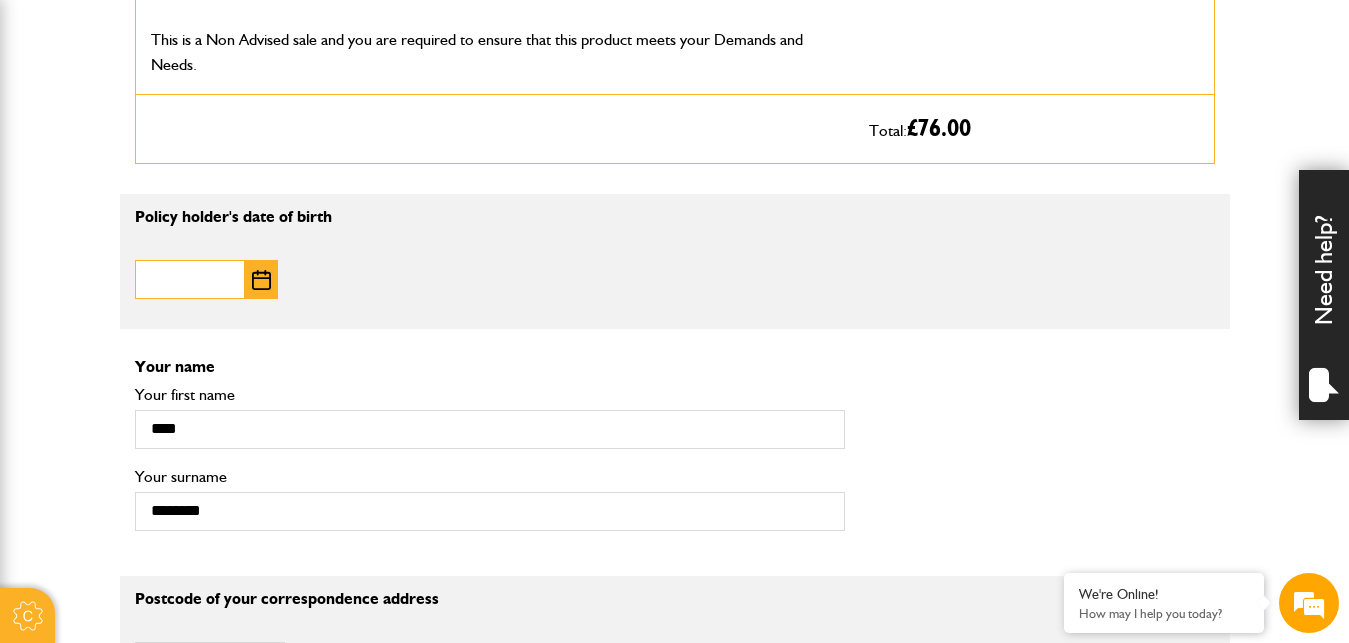 click on "Date of birth" at bounding box center [190, 279] 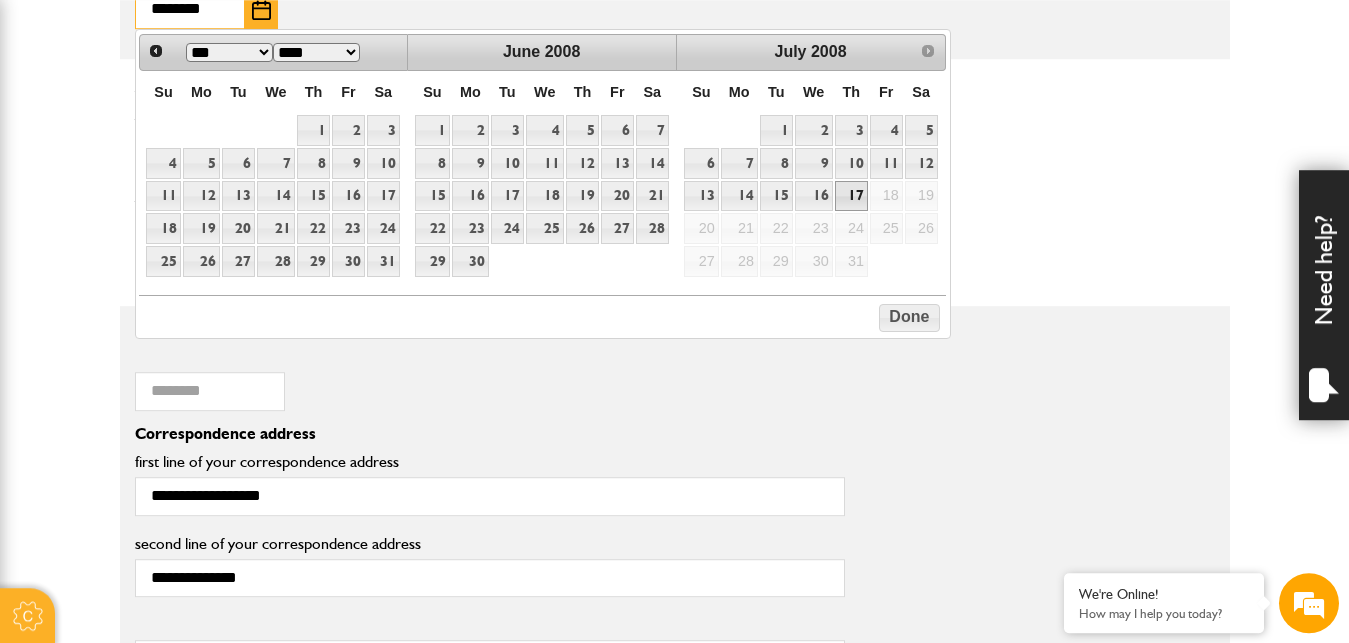 scroll, scrollTop: 1530, scrollLeft: 0, axis: vertical 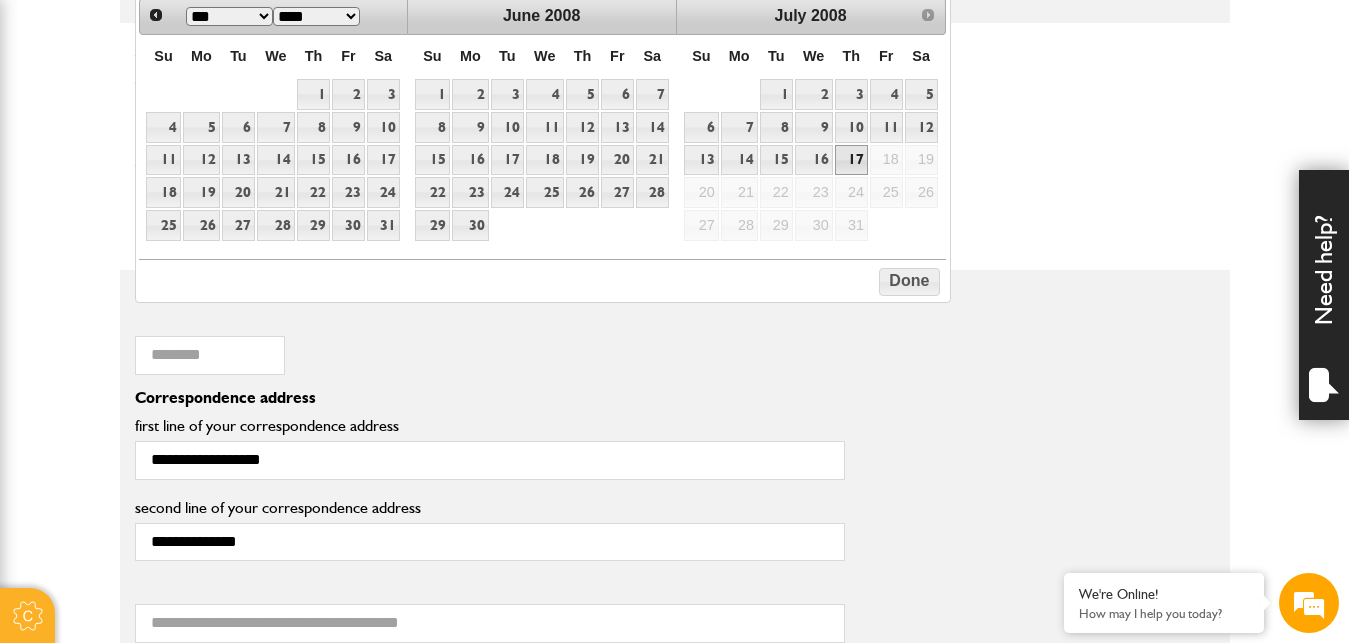 type on "********" 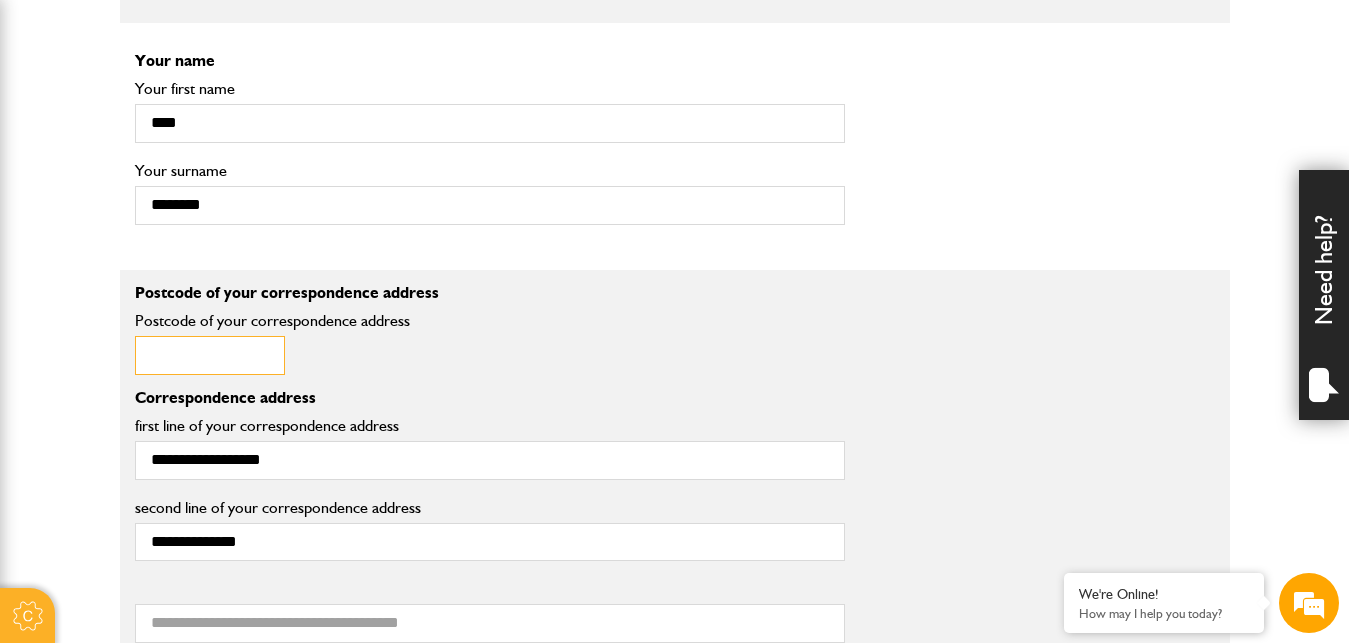 click on "Postcode of your correspondence address" at bounding box center (210, 355) 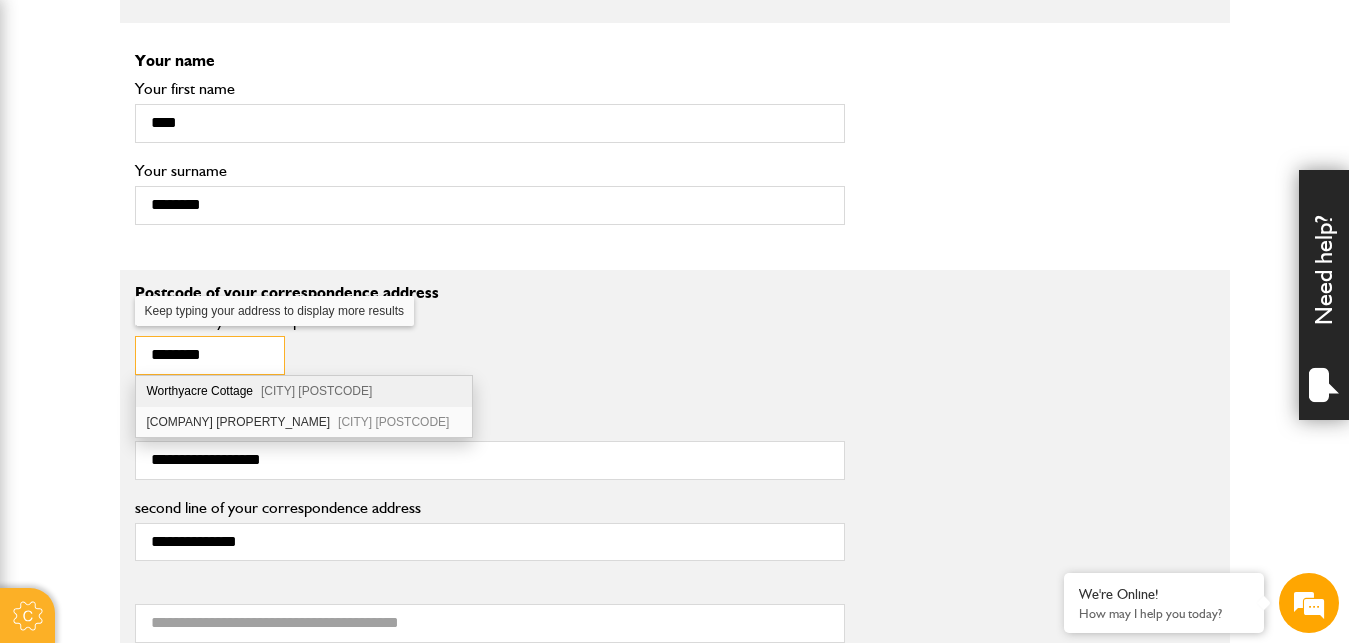 type on "********" 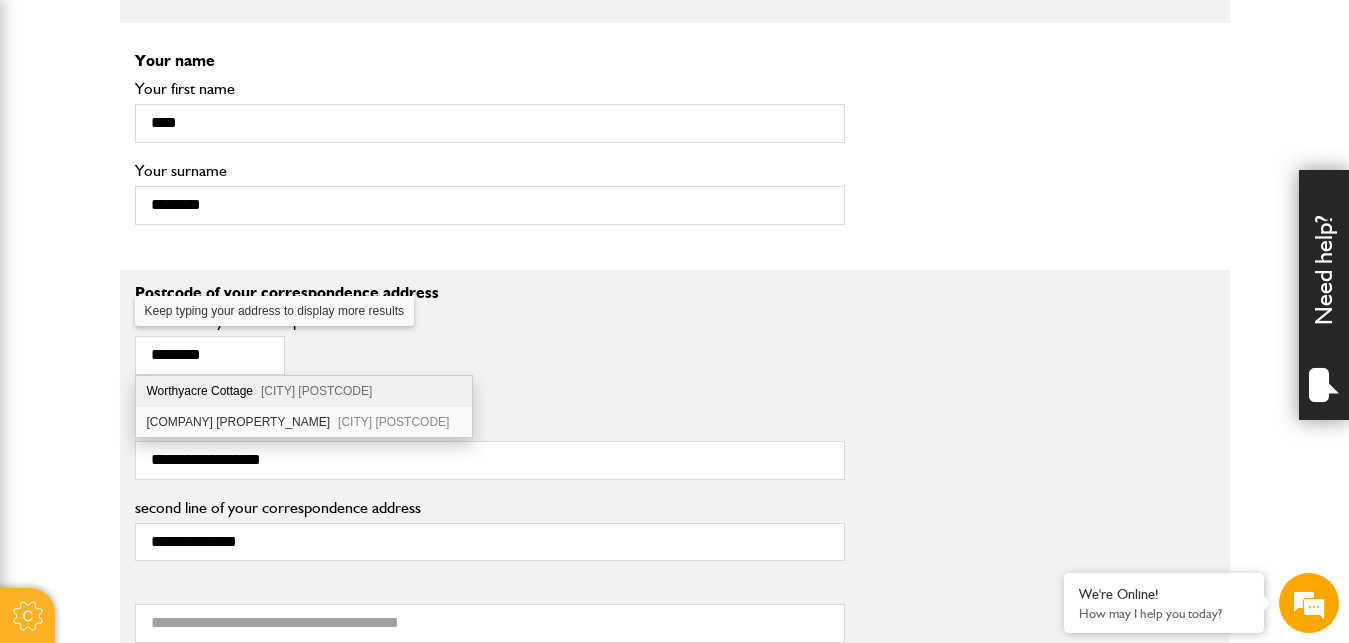 click on "Worthyacre Cottage Camelford PL32 9RJ" at bounding box center [304, 391] 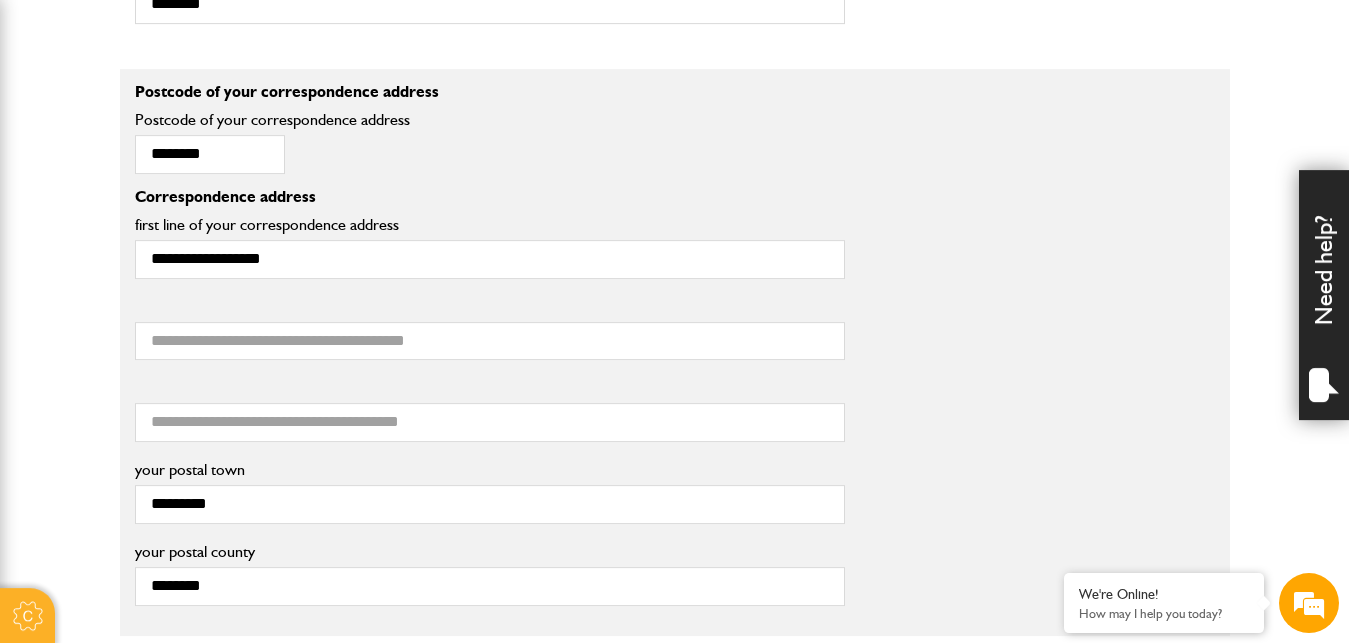 scroll, scrollTop: 1734, scrollLeft: 0, axis: vertical 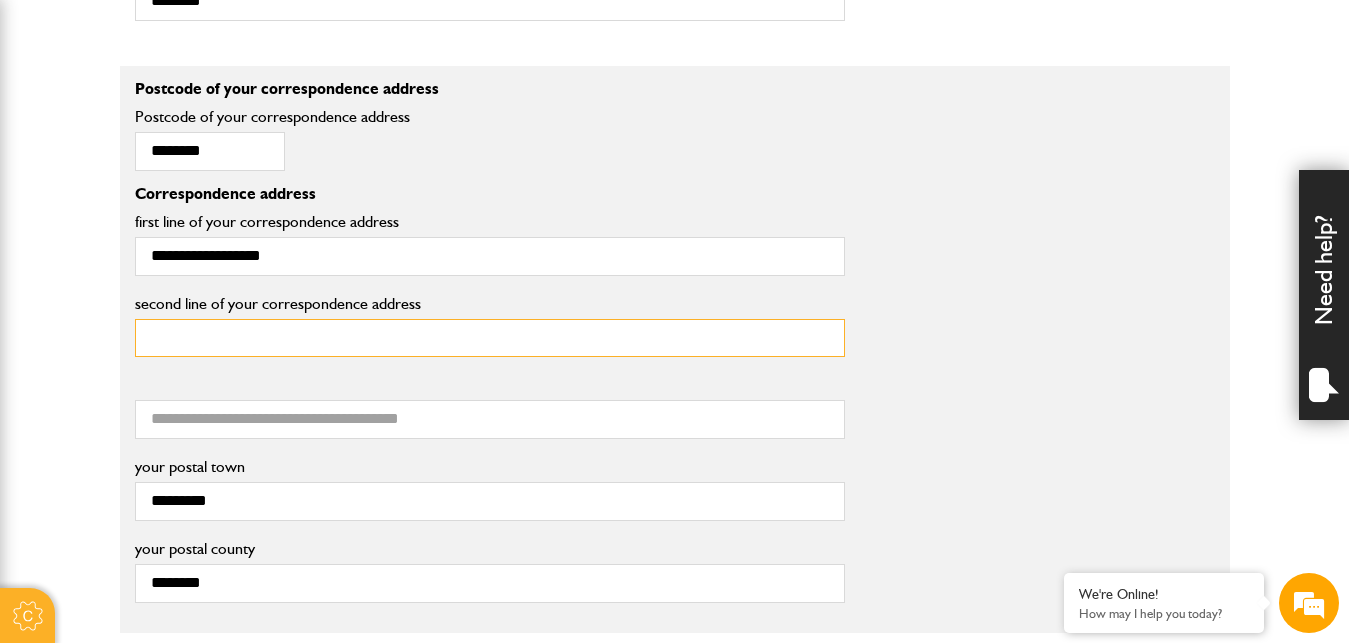 click on "second line of your correspondence address" at bounding box center [490, 338] 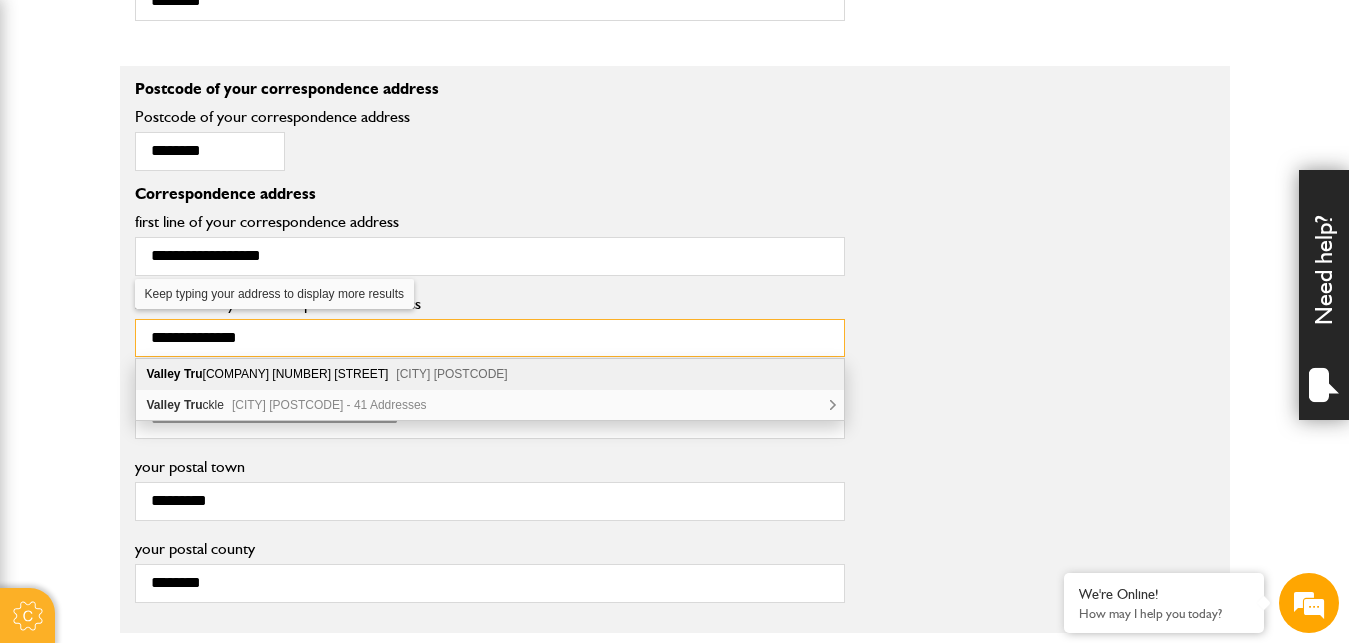 type on "**********" 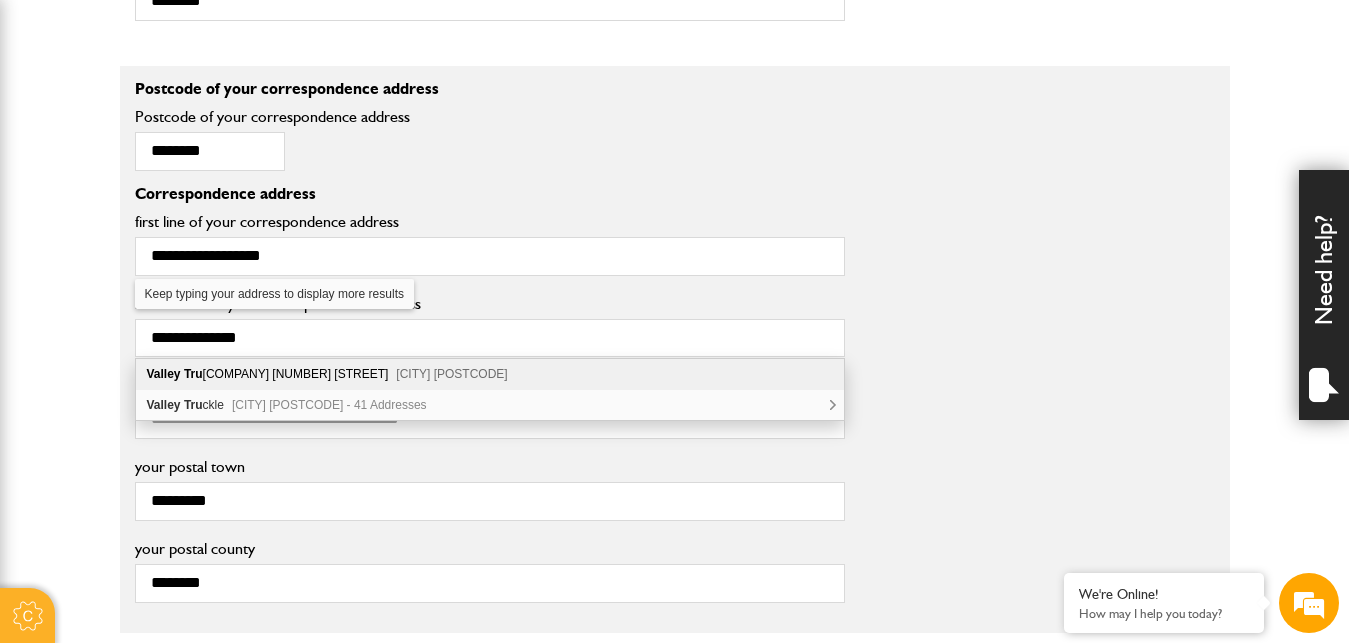 click on "Cookie Options You can control which cookies we use with the form below. Please see our  cookie policy  for more information. Allow all Essential These cookies are needed for essential functions. They can't be switched off and they don't store any of your information. Analytics These cookies gather anonymous usage information and they don't store any of your information. Switching off these cookies will mean we can't gather information to improve your experience of using our site. Functional These cookies enable basic functionality. Switching off these cookies will mean that areas of our website can't work properly. Advertising These cookies help us to learn what you're interested in so we can show you relevant adverts. Switching off these cookies will mean we can't show you any personalised adverts. Personalisation These cookies help us to learn what you're interested in so we can show you relevant content while you use our site. Save preferences
Broker Login" at bounding box center [674, 250] 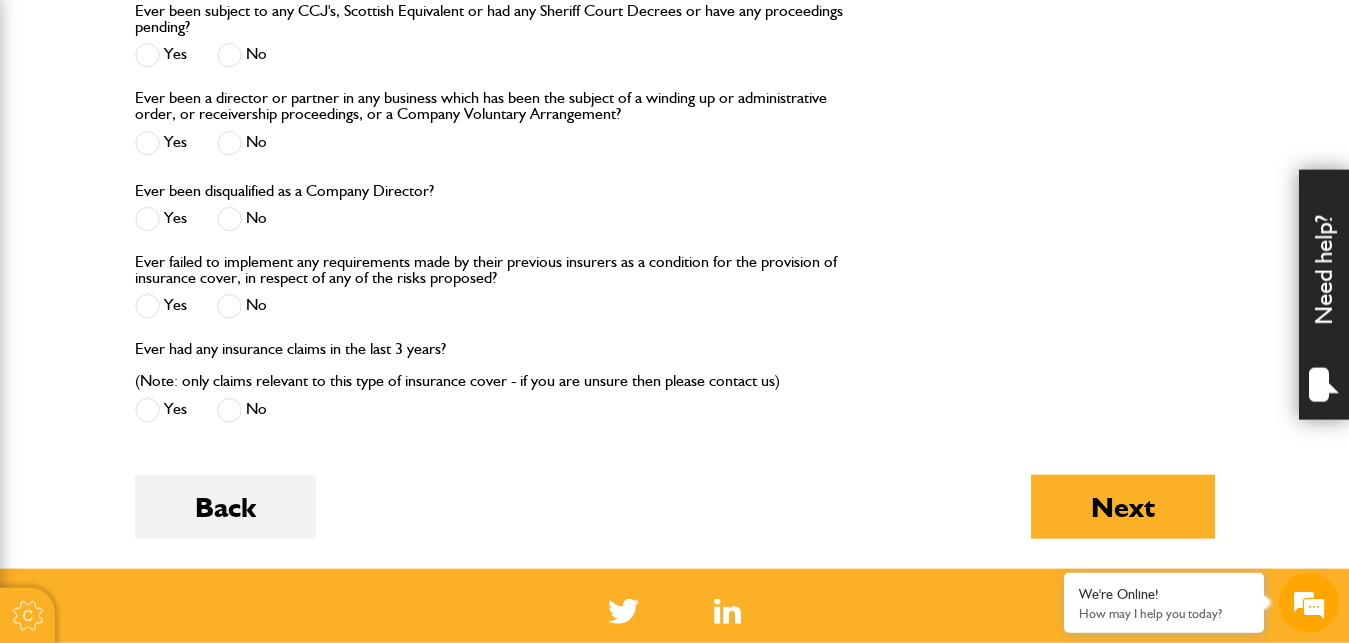 scroll, scrollTop: 2856, scrollLeft: 0, axis: vertical 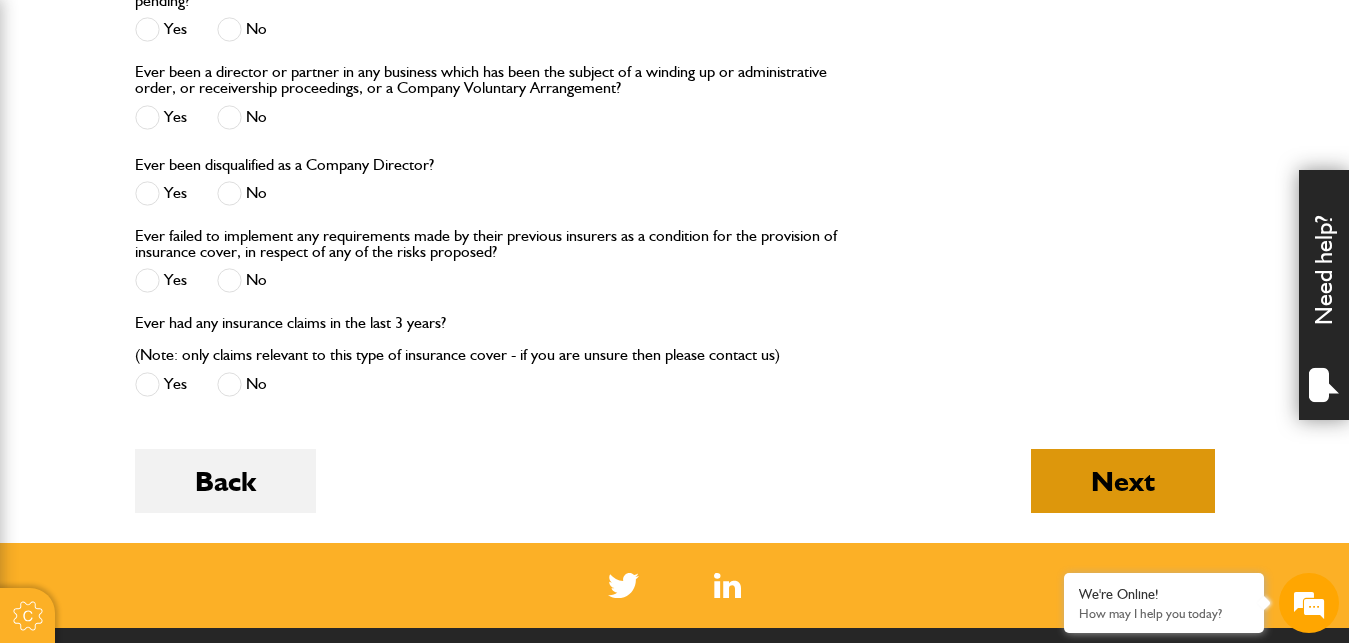 click on "Next" at bounding box center (1123, 481) 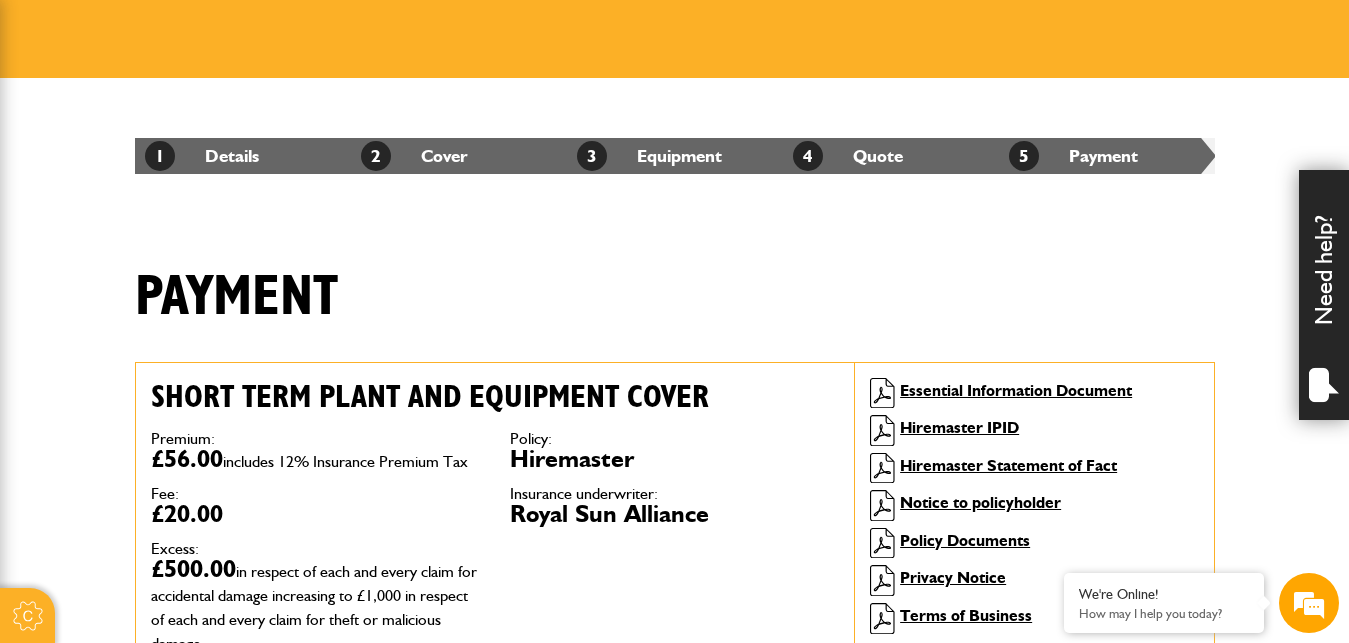 scroll, scrollTop: 258, scrollLeft: 0, axis: vertical 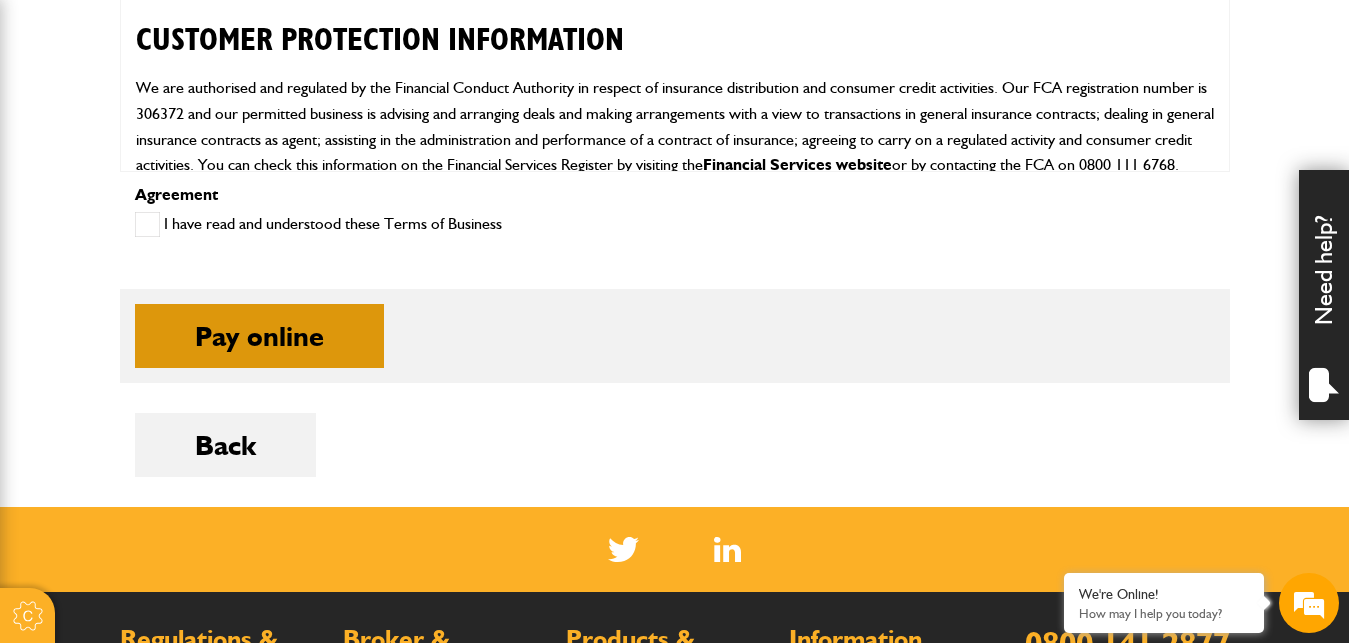 click on "Pay online" at bounding box center [259, 336] 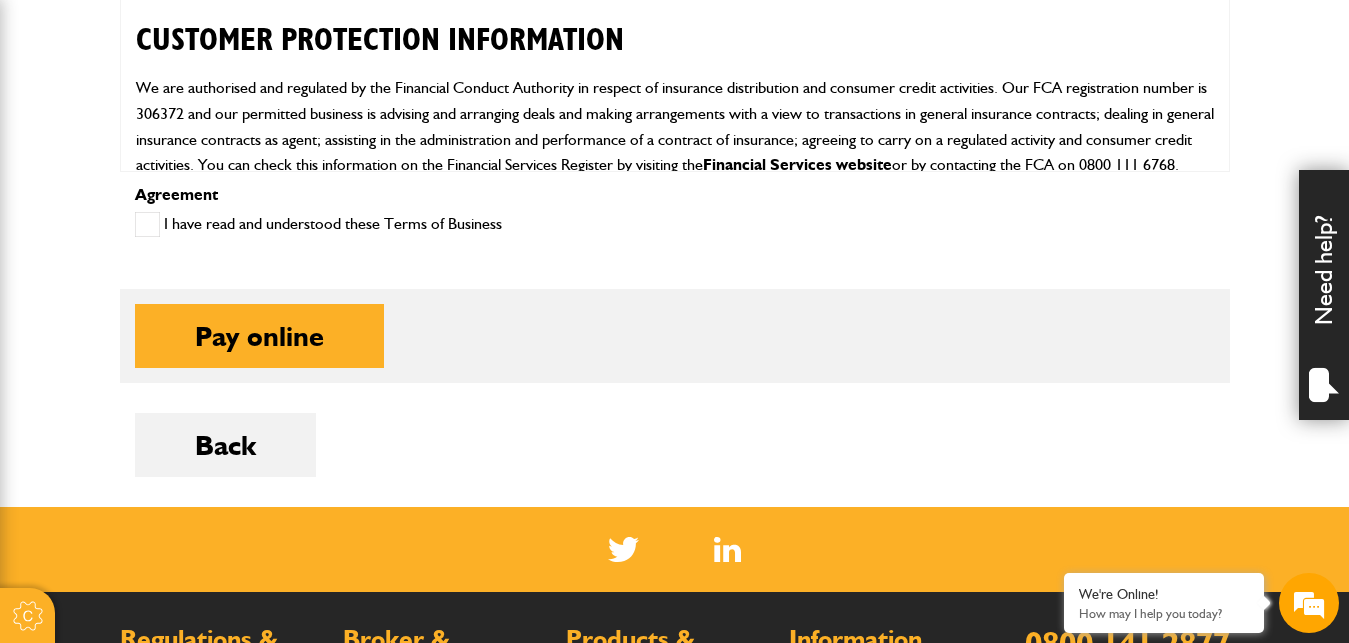 click at bounding box center (147, 224) 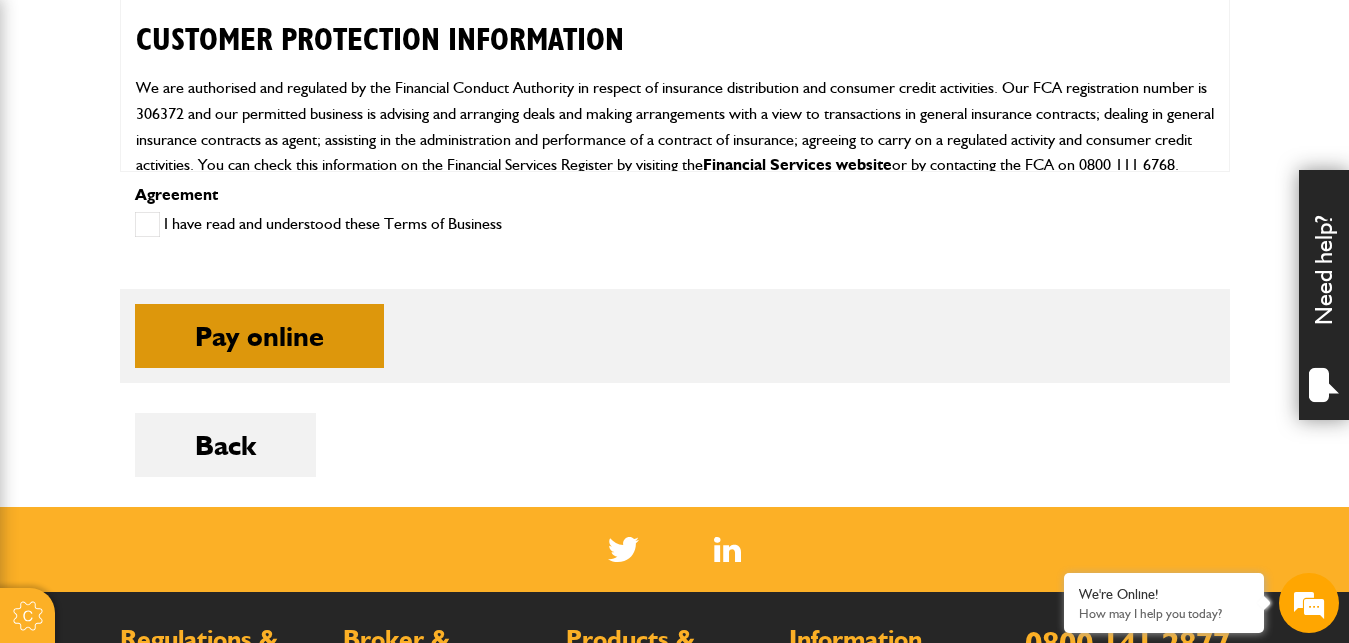 click on "Pay online" at bounding box center [259, 336] 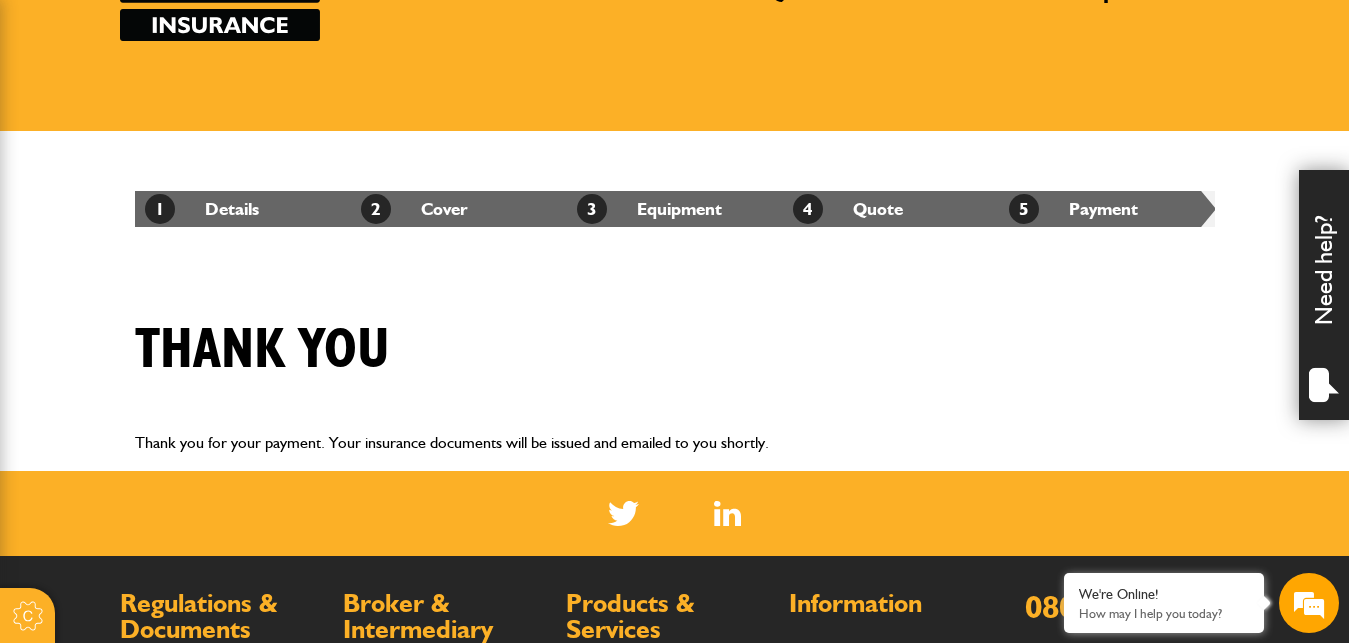 scroll, scrollTop: 306, scrollLeft: 0, axis: vertical 